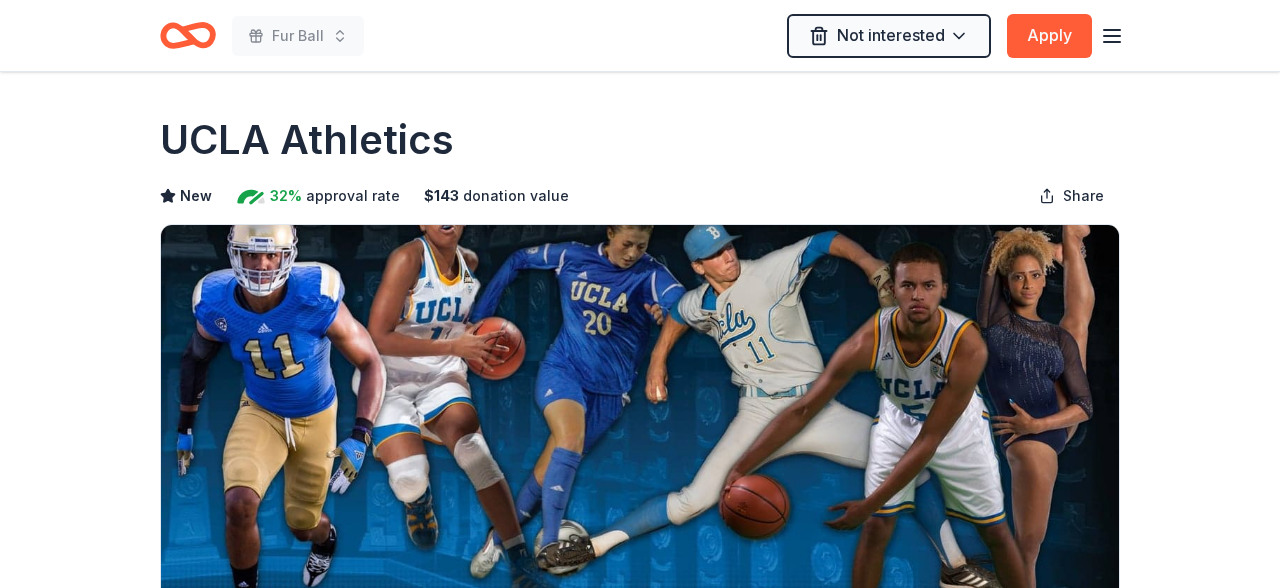 scroll, scrollTop: 0, scrollLeft: 0, axis: both 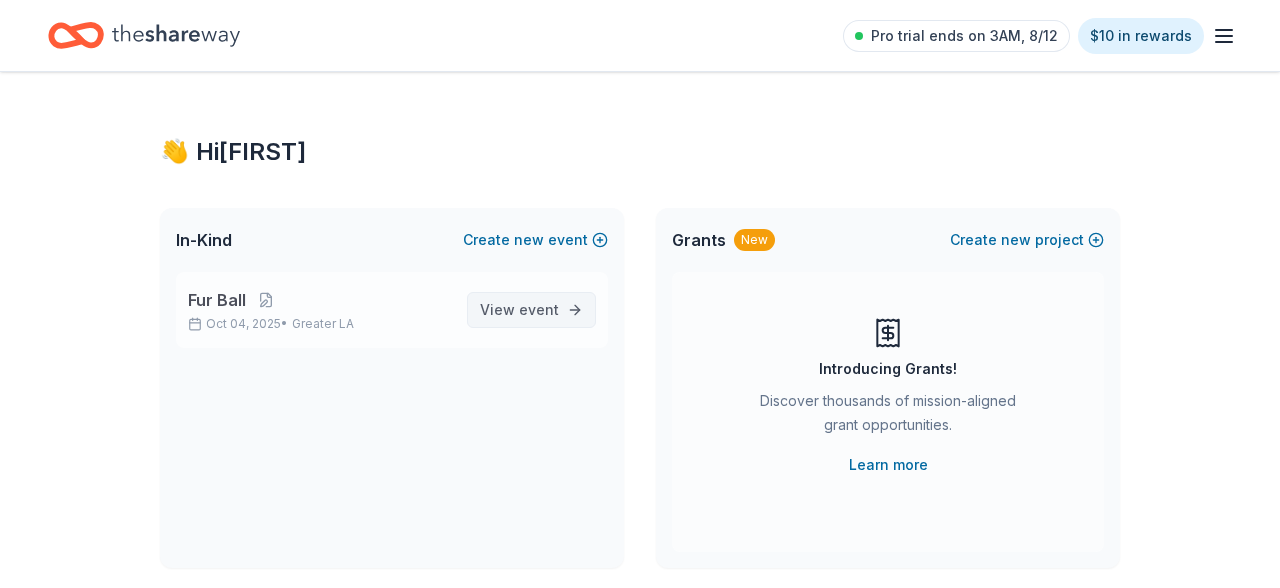 click on "View   event" at bounding box center (519, 310) 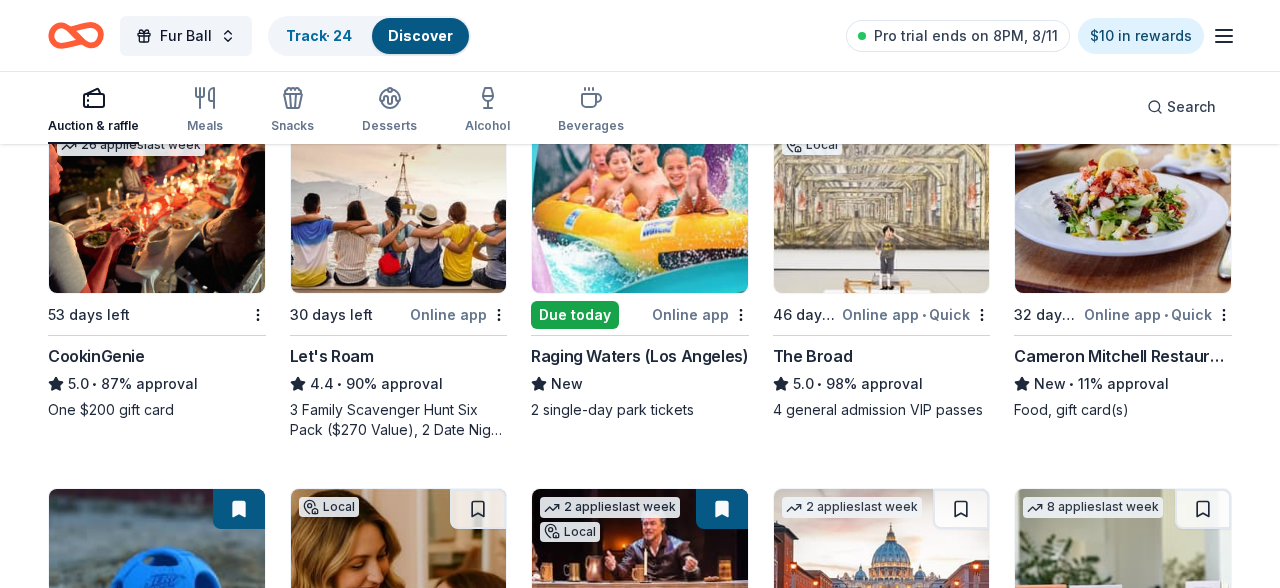 scroll, scrollTop: 627, scrollLeft: 0, axis: vertical 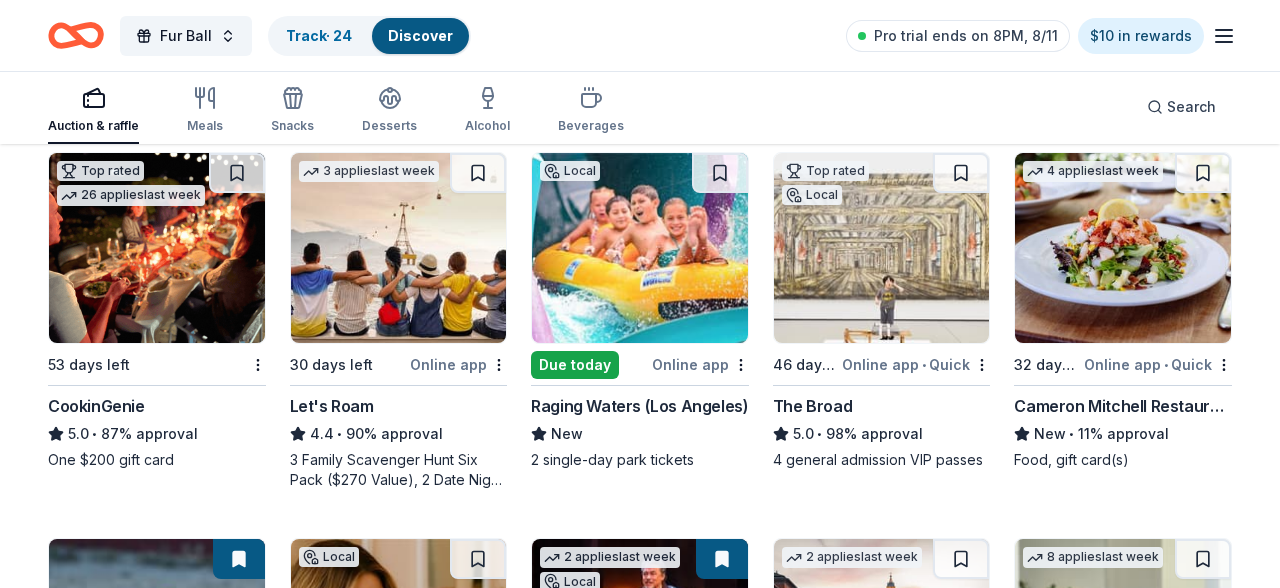 click at bounding box center [640, 248] 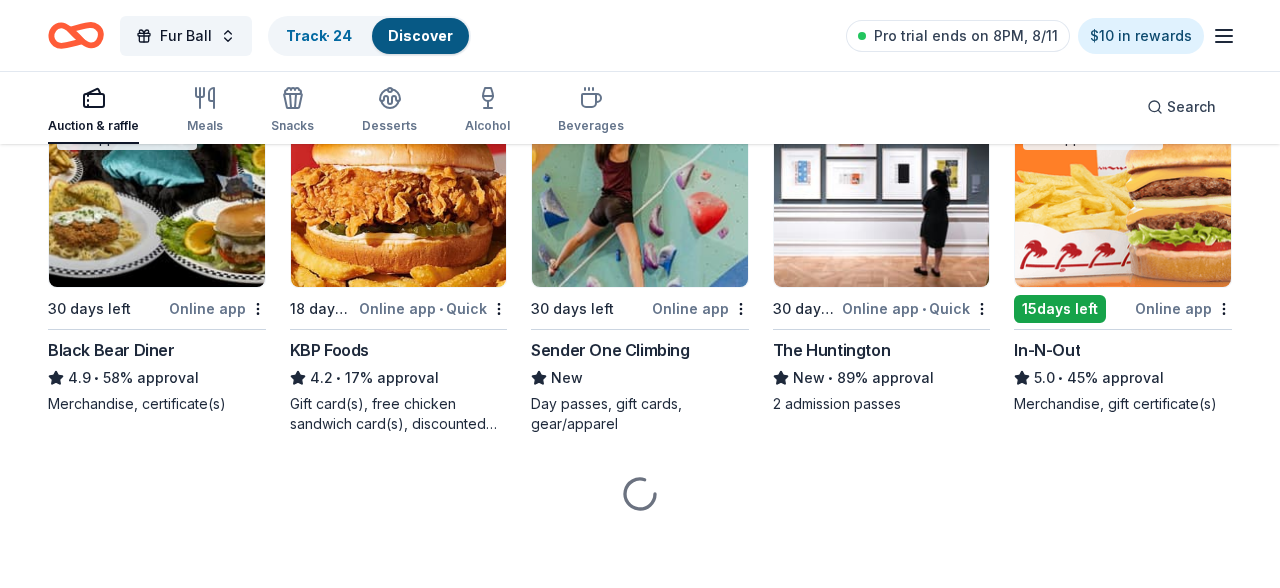 scroll, scrollTop: 1799, scrollLeft: 0, axis: vertical 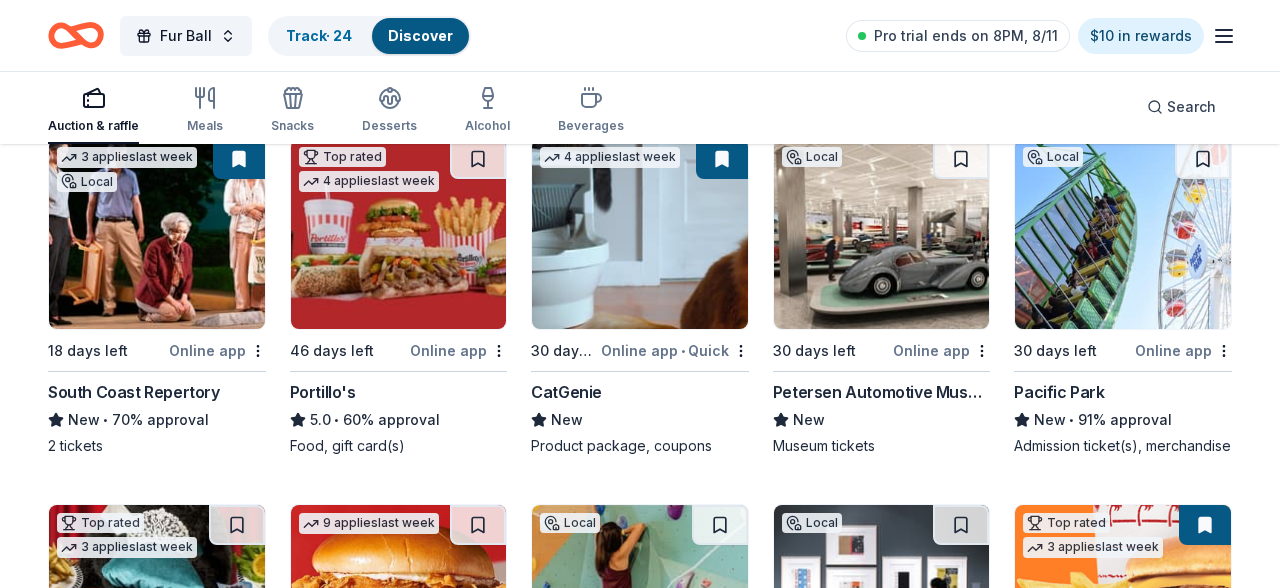 click at bounding box center [1123, 234] 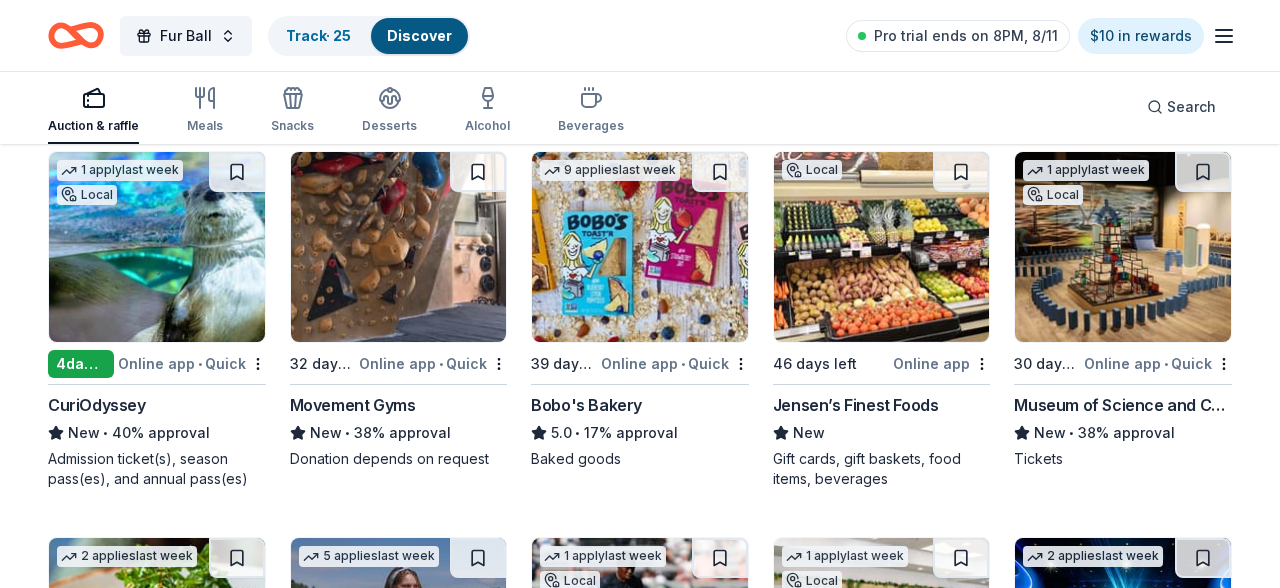 scroll, scrollTop: 3287, scrollLeft: 0, axis: vertical 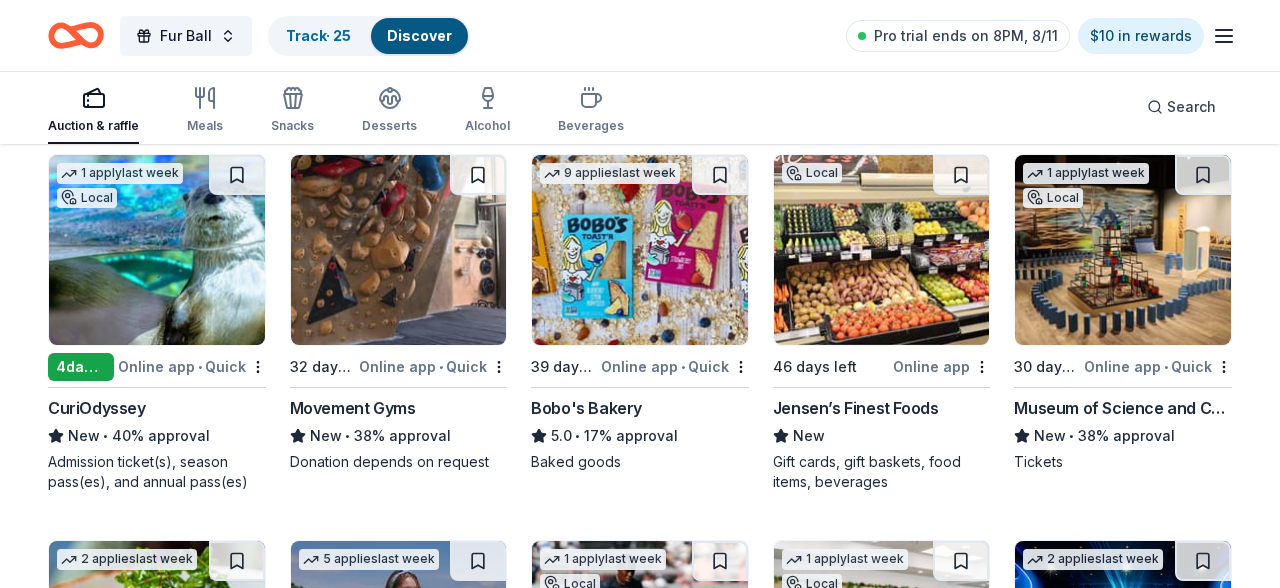 click at bounding box center [157, 250] 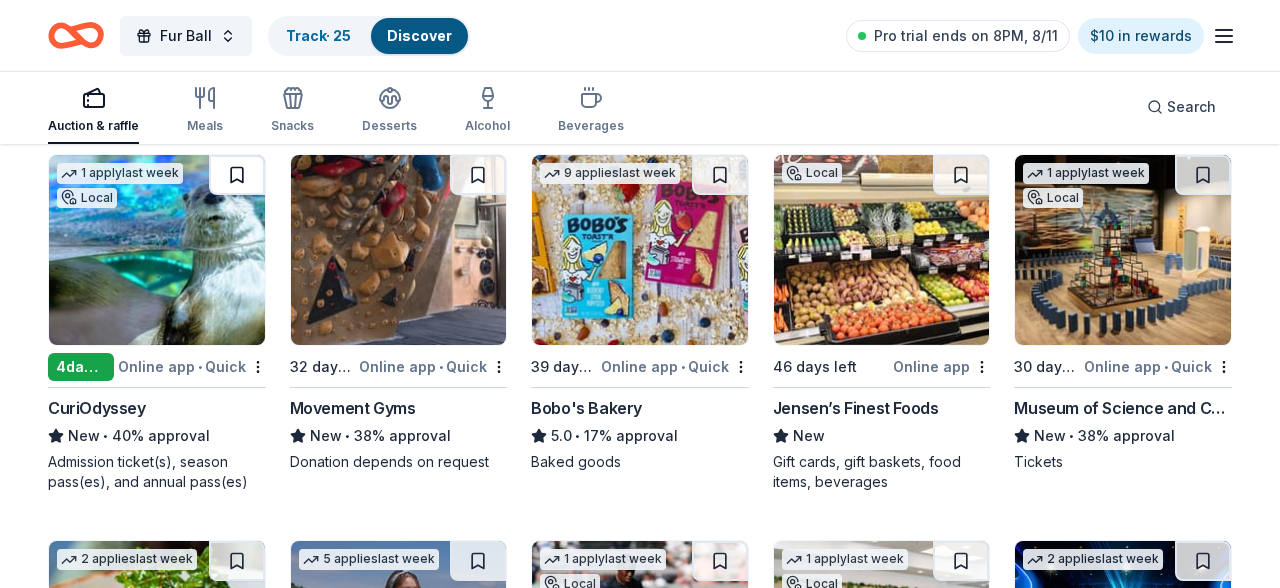 click at bounding box center [237, 175] 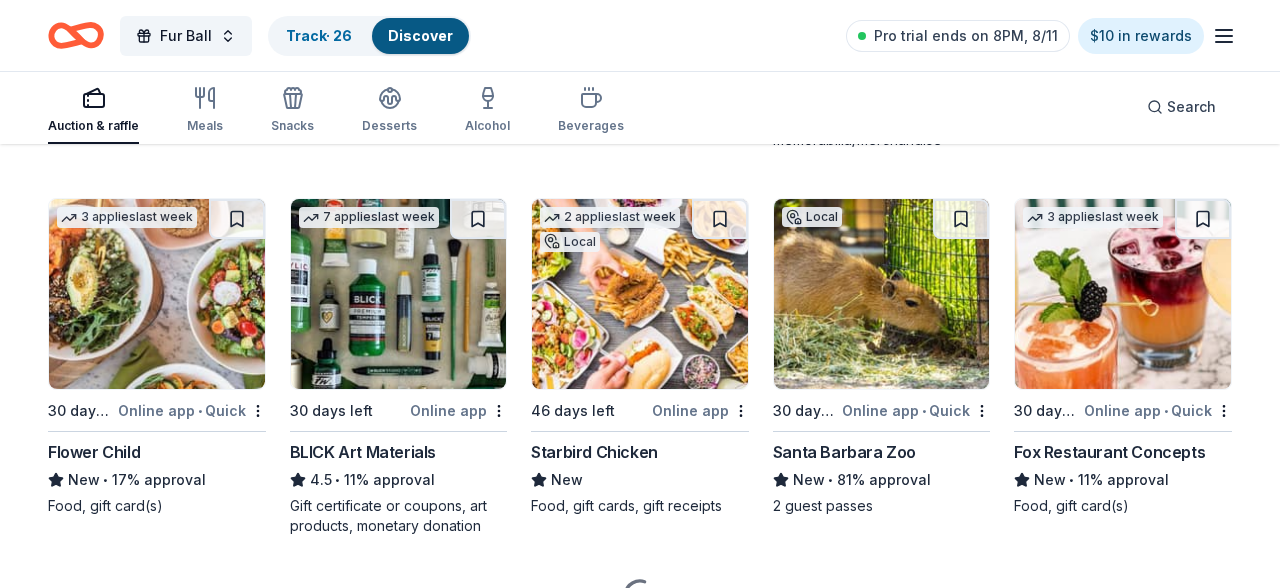 scroll, scrollTop: 5223, scrollLeft: 0, axis: vertical 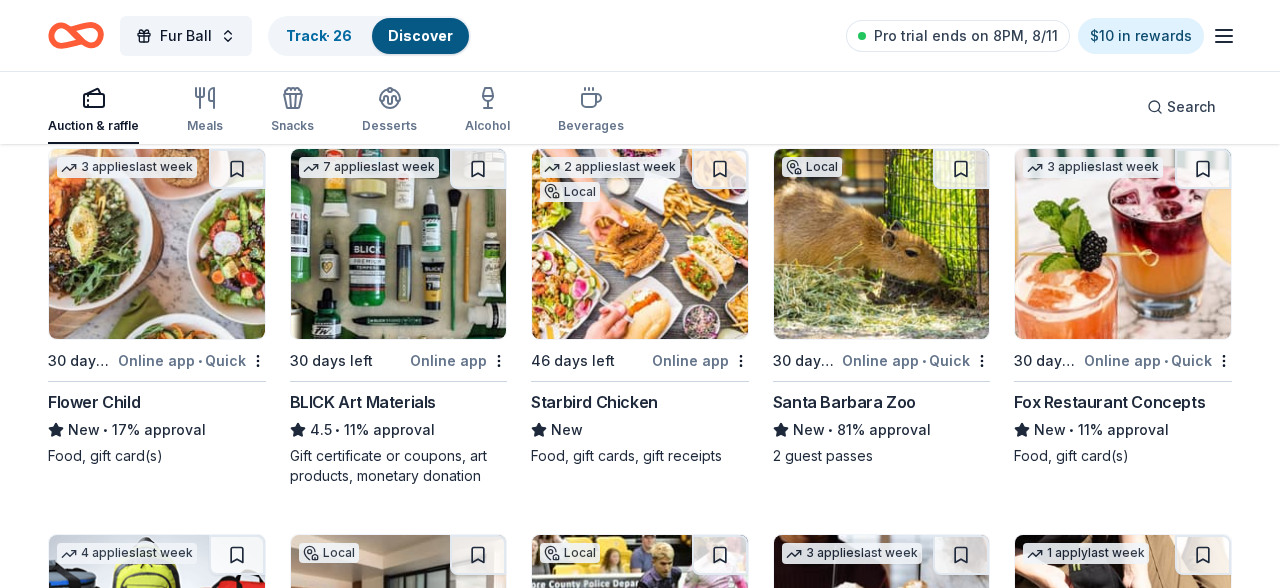 click at bounding box center [1123, 244] 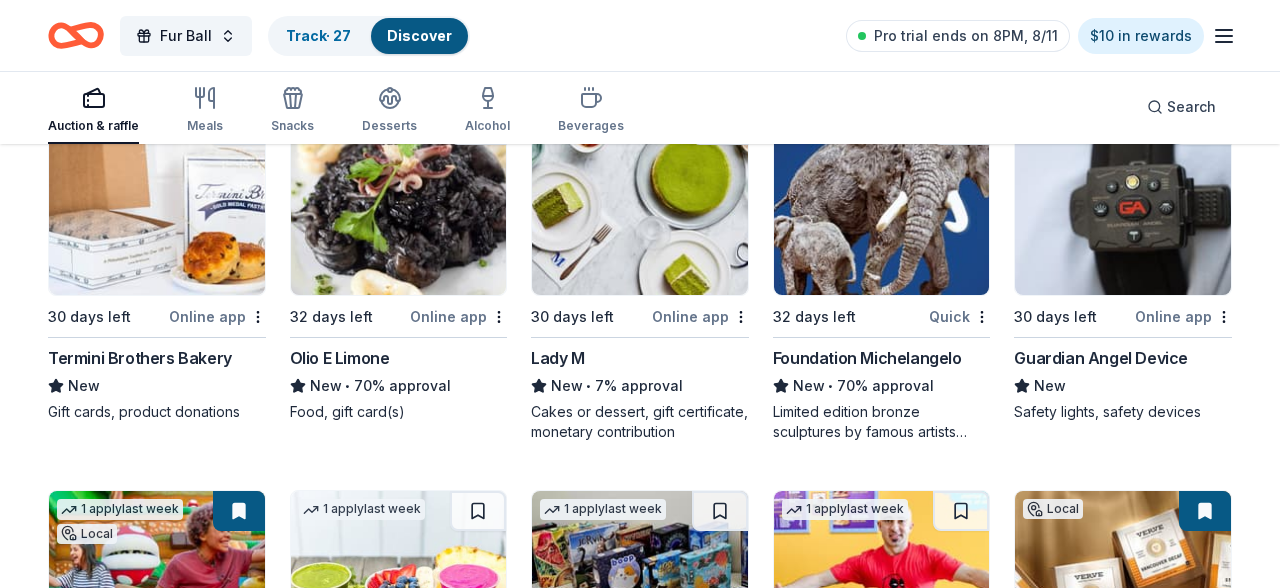 scroll, scrollTop: 6448, scrollLeft: 0, axis: vertical 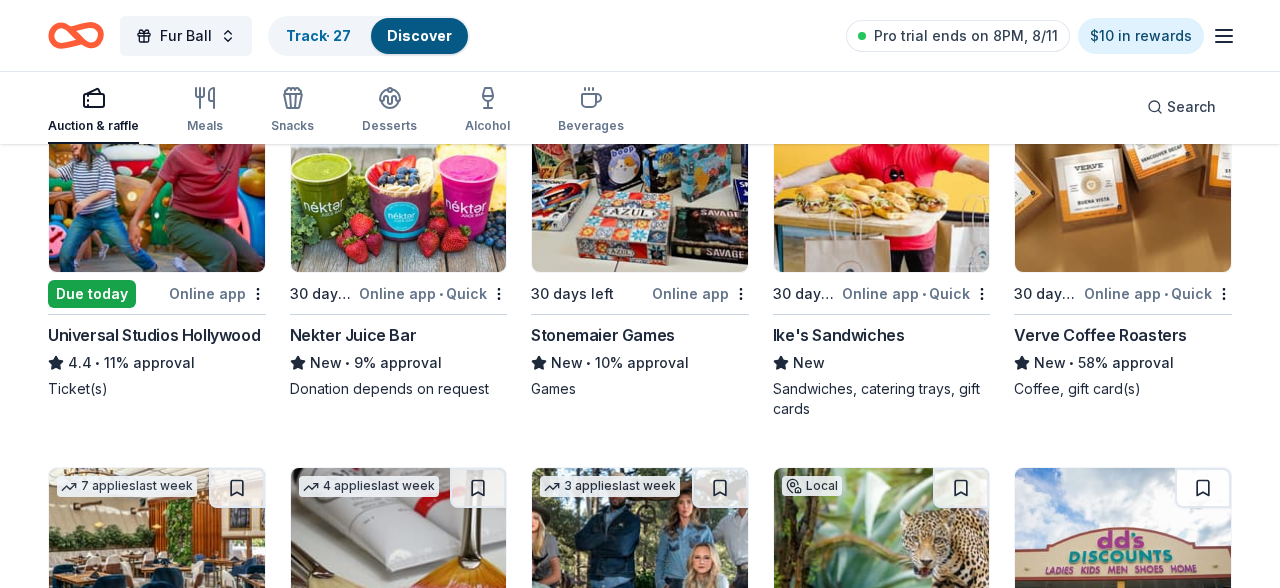click at bounding box center (1123, 177) 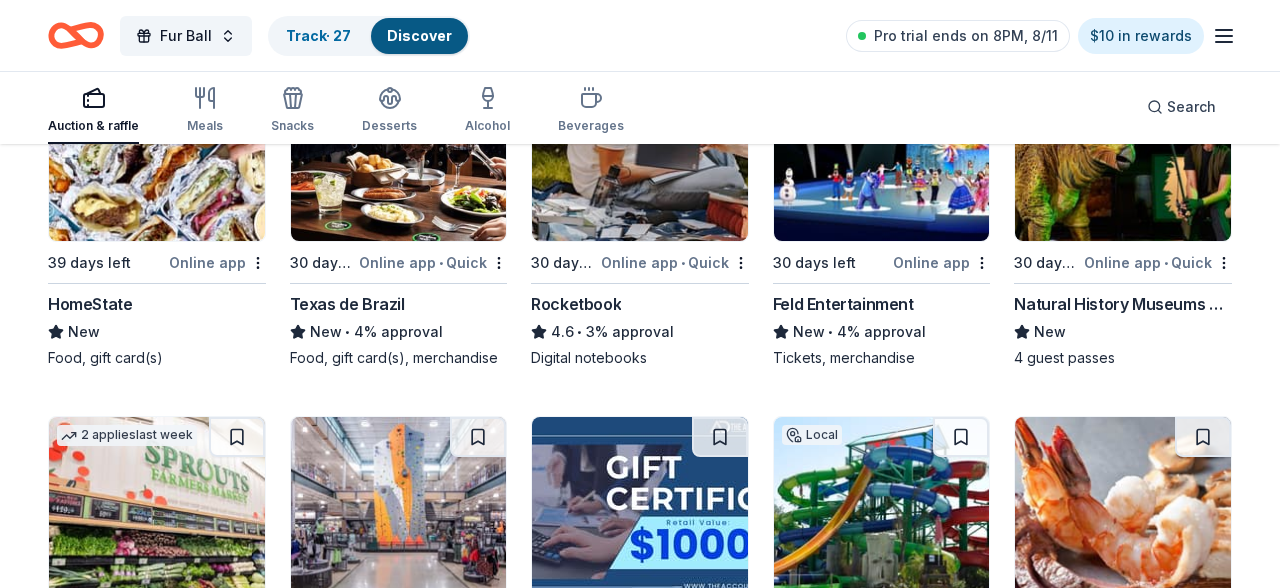 scroll, scrollTop: 7940, scrollLeft: 0, axis: vertical 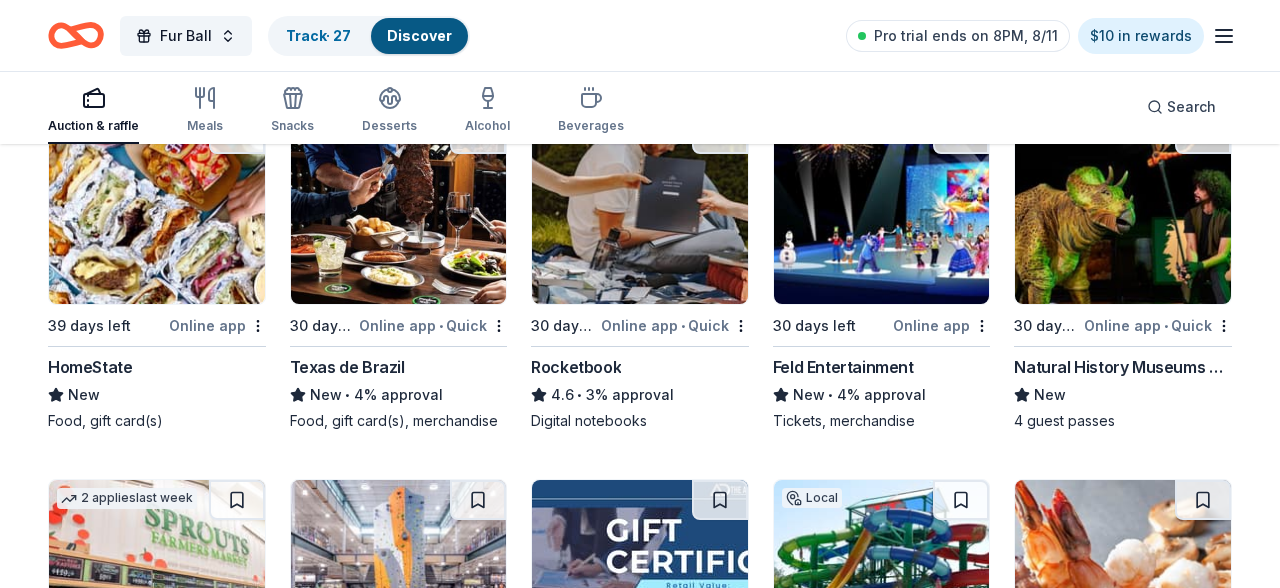 click at bounding box center [1123, 209] 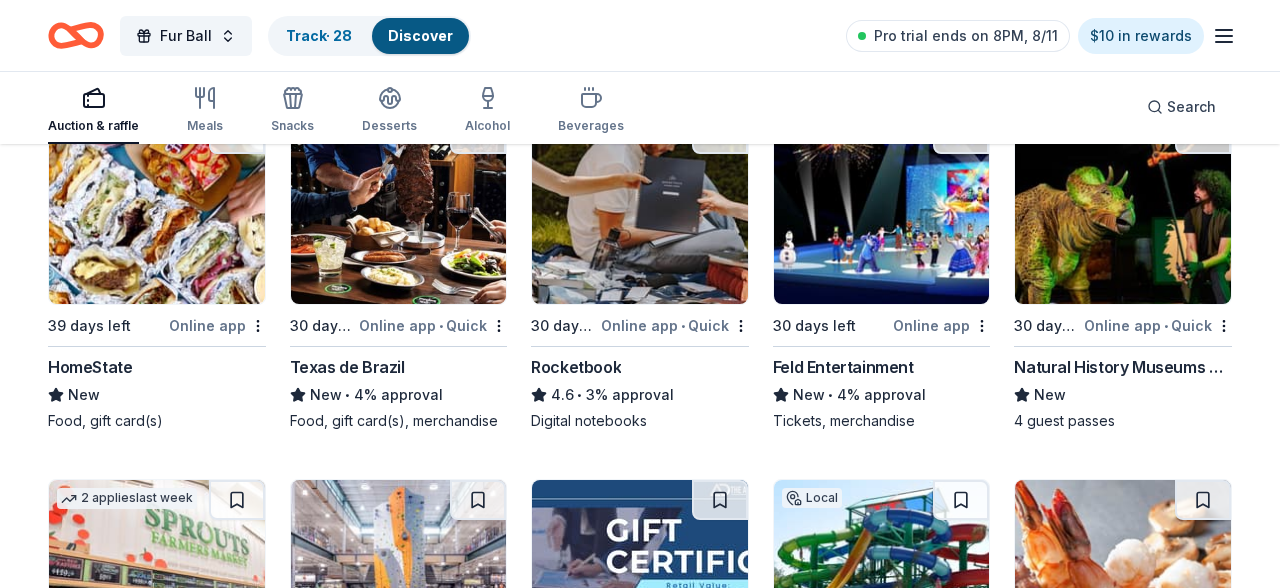 click on "Feld Entertainment" at bounding box center [843, 367] 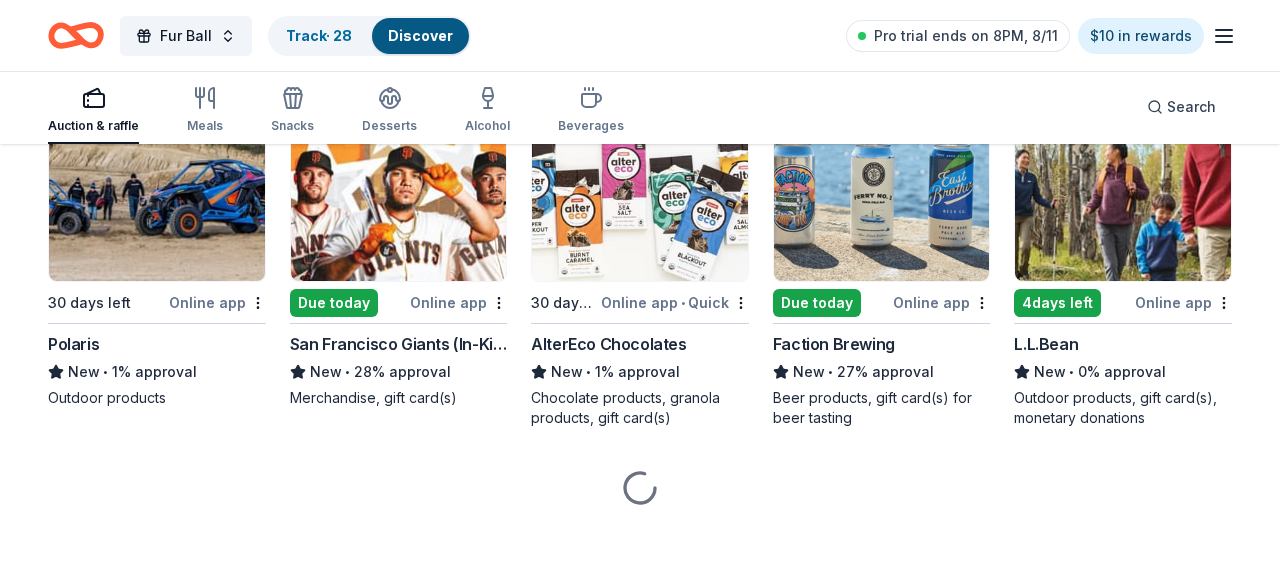 scroll, scrollTop: 17936, scrollLeft: 0, axis: vertical 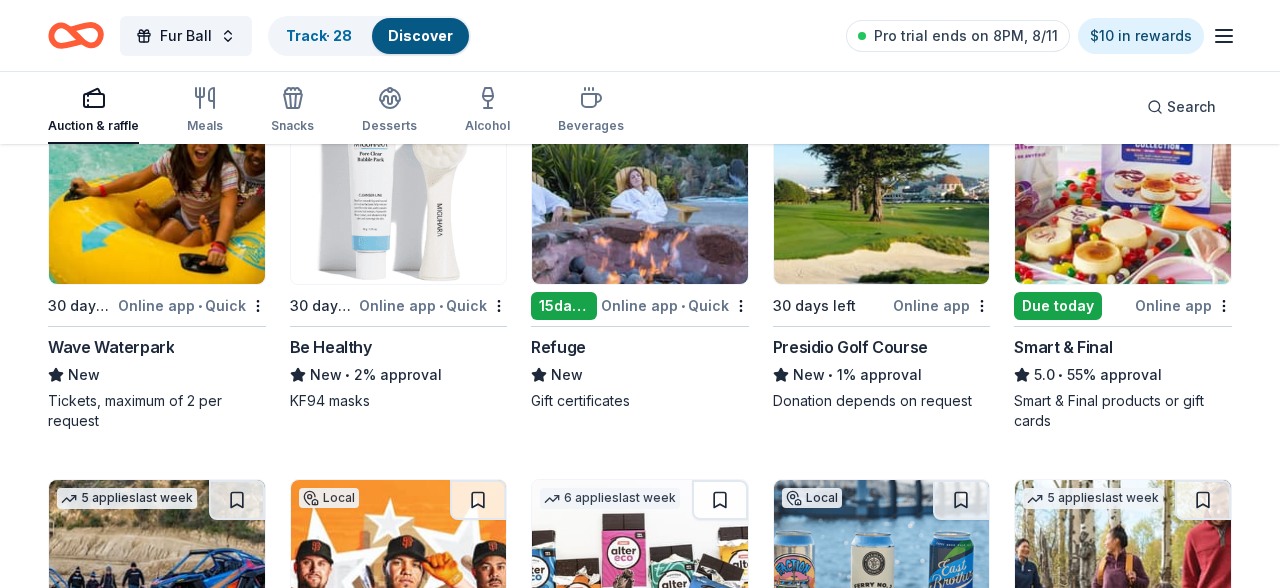 click at bounding box center [1123, 189] 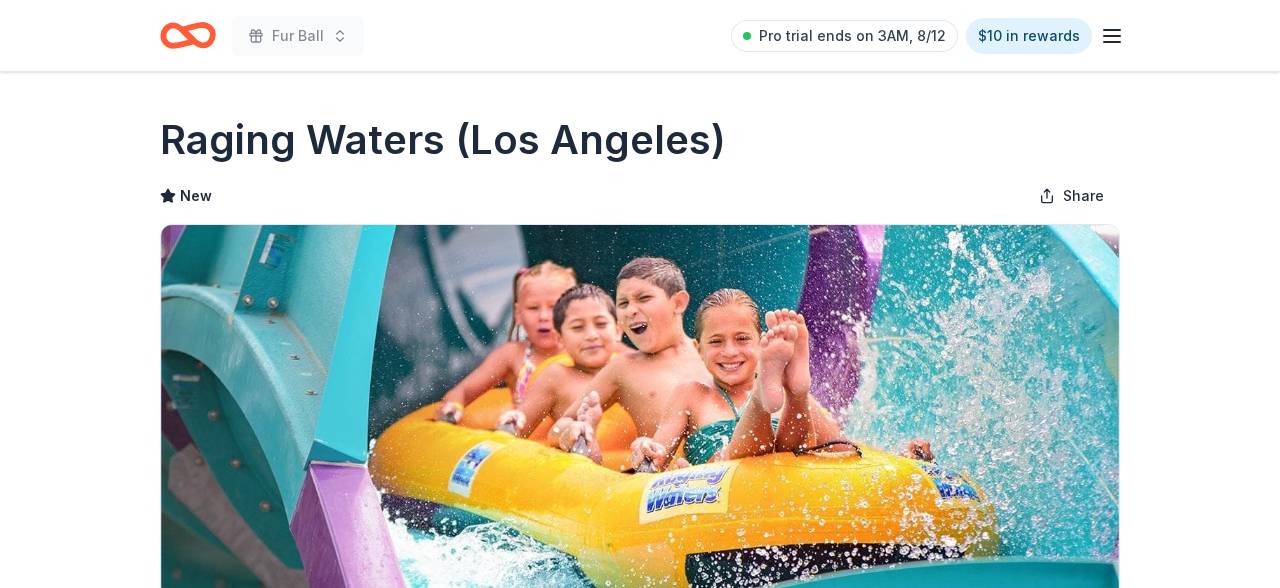scroll, scrollTop: 0, scrollLeft: 0, axis: both 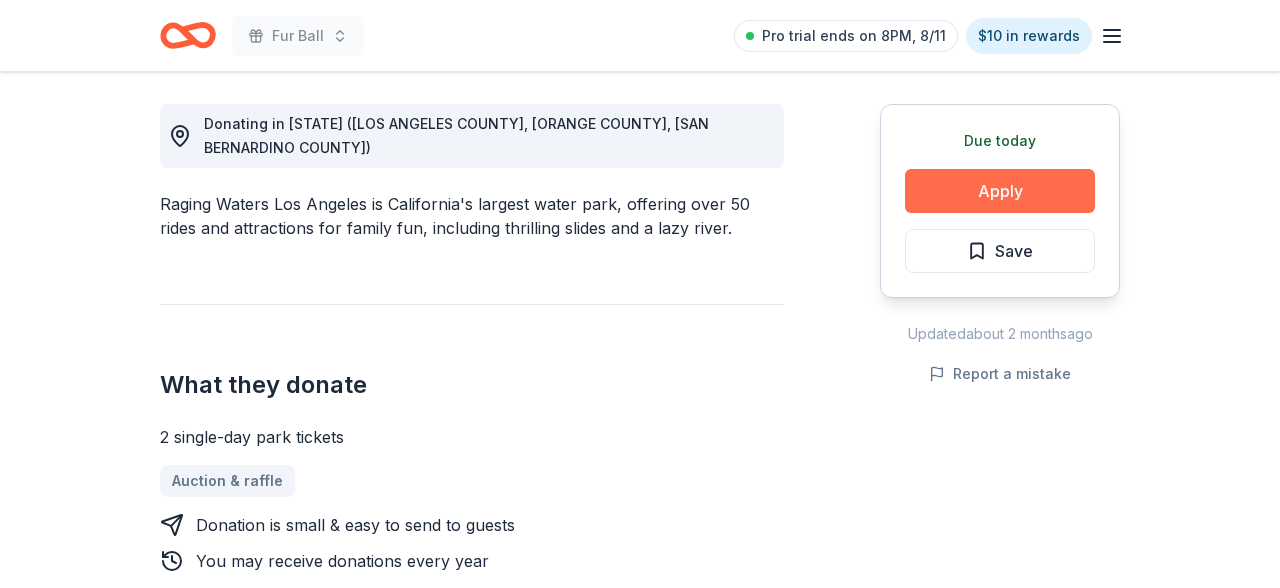 click on "Apply" at bounding box center (1000, 191) 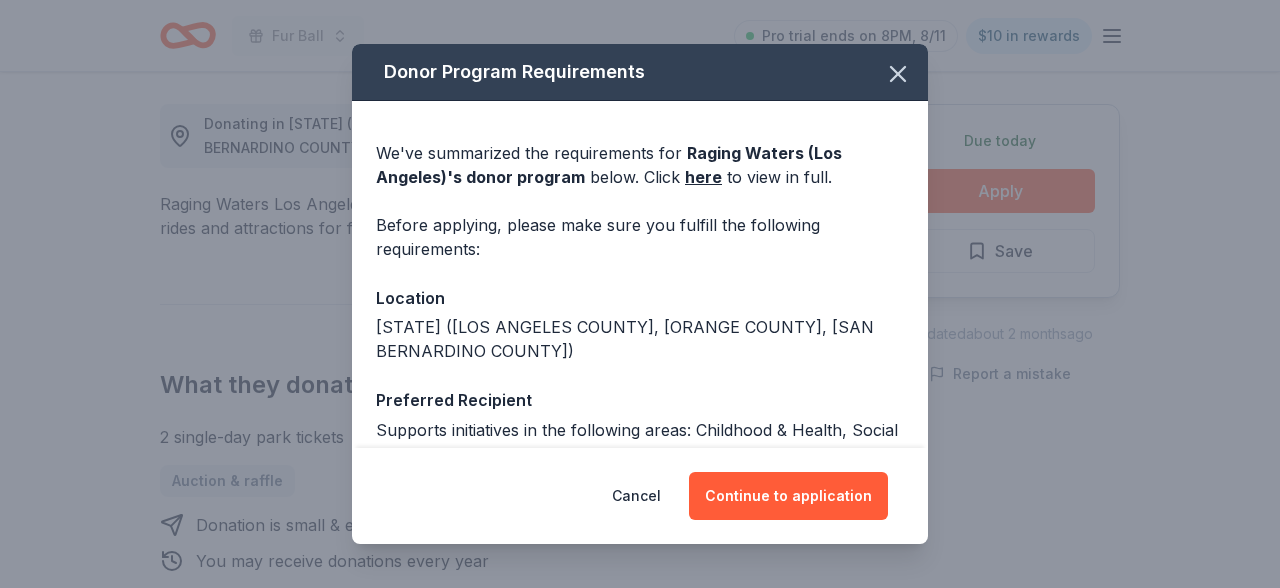 scroll, scrollTop: 127, scrollLeft: 0, axis: vertical 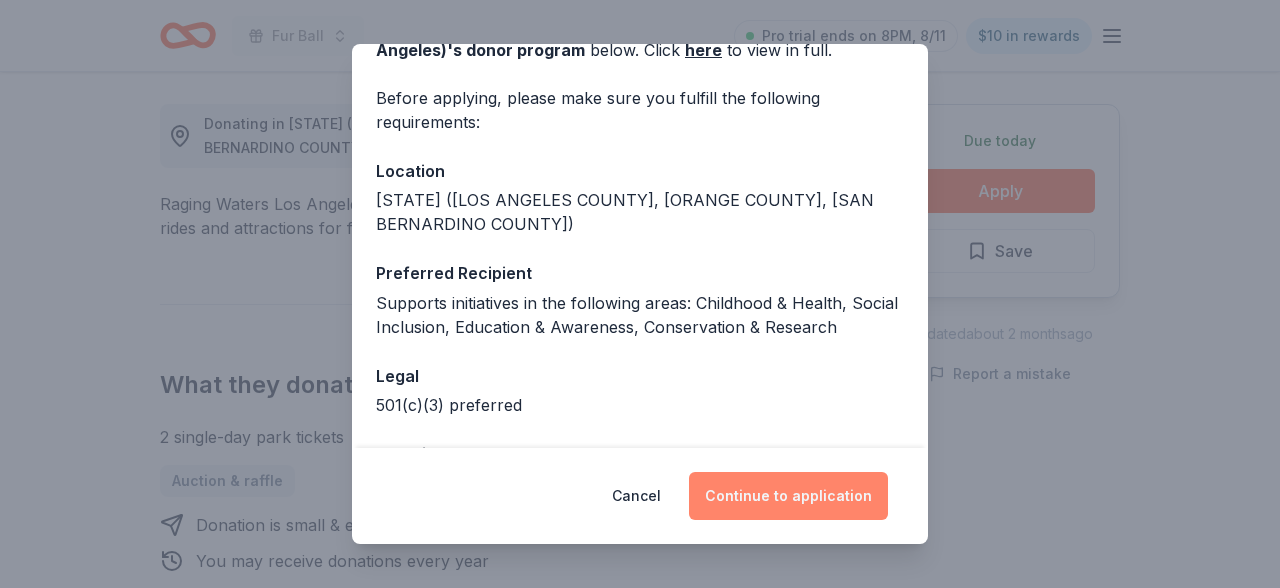 click on "Continue to application" at bounding box center (788, 496) 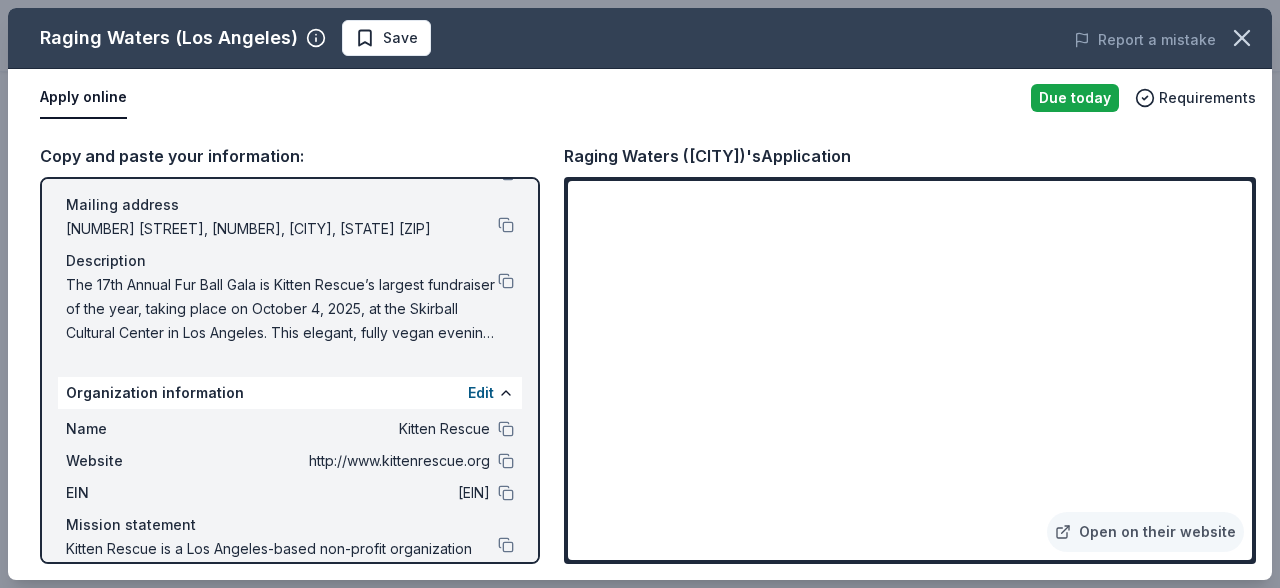 scroll, scrollTop: 136, scrollLeft: 0, axis: vertical 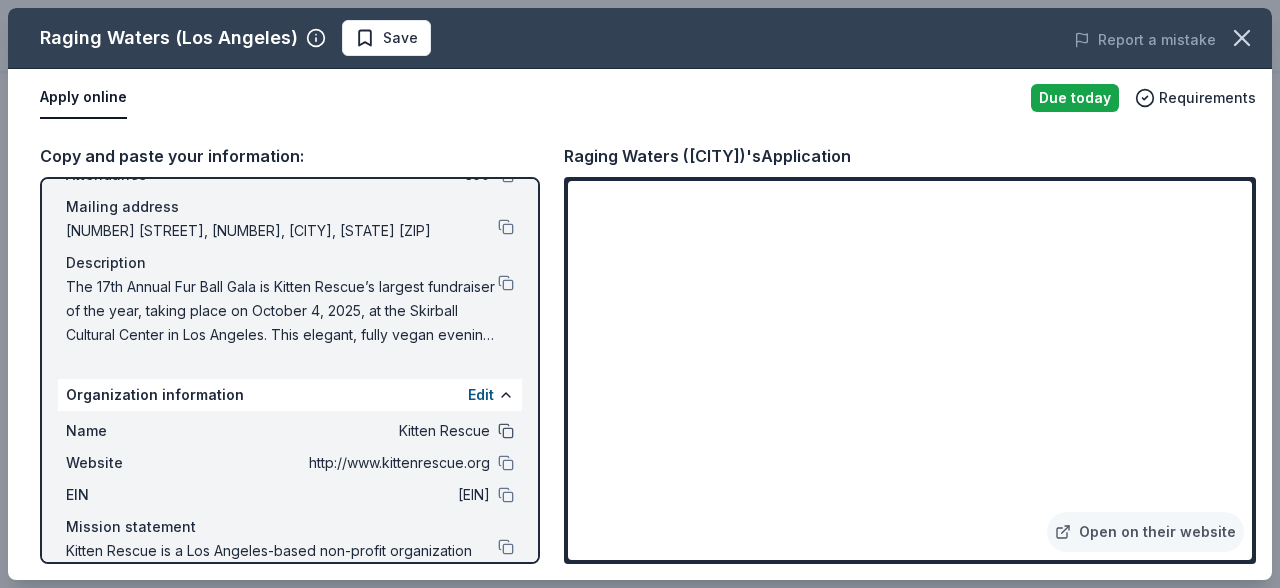 click at bounding box center [506, 431] 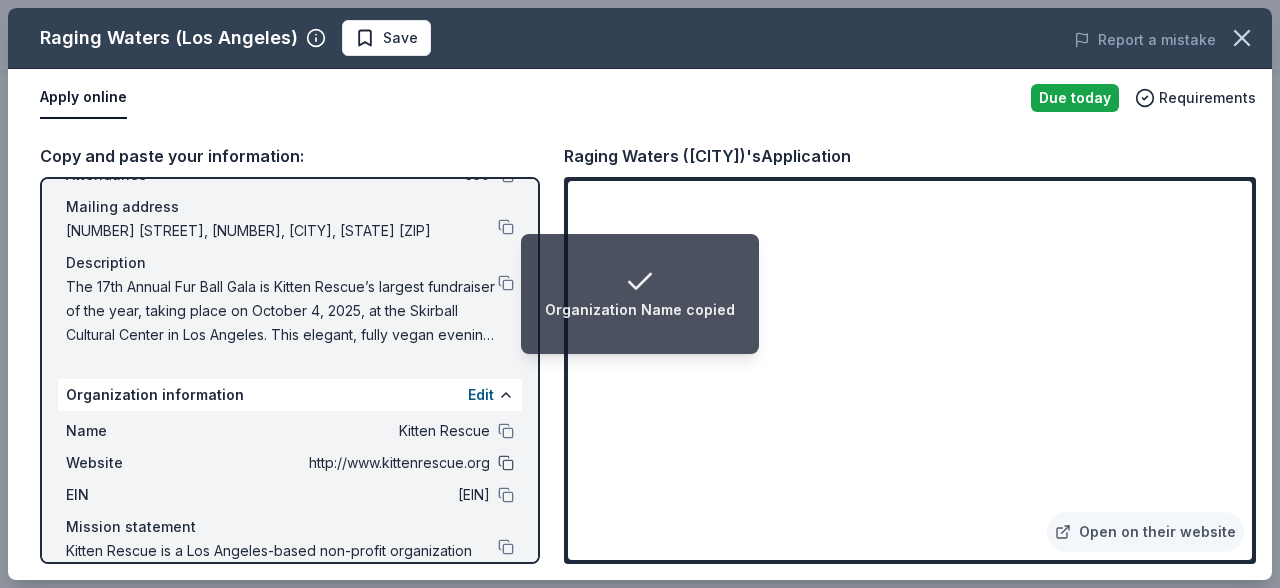 click at bounding box center [506, 463] 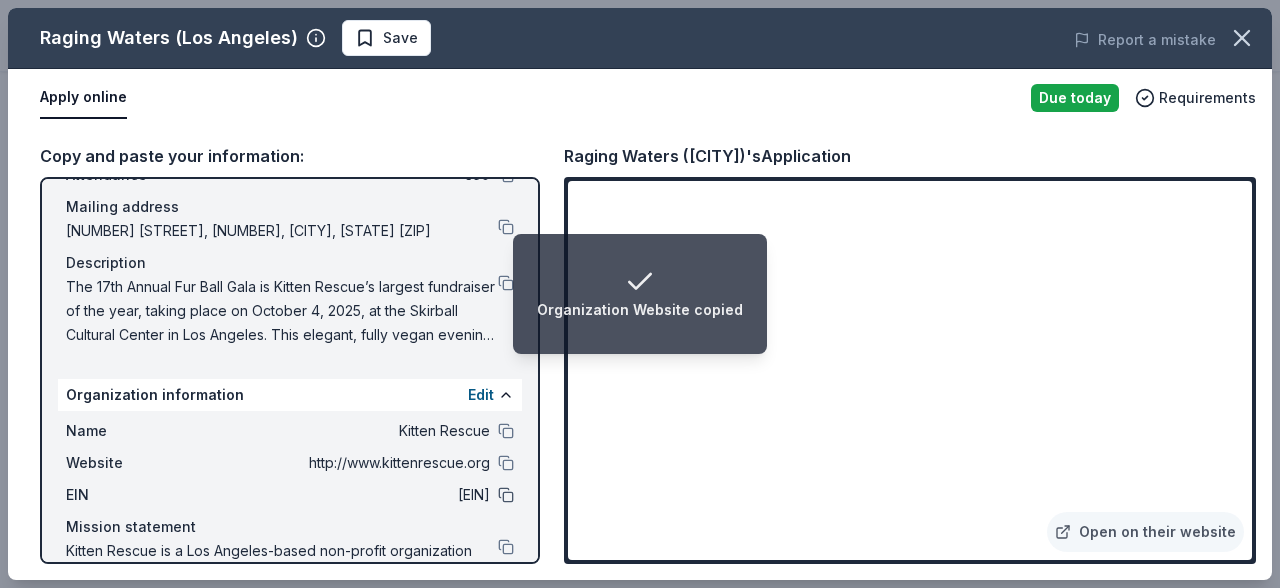click at bounding box center [506, 495] 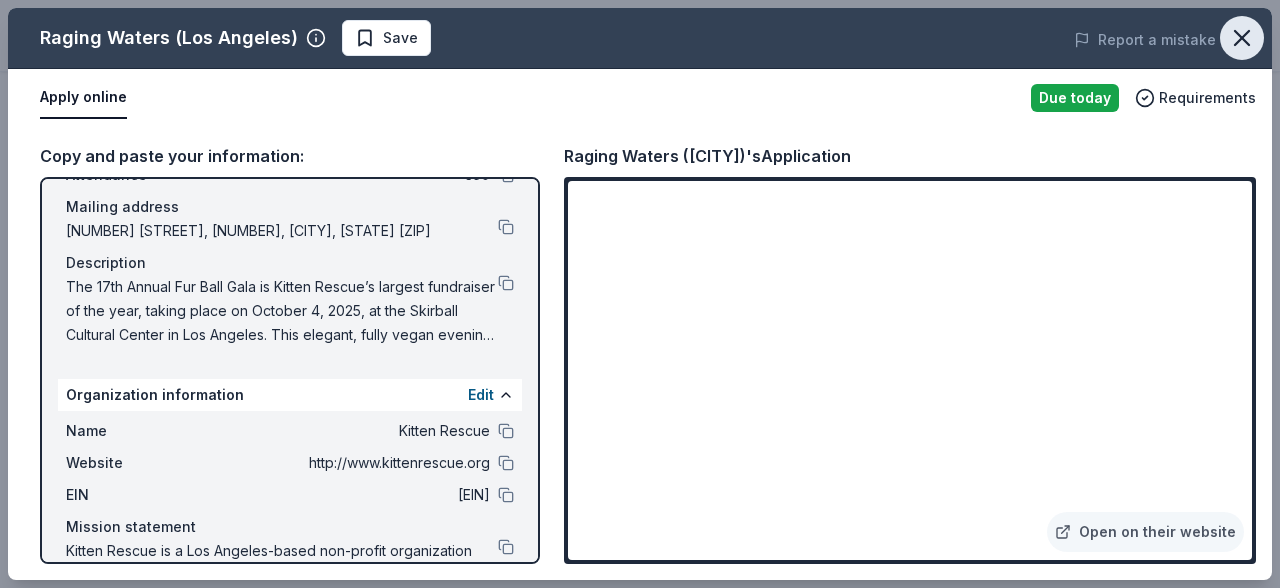 click 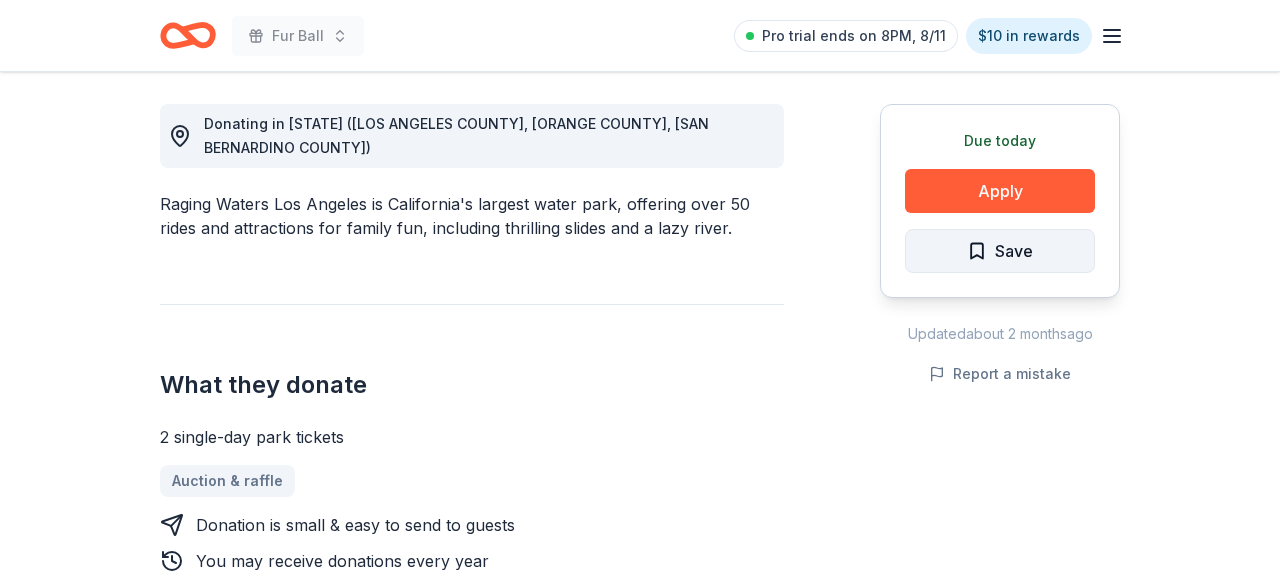 click on "Save" at bounding box center [1000, 251] 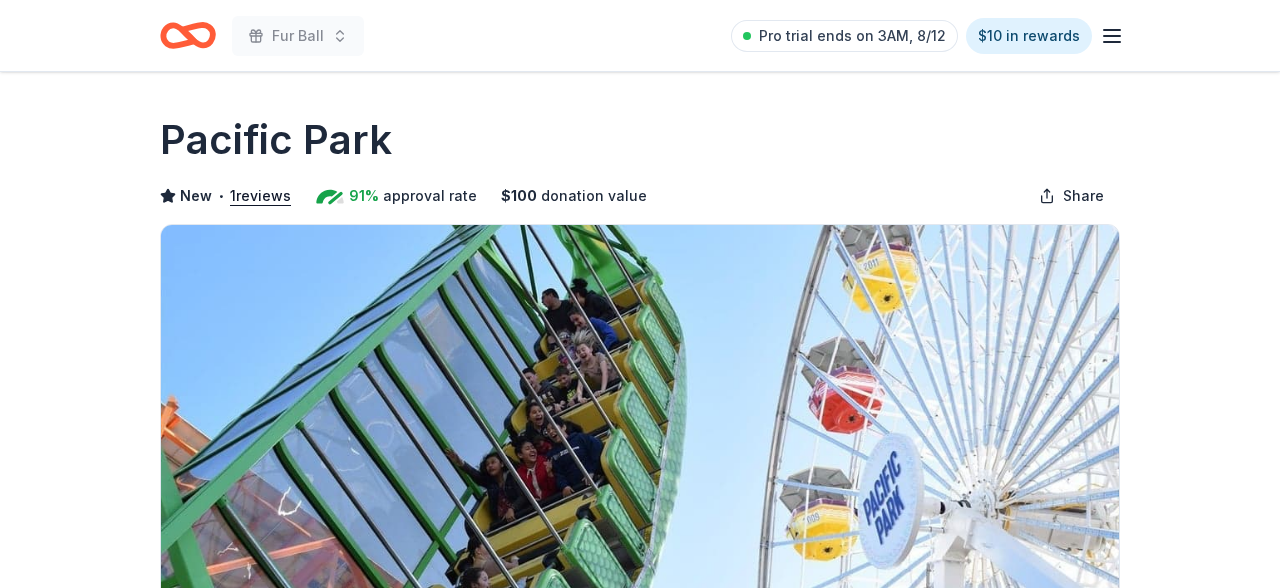 scroll, scrollTop: 0, scrollLeft: 0, axis: both 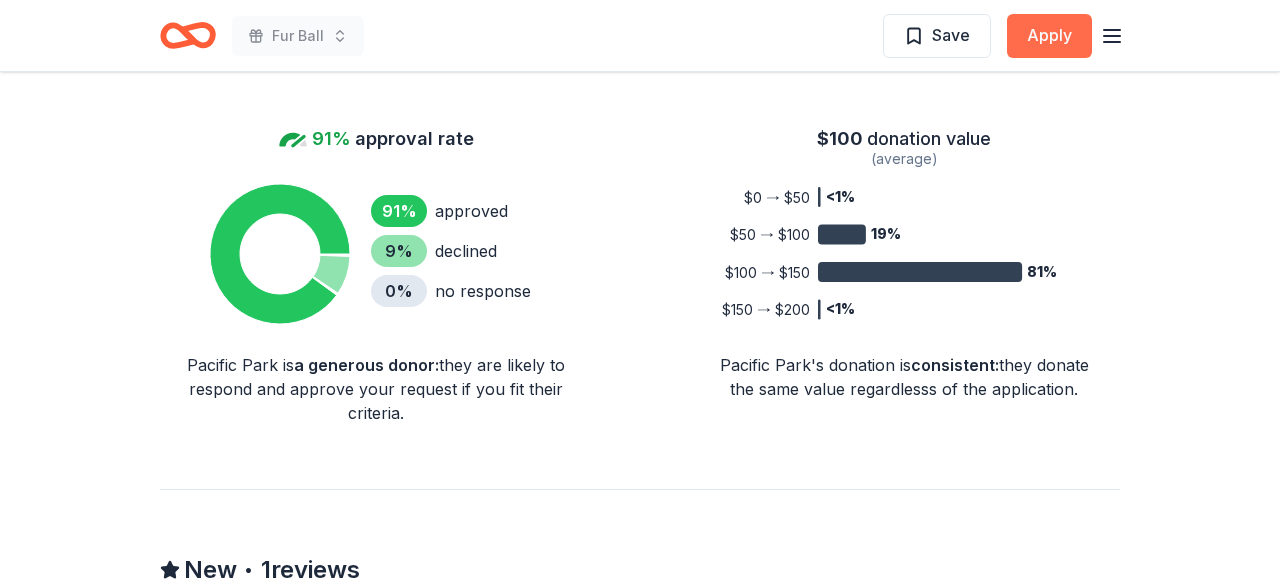 click on "Apply" at bounding box center [1049, 36] 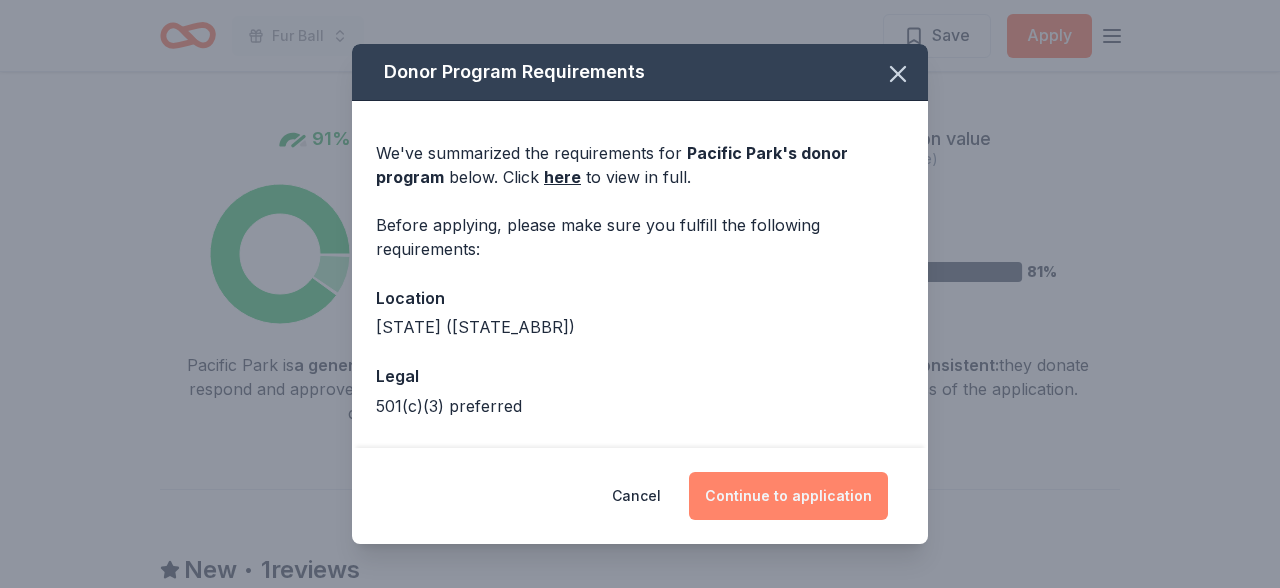 click on "Continue to application" at bounding box center (788, 496) 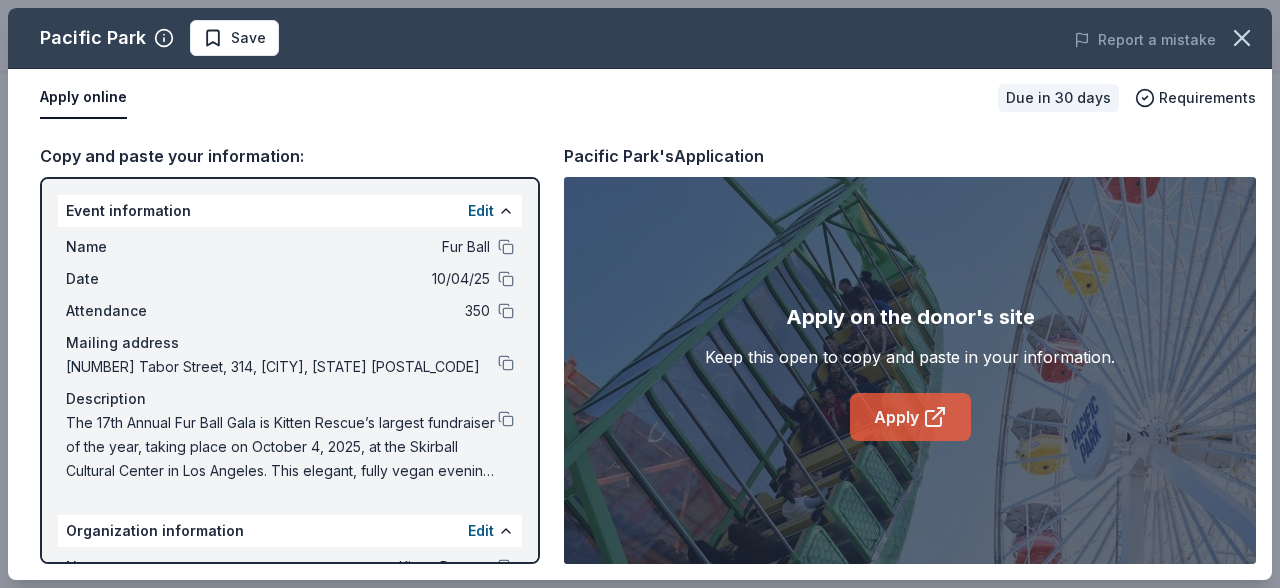 click on "Apply" at bounding box center [910, 417] 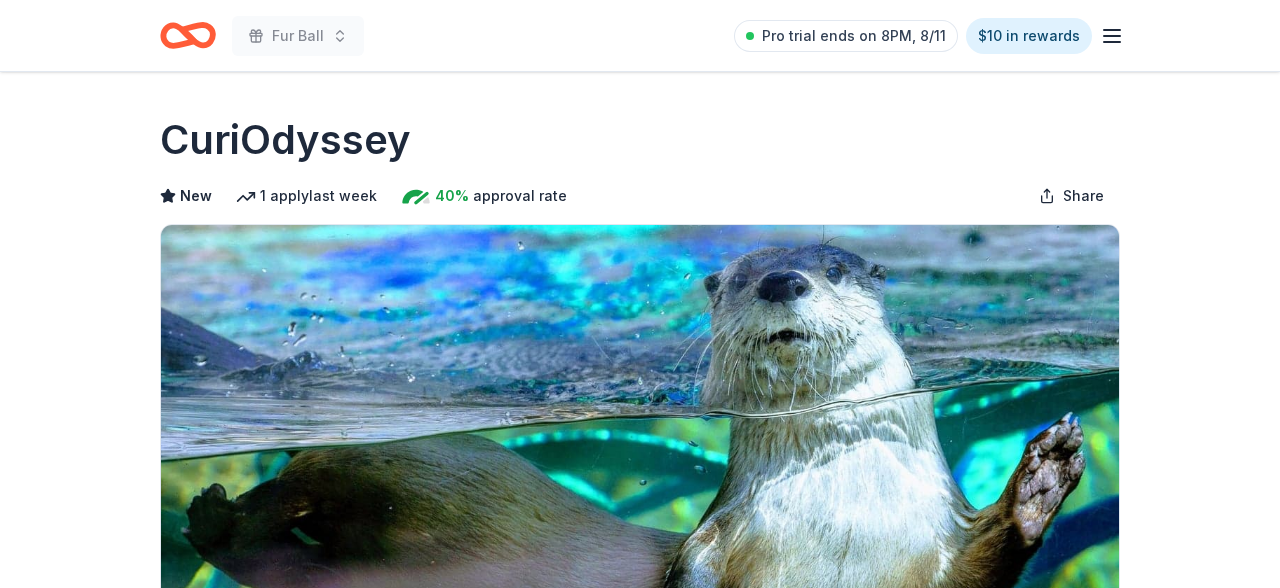scroll, scrollTop: 552, scrollLeft: 0, axis: vertical 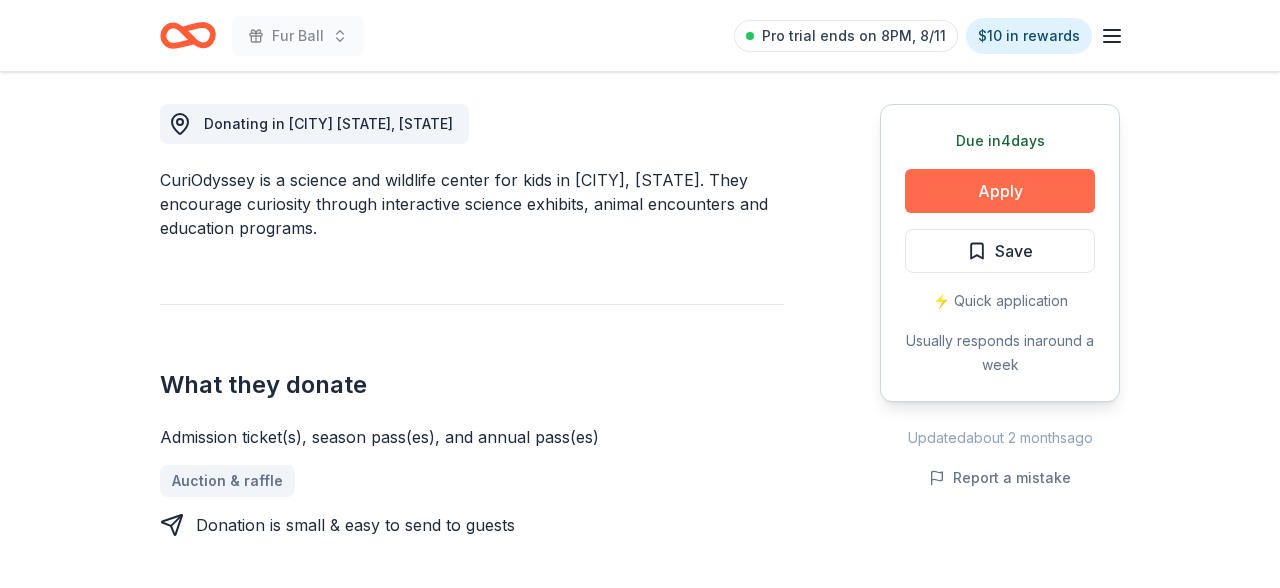 click on "Apply" at bounding box center [1000, 191] 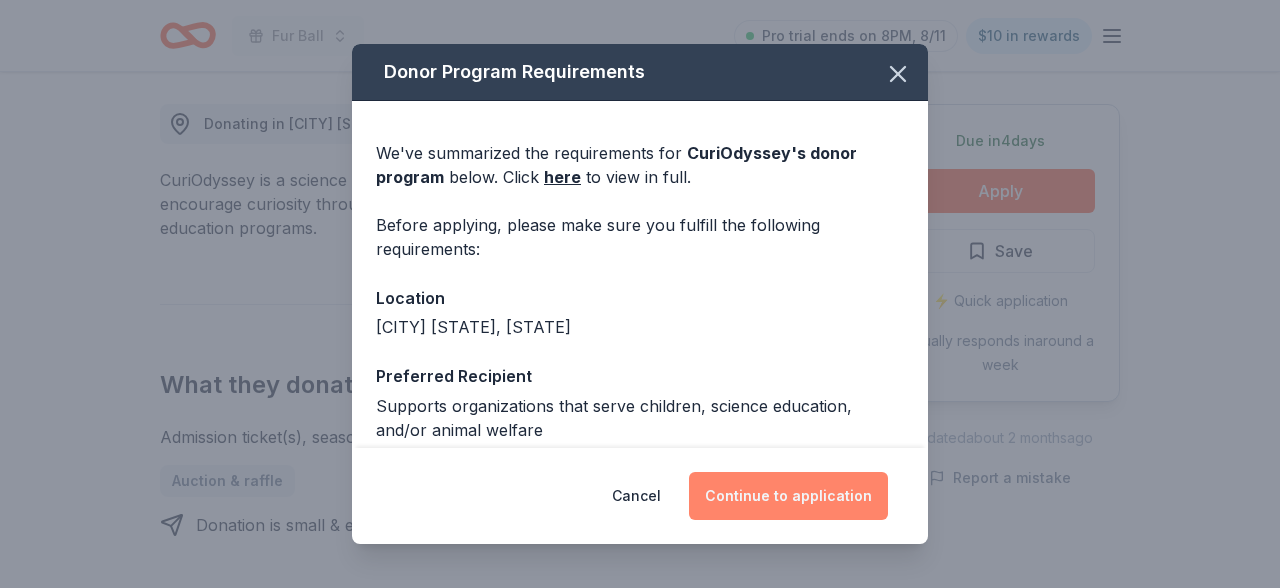 click on "Continue to application" at bounding box center [788, 496] 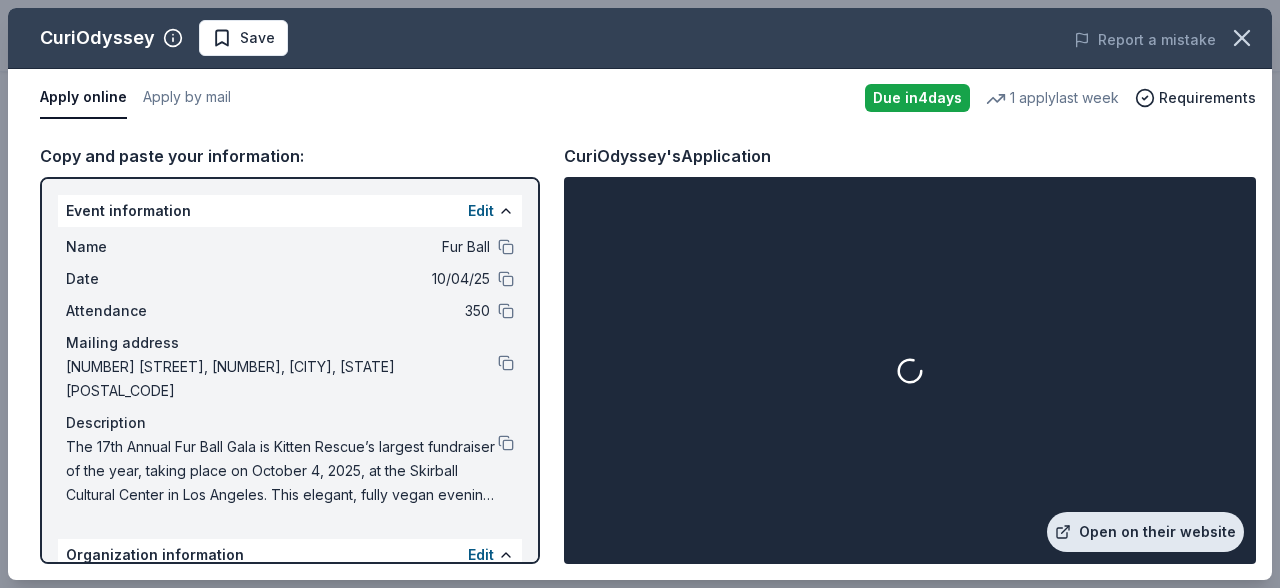 click on "Open on their website" at bounding box center (1145, 532) 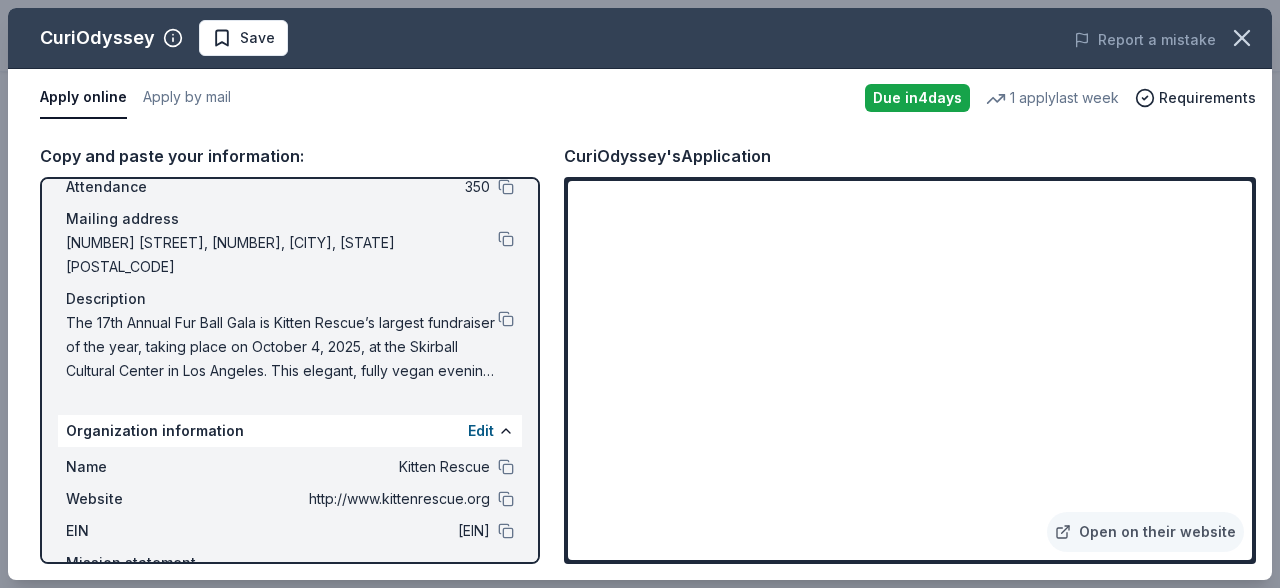 scroll, scrollTop: 139, scrollLeft: 0, axis: vertical 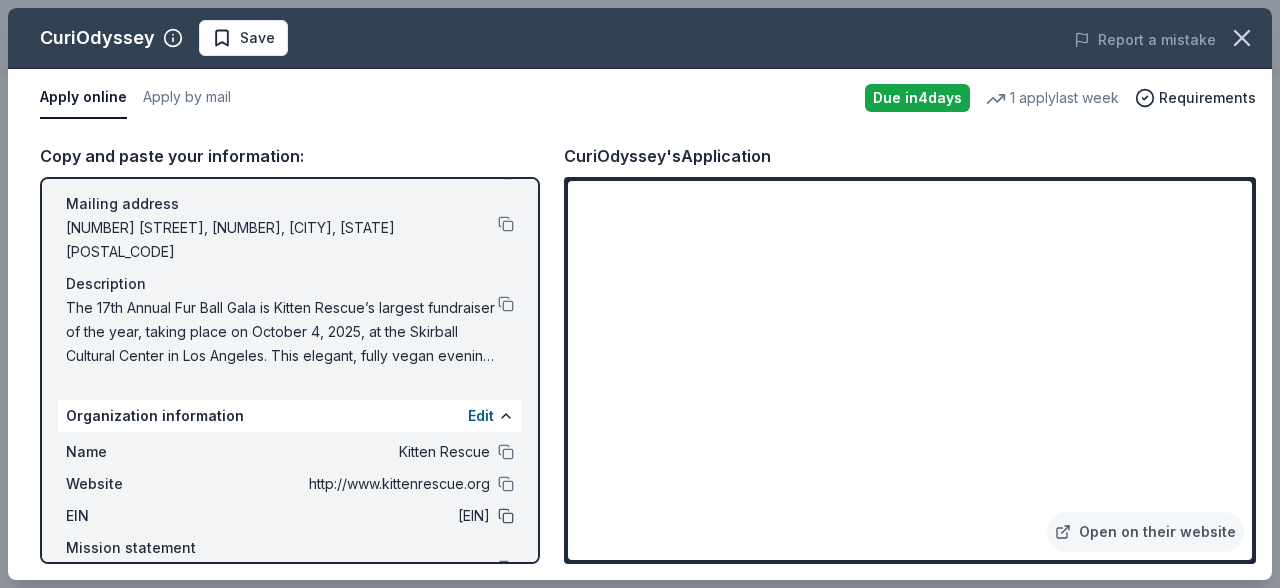 click at bounding box center [506, 516] 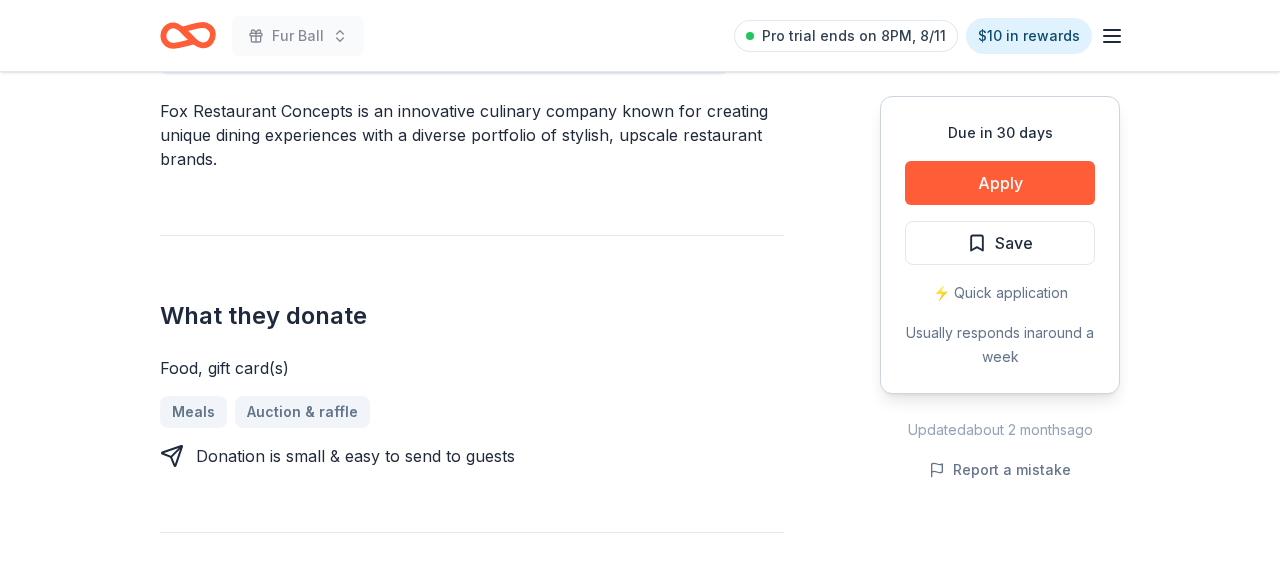 scroll, scrollTop: 552, scrollLeft: 0, axis: vertical 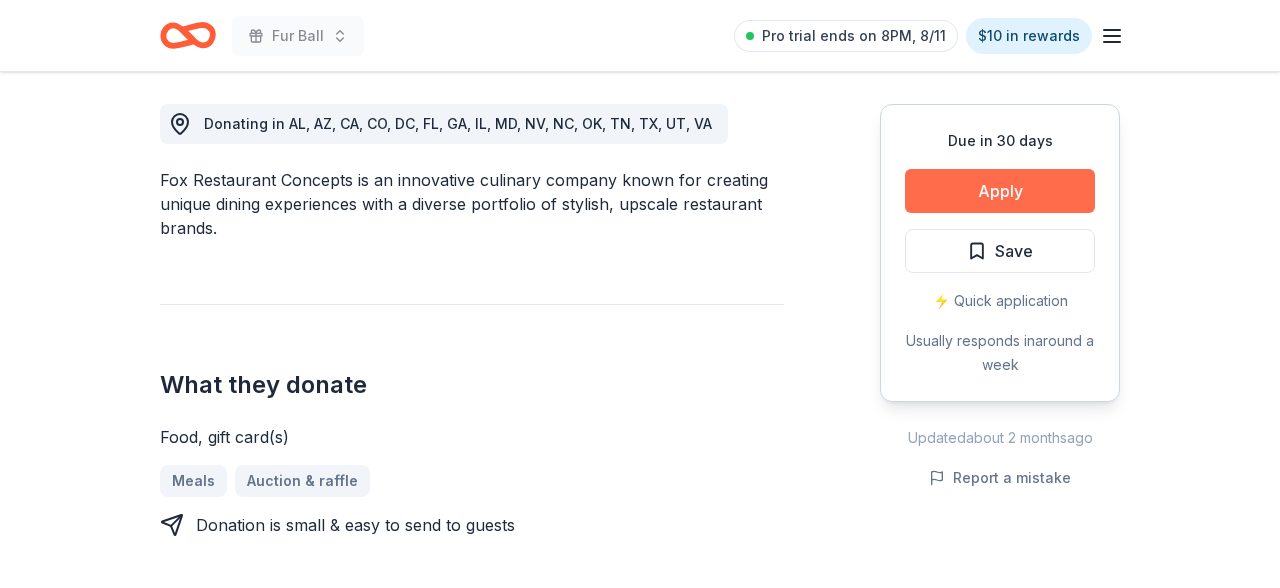 click on "Apply" at bounding box center (1000, 191) 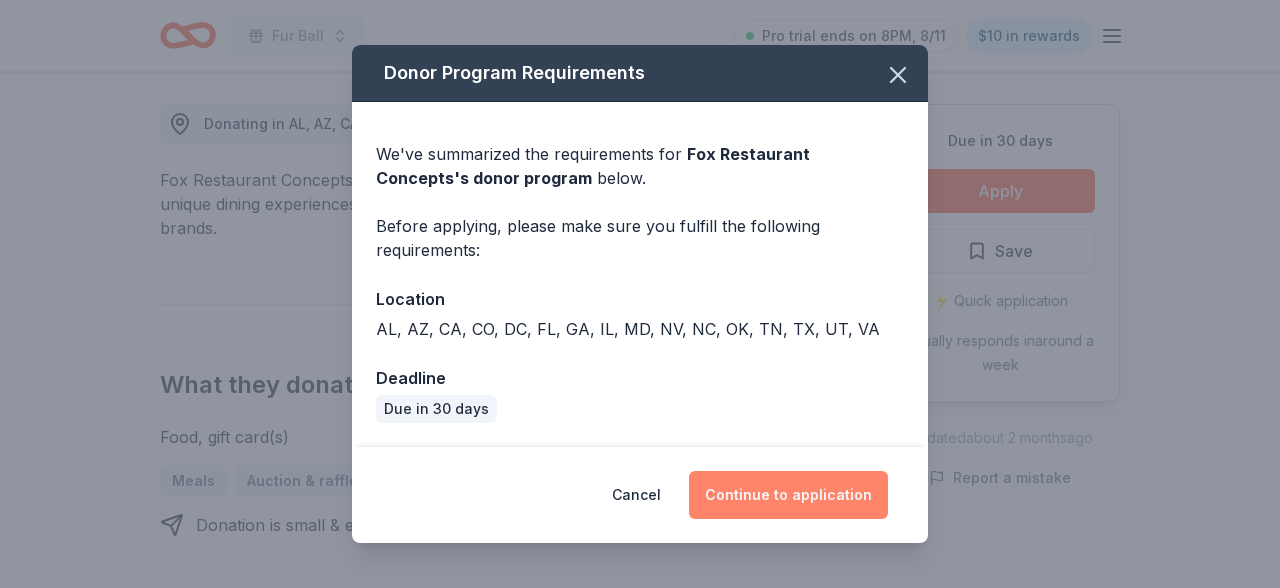 click on "Continue to application" at bounding box center [788, 495] 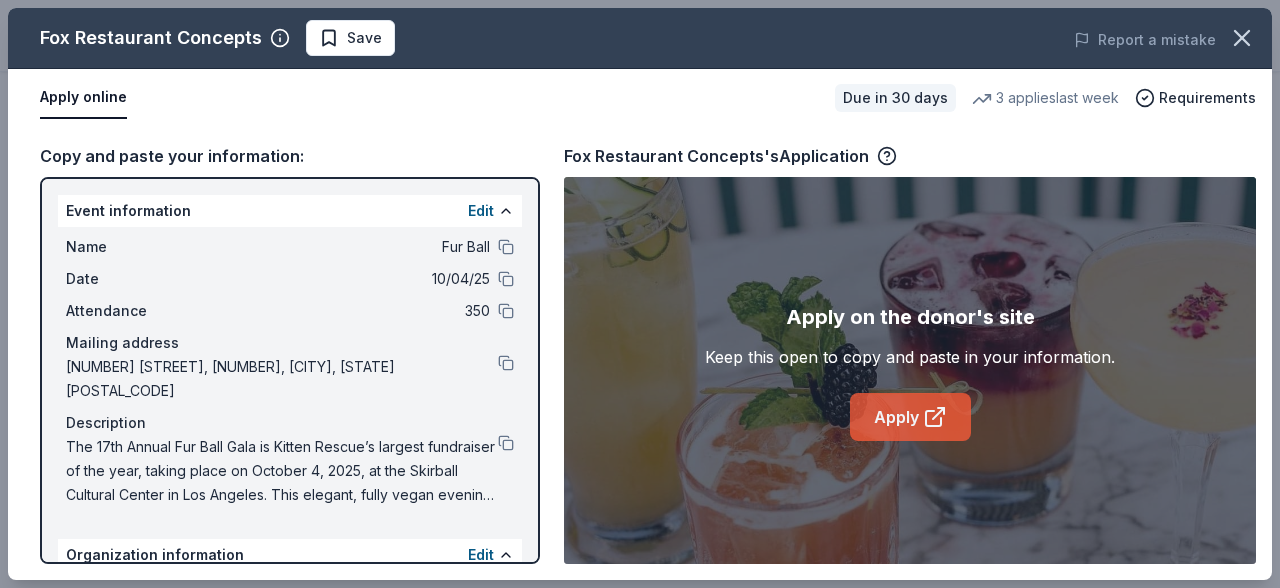 click on "Apply" at bounding box center (910, 417) 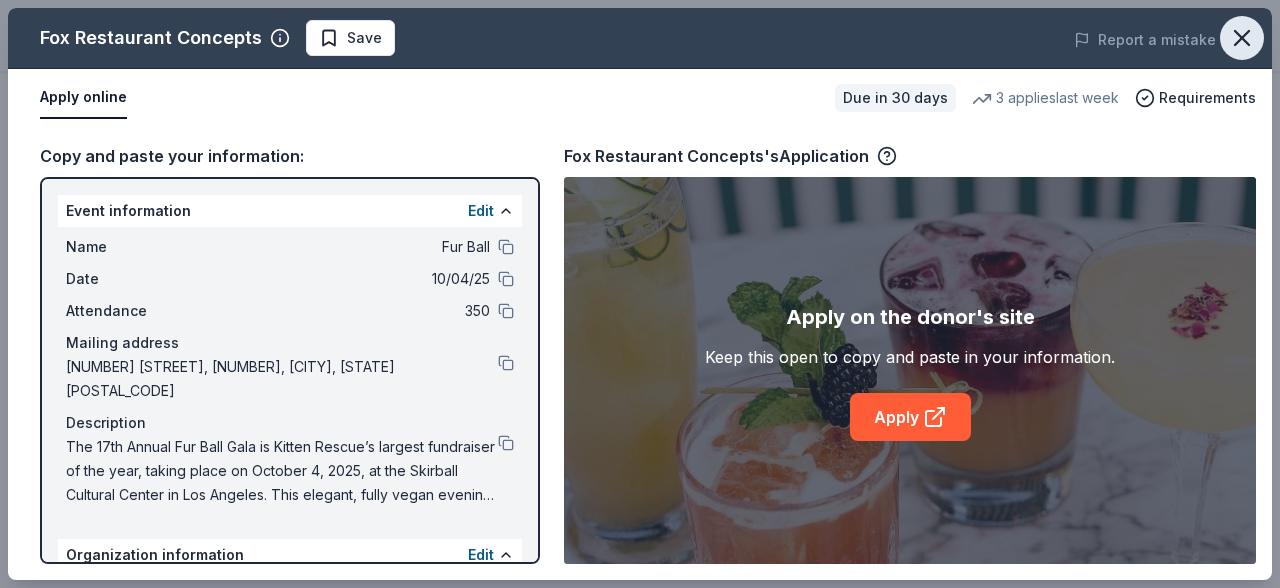 click 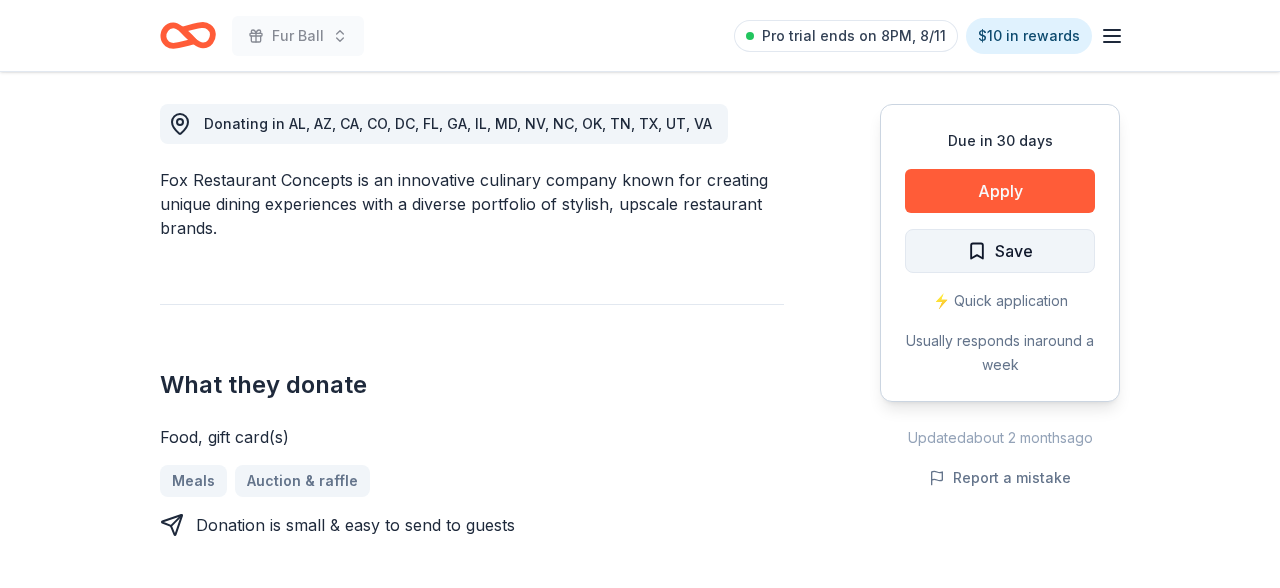 click on "Save" at bounding box center (1000, 251) 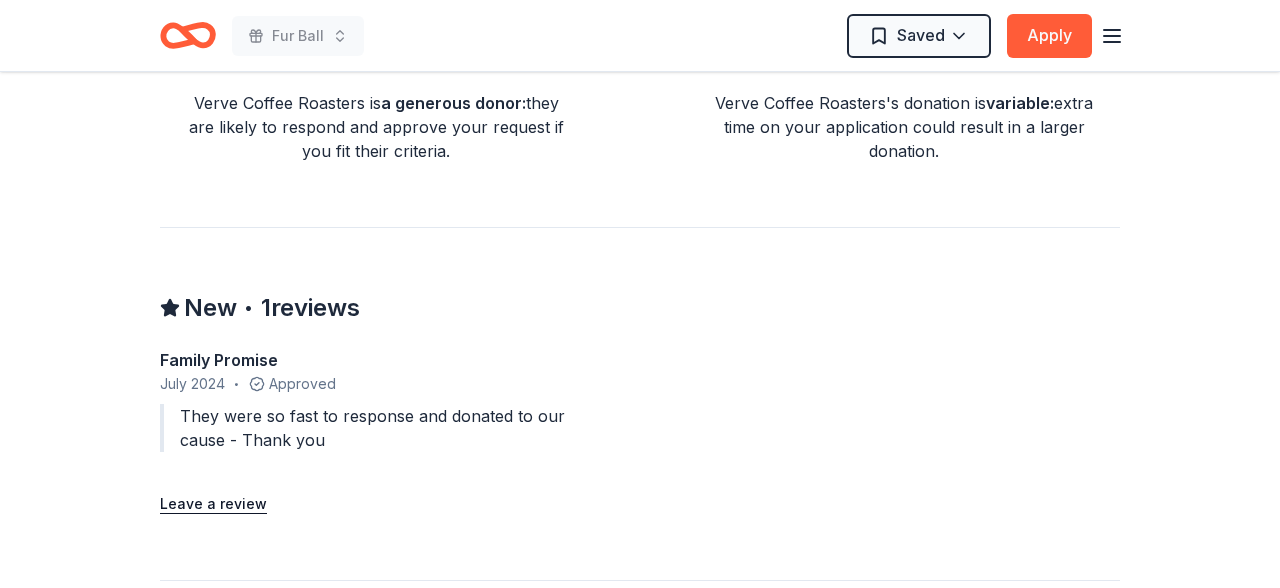 scroll, scrollTop: 1085, scrollLeft: 0, axis: vertical 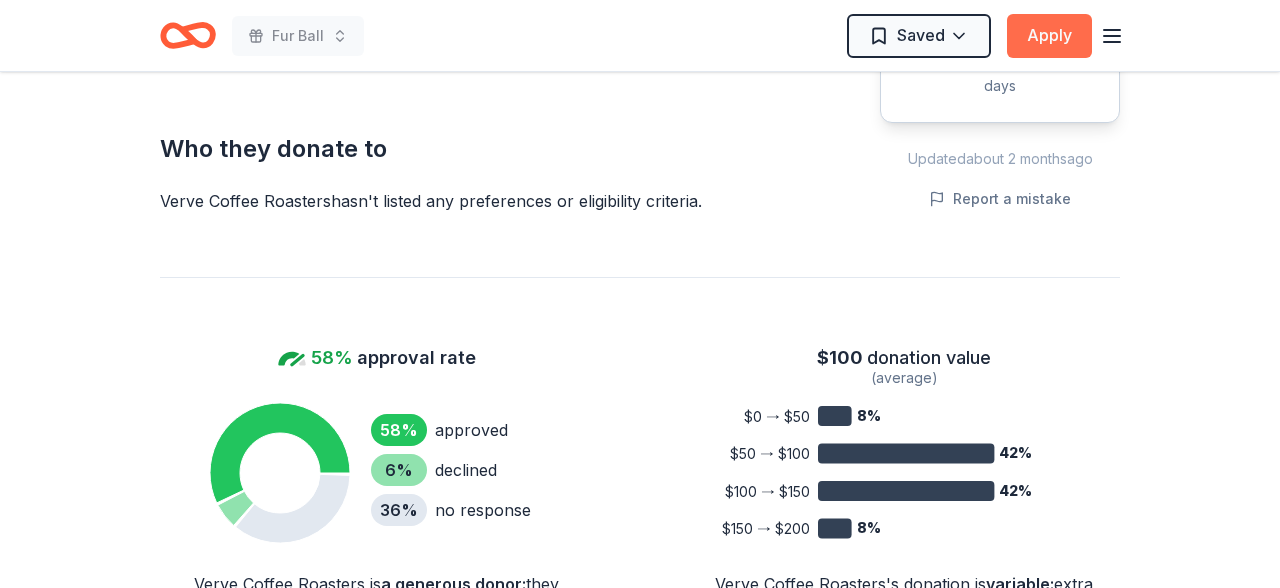click on "Apply" at bounding box center [1049, 36] 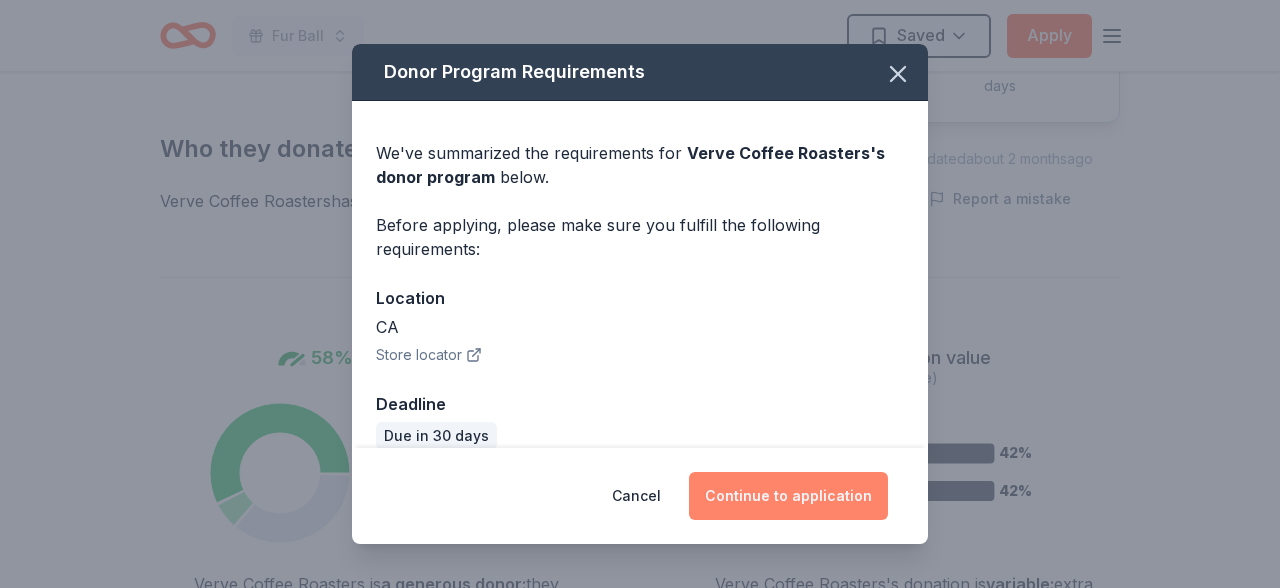 click on "Continue to application" at bounding box center (788, 496) 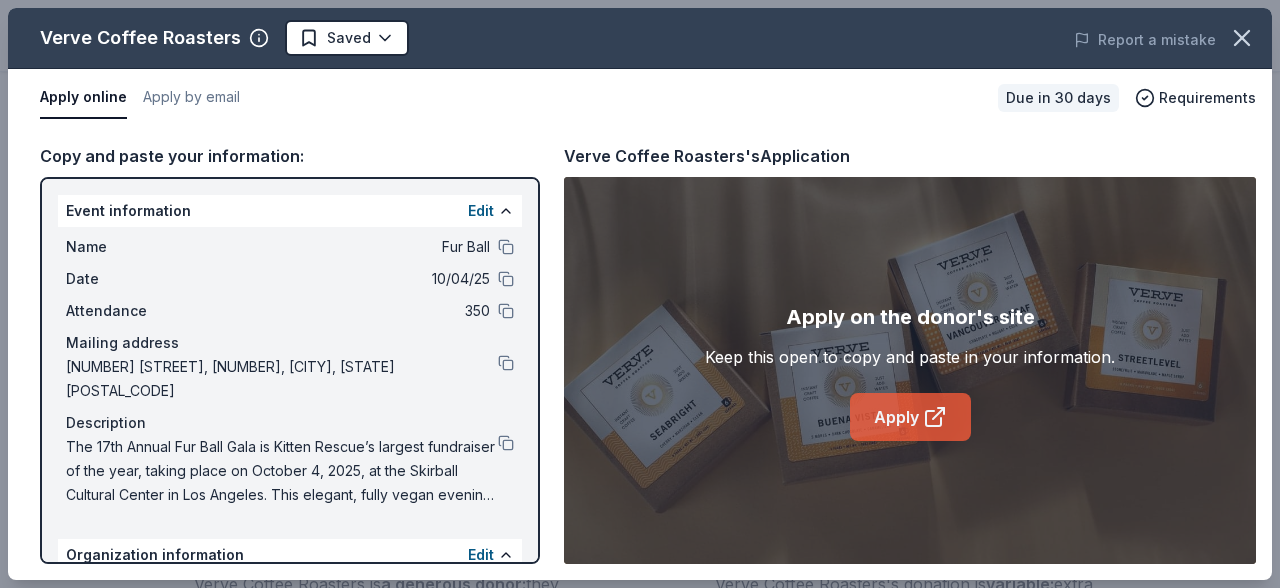 click on "Apply" at bounding box center [910, 417] 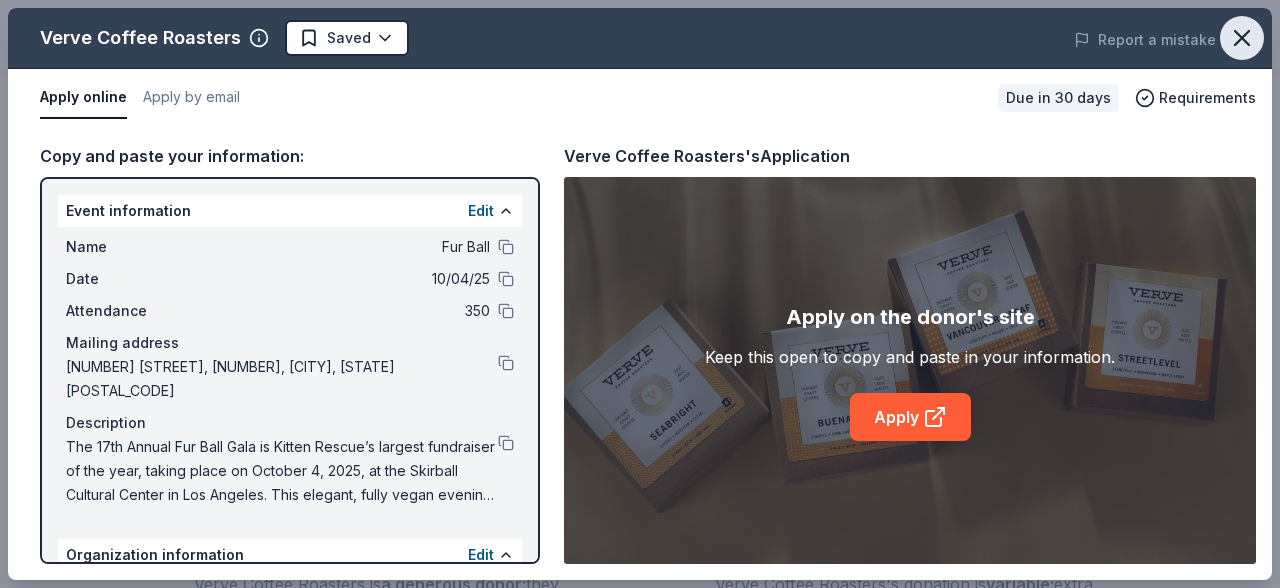 click 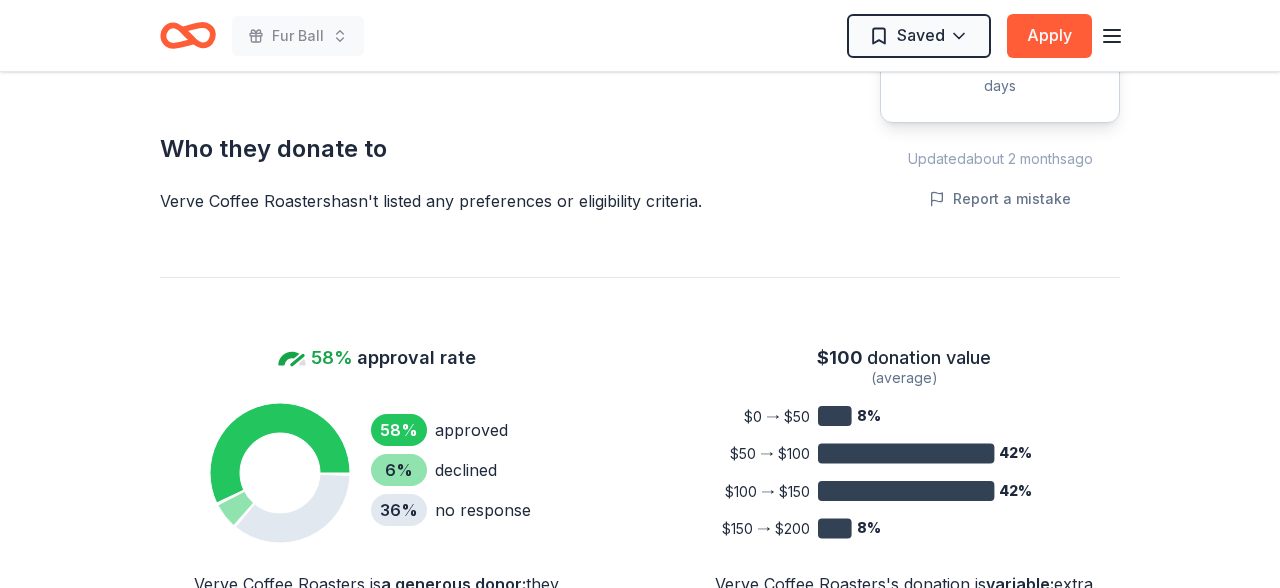 type 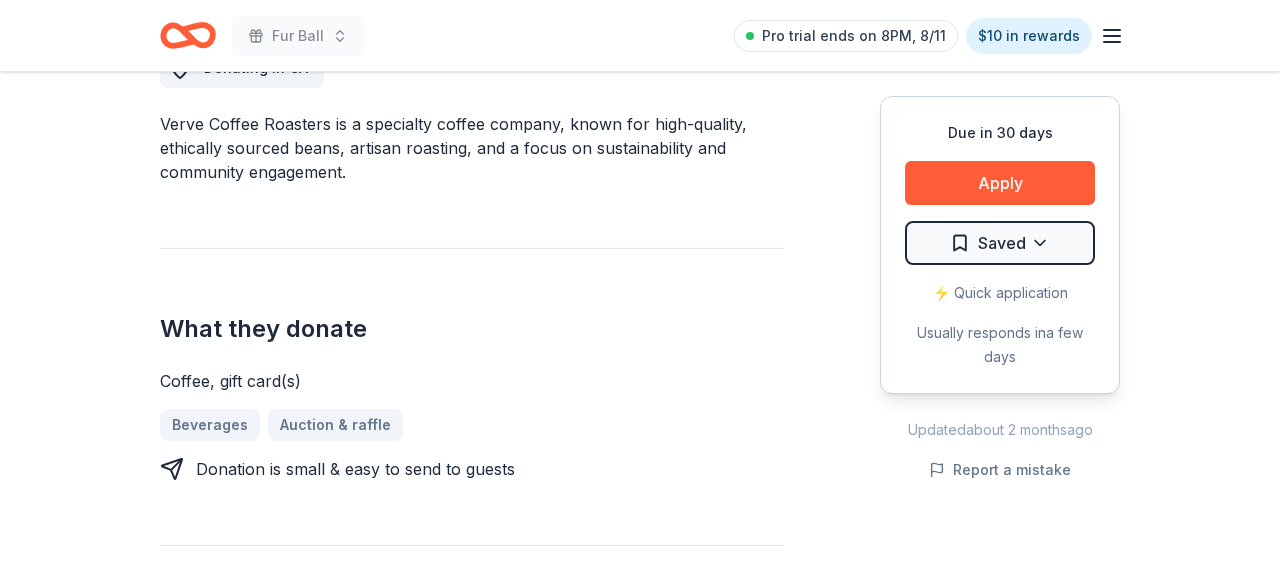 scroll, scrollTop: 605, scrollLeft: 0, axis: vertical 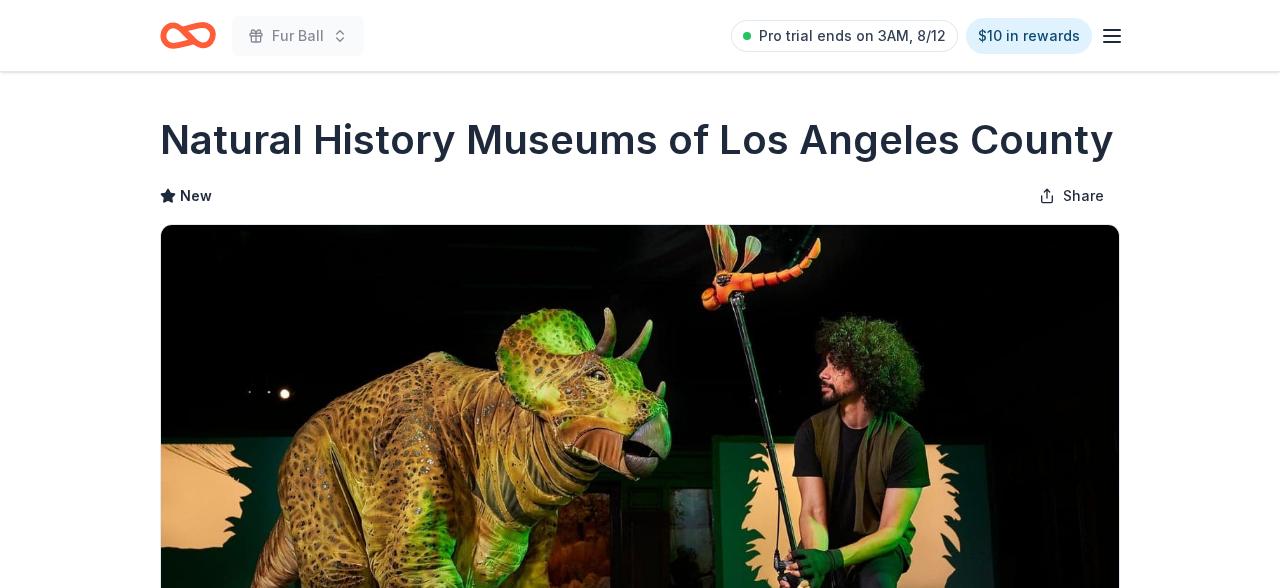 click on "Natural History Museums of Los Angeles County New Share Donating in [STATE] ([CITY]) The Natural History Museums of Los Angeles County oversee a collection of institutions, including the Natural History Museum, La Brea Tar Pits, and the William S. Hart Museum, dedicated to exploring the natural and cultural history of Southern California and beyond. Through world-class exhibits, research, and community engagement, they bring science, history, and nature to life for visitors of all ages. What they donate 4 guest passes Auction & raffle Donation can be shipped to you Donation is small & easy to send to guests You may receive donations every year Who they donate to Preferred 501(c)(3) required We 're collecting data on approval rate ; check back soon. We 're collecting data on donation value ; check back soon. Due in 30 days Apply Save ⚡️ Quick application Usually responds in a few weeks Updated about 2 months ago Report a mistake New Be the first to review this company! Leave a review Local 2" at bounding box center (640, 1383) 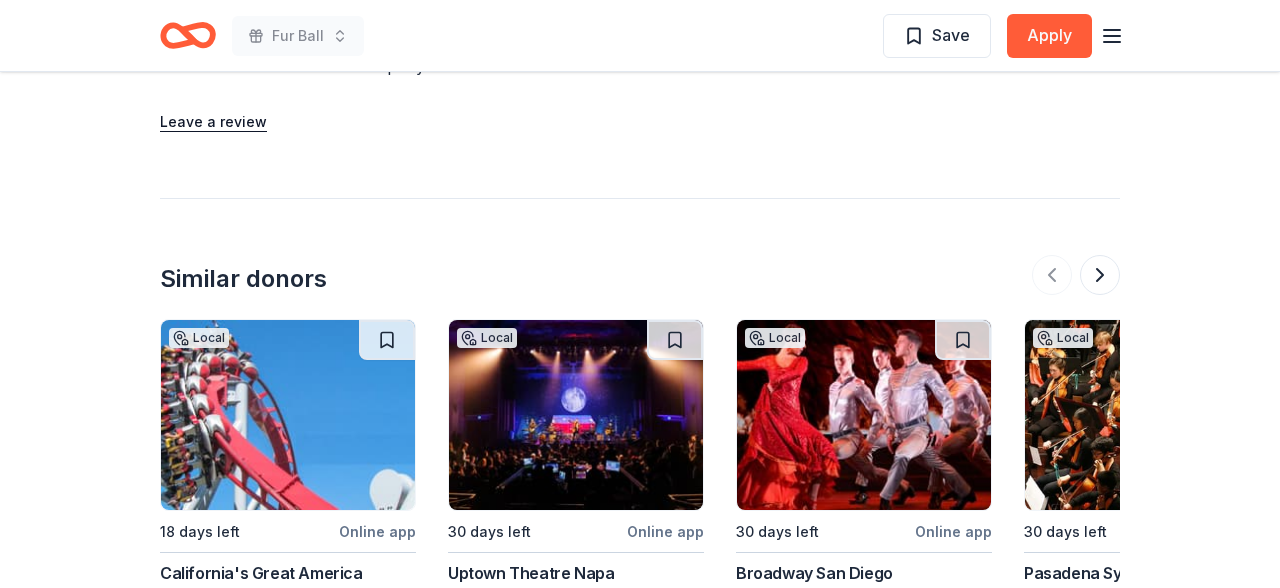scroll, scrollTop: 1993, scrollLeft: 0, axis: vertical 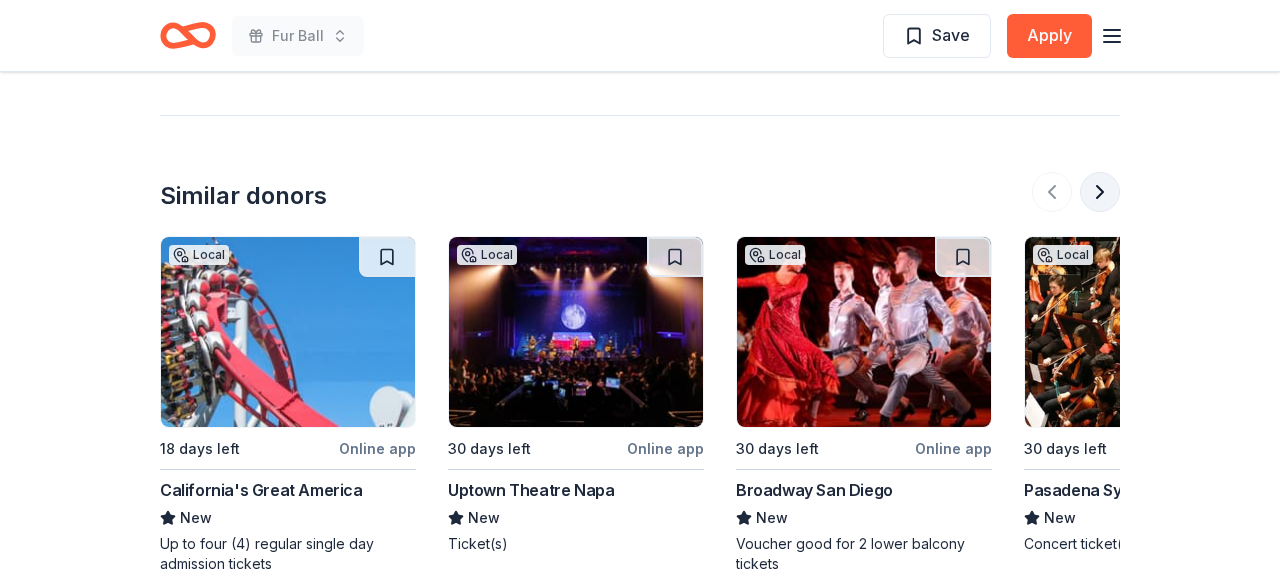 click at bounding box center [1100, 192] 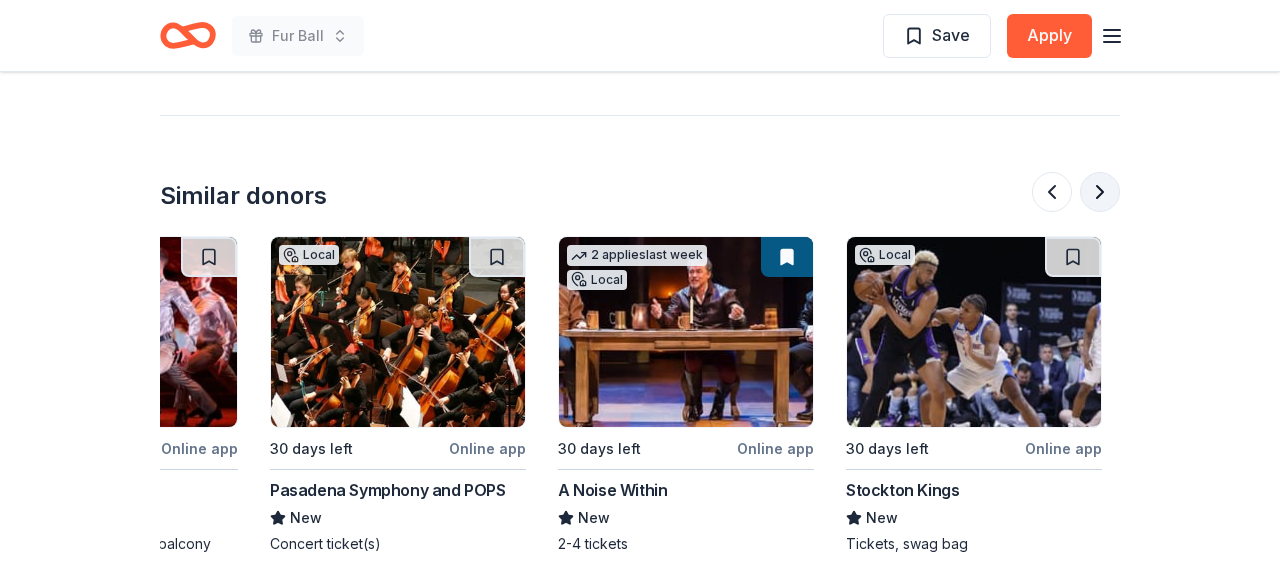scroll, scrollTop: 0, scrollLeft: 864, axis: horizontal 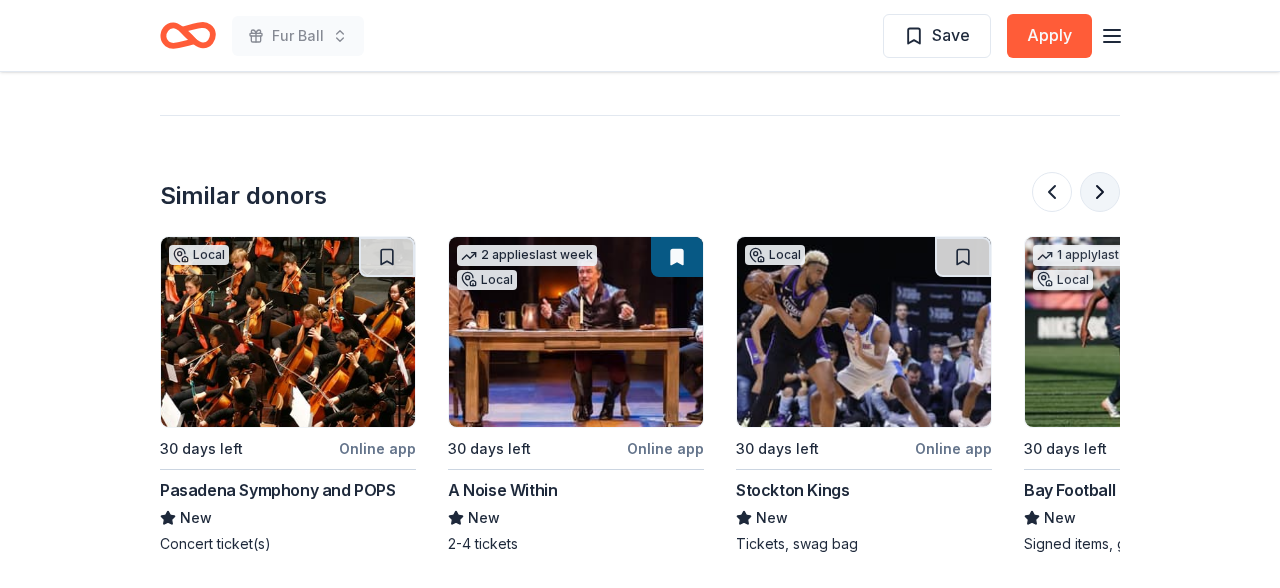 click at bounding box center [1100, 192] 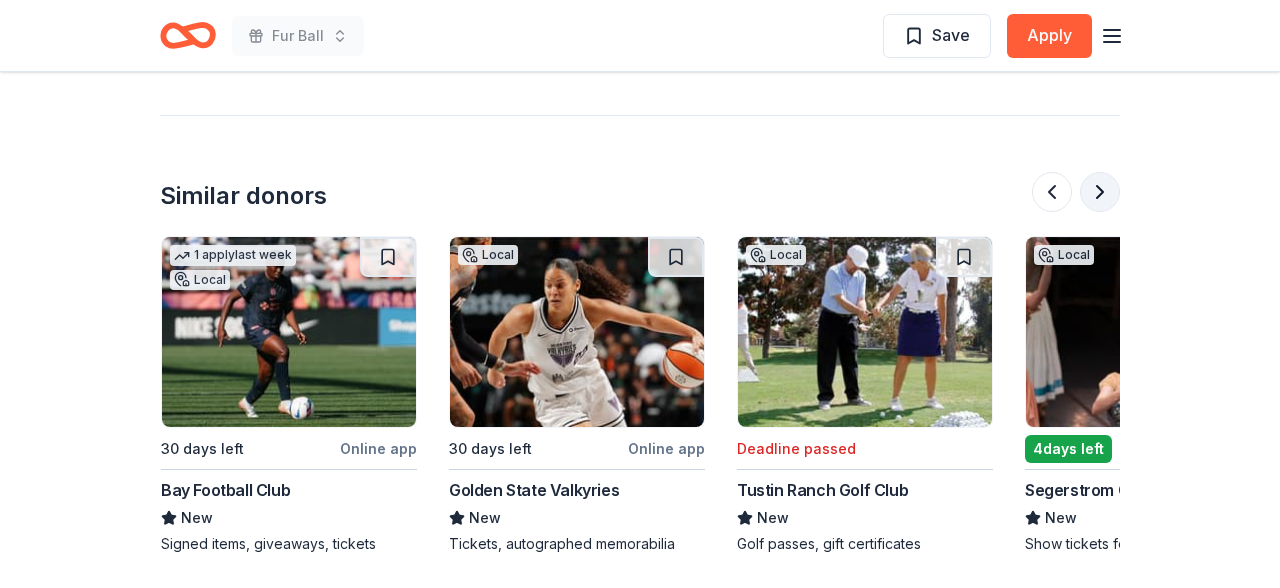 scroll, scrollTop: 0, scrollLeft: 1728, axis: horizontal 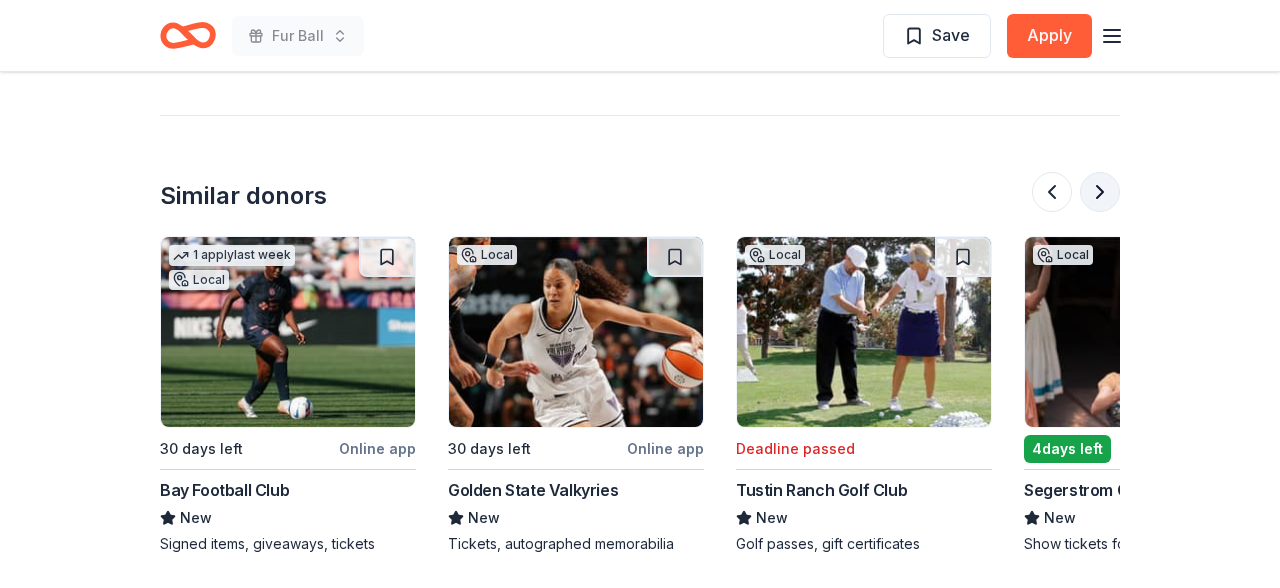 click at bounding box center (1100, 192) 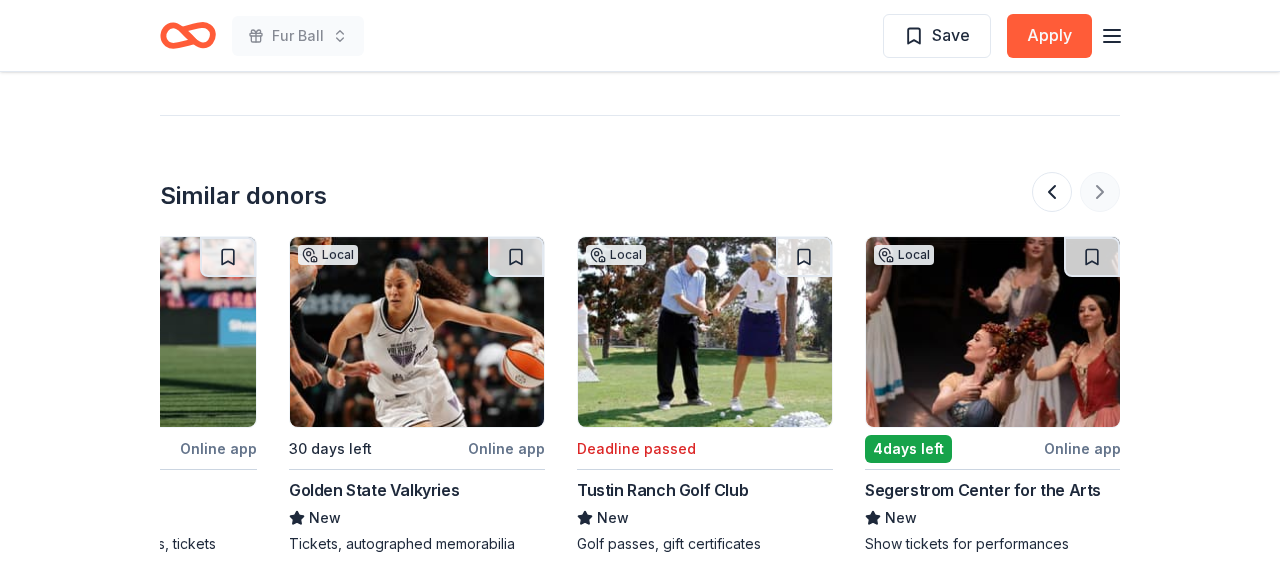 scroll, scrollTop: 0, scrollLeft: 1888, axis: horizontal 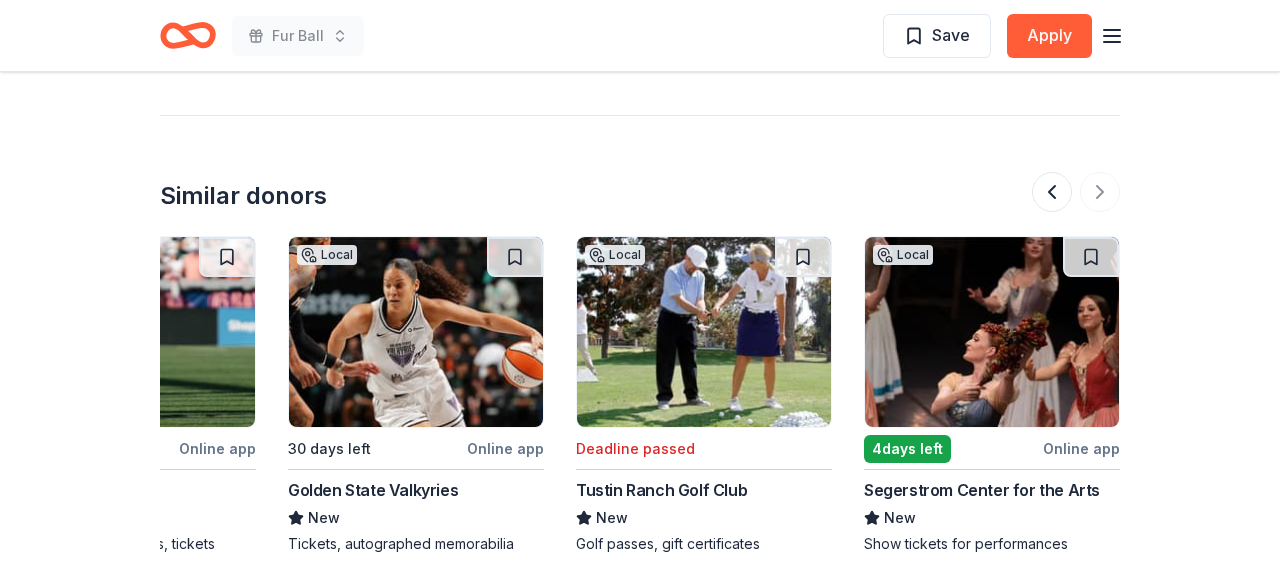 click at bounding box center (992, 332) 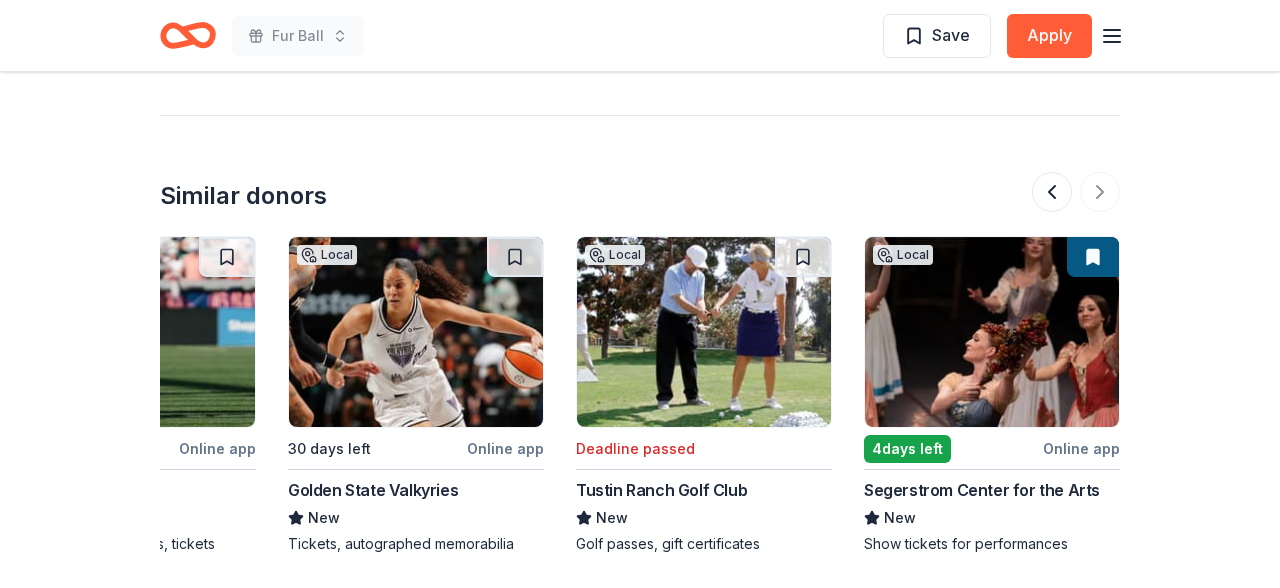 click on "Similar donors Local 18 days left Online app California's Great America New Up to four (4) regular single day admission tickets  Local 30 days left Online app Uptown Theatre Napa New Ticket(s) Local 30 days left Online app Broadway San Diego New Voucher good for 2 lower balcony tickets Local 30 days left Online app Pasadena Symphony and POPS New Concert ticket(s) 2   applies  last week Local 30 days left Online app A Noise Within New 2-4 tickets Local 30 days left Online app Stockton Kings New Tickets, swag bag 1   apply  last week Local 30 days left Online app Bay Football Club New Signed items, giveaways, tickets Local 30 days left Online app Golden State Valkyries New Tickets, autographed memorabilia Local Deadline passed Tustin Ranch Golf Club New Golf passes, gift certificates Local 4  days left Online app Segerstrom Center for the Arts New Show tickets for performances" at bounding box center [640, 344] 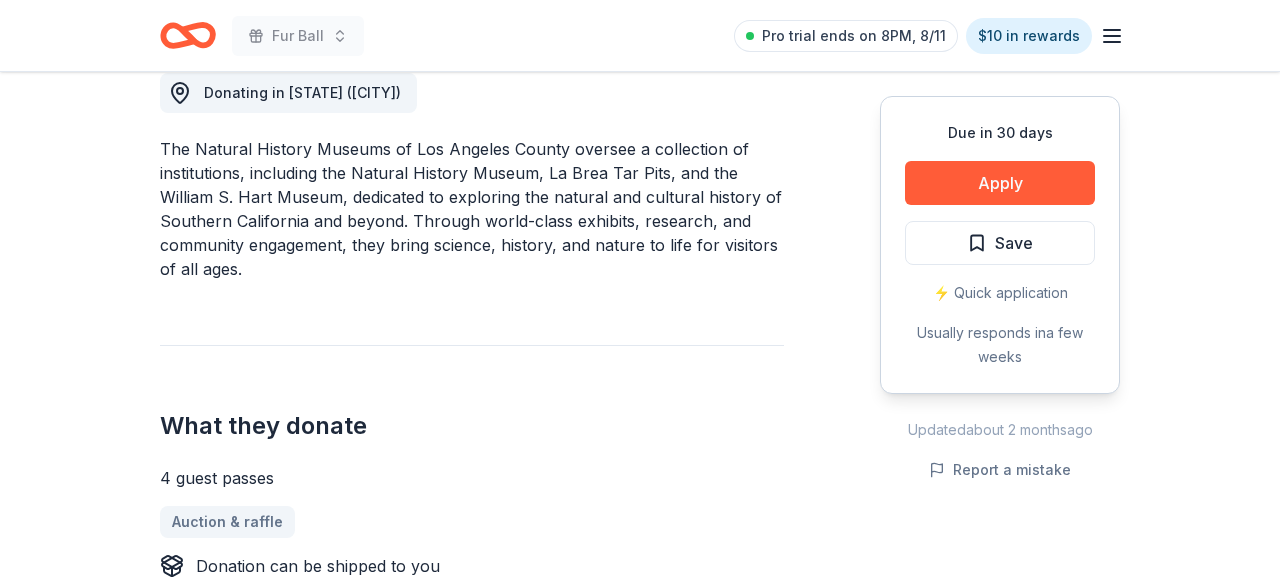 scroll, scrollTop: 552, scrollLeft: 0, axis: vertical 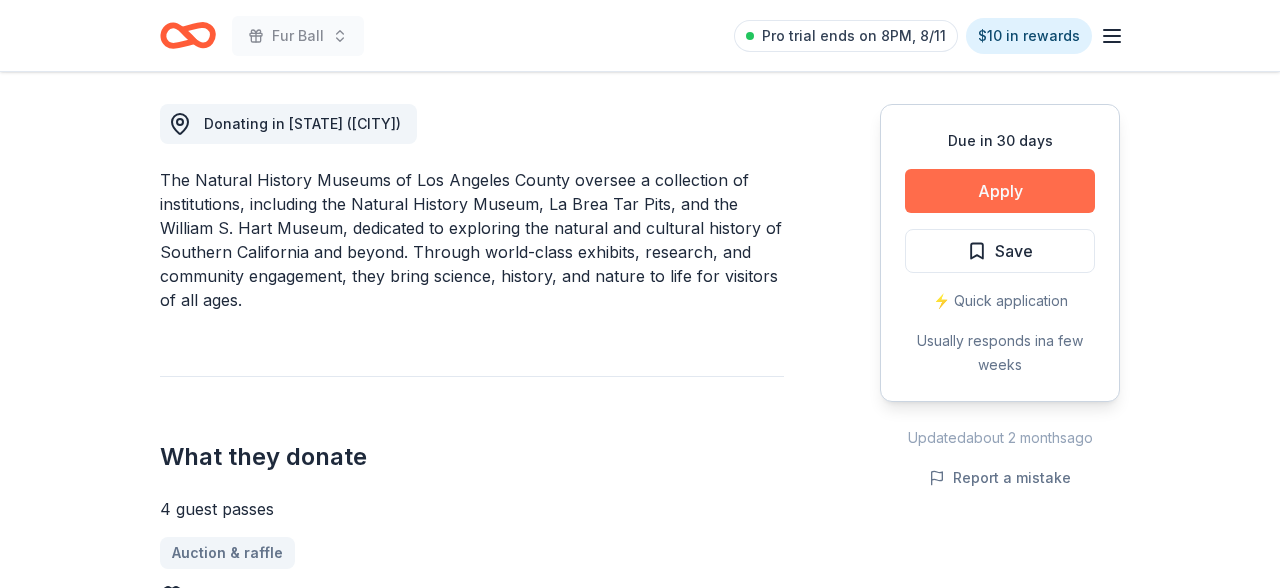 click on "Apply" at bounding box center (1000, 191) 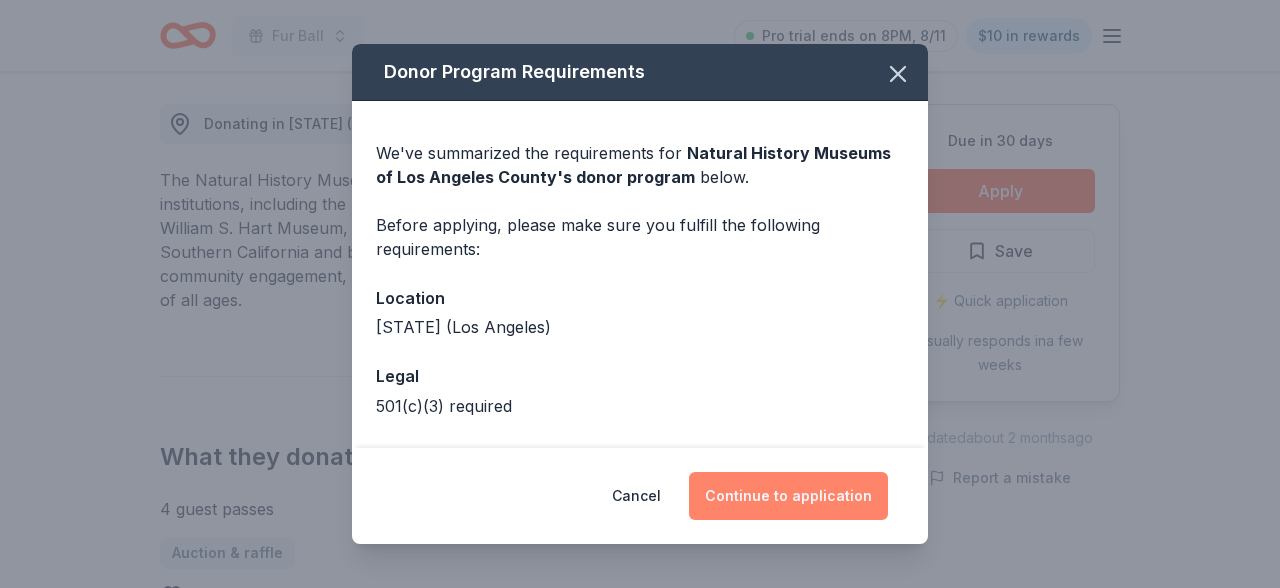 click on "Continue to application" at bounding box center [788, 496] 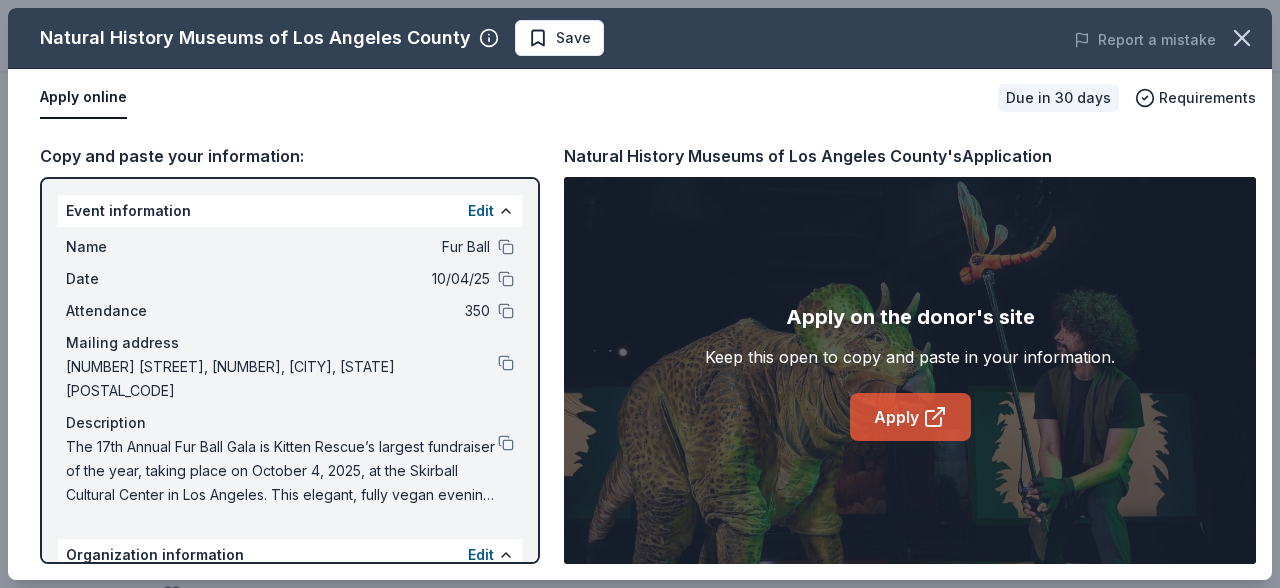 click on "Apply" at bounding box center [910, 417] 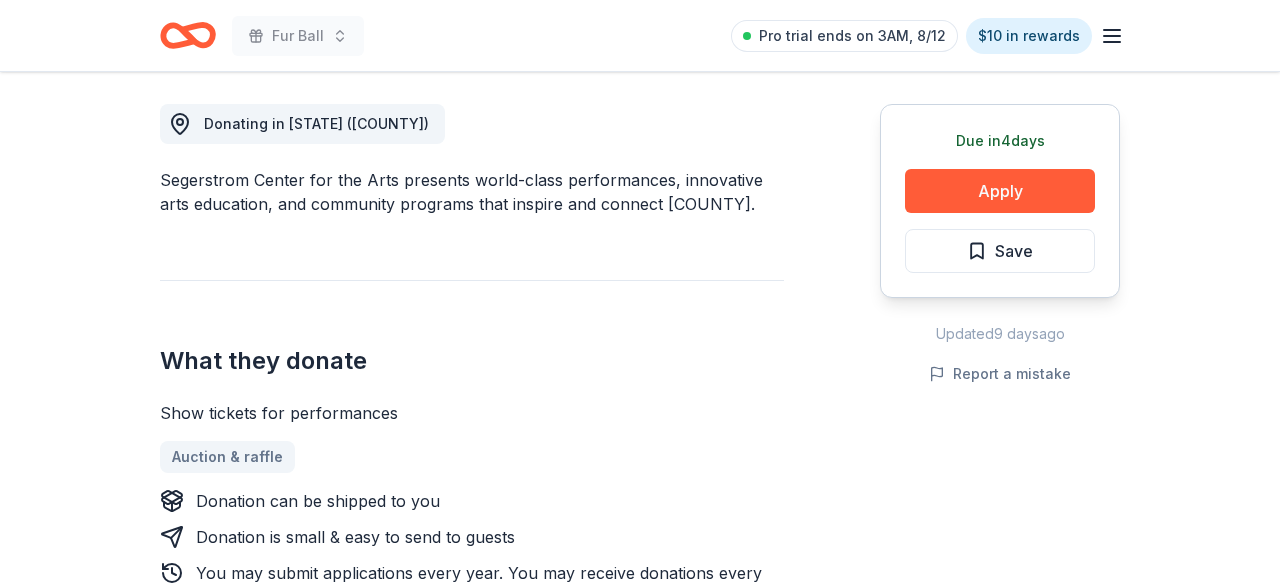 scroll, scrollTop: 1032, scrollLeft: 0, axis: vertical 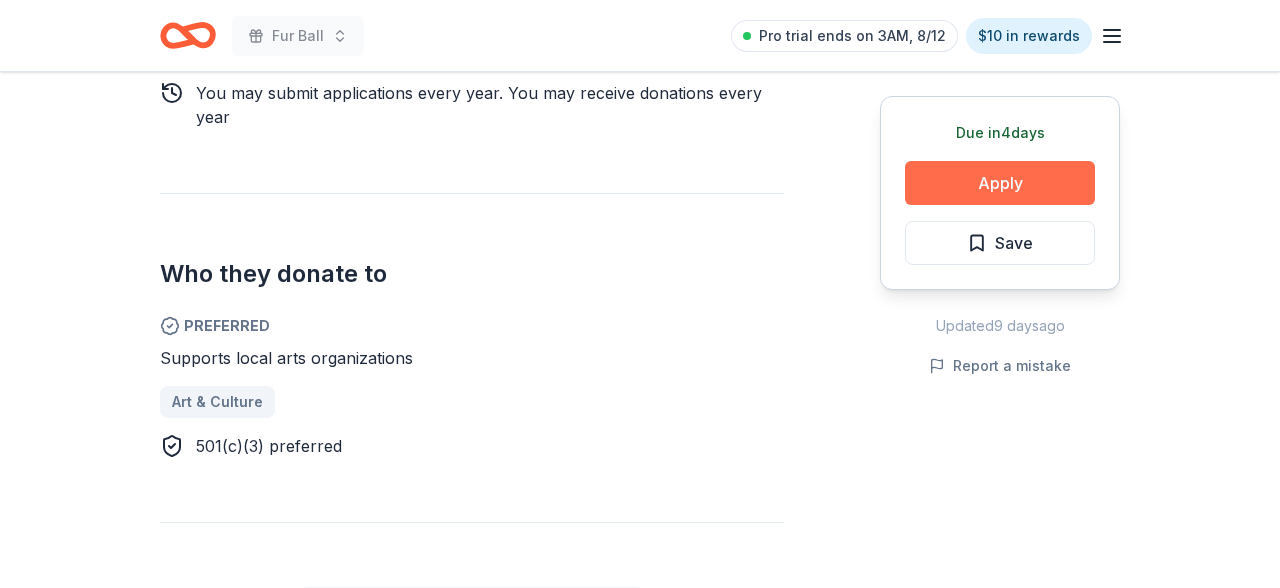 click on "Apply" at bounding box center [1000, 183] 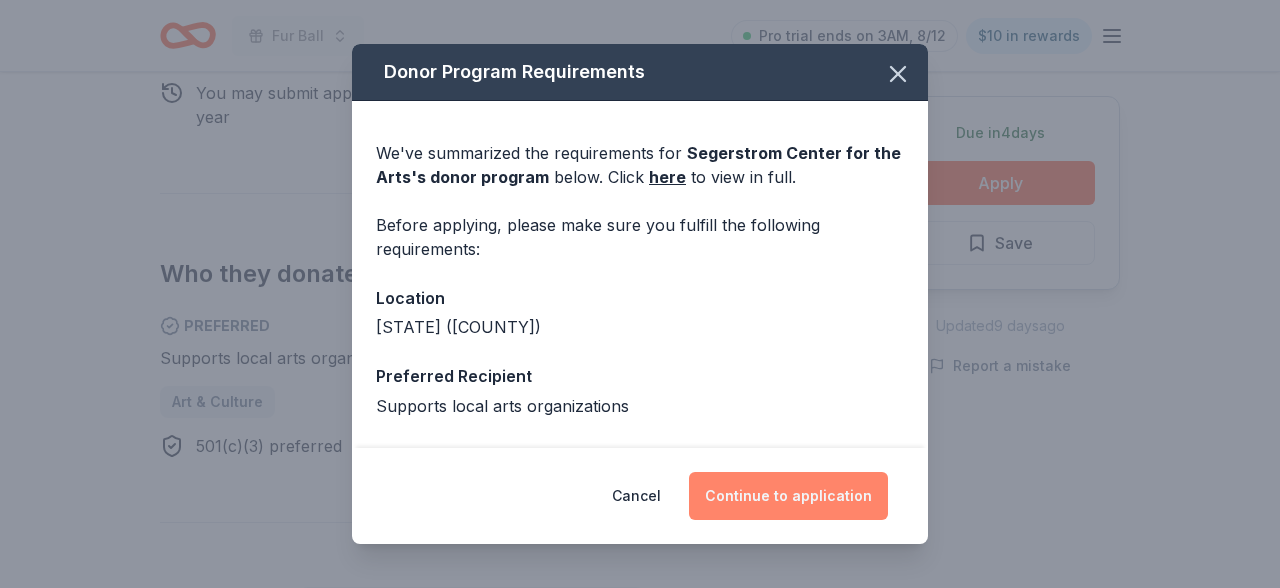 click on "Continue to application" at bounding box center (788, 496) 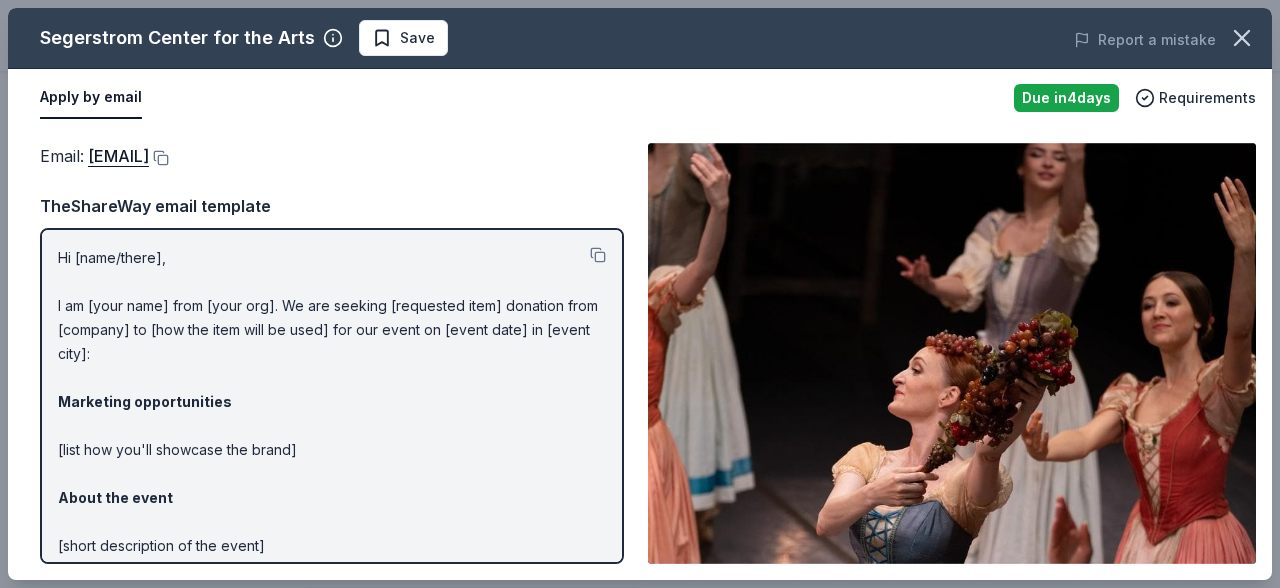 click at bounding box center (952, 353) 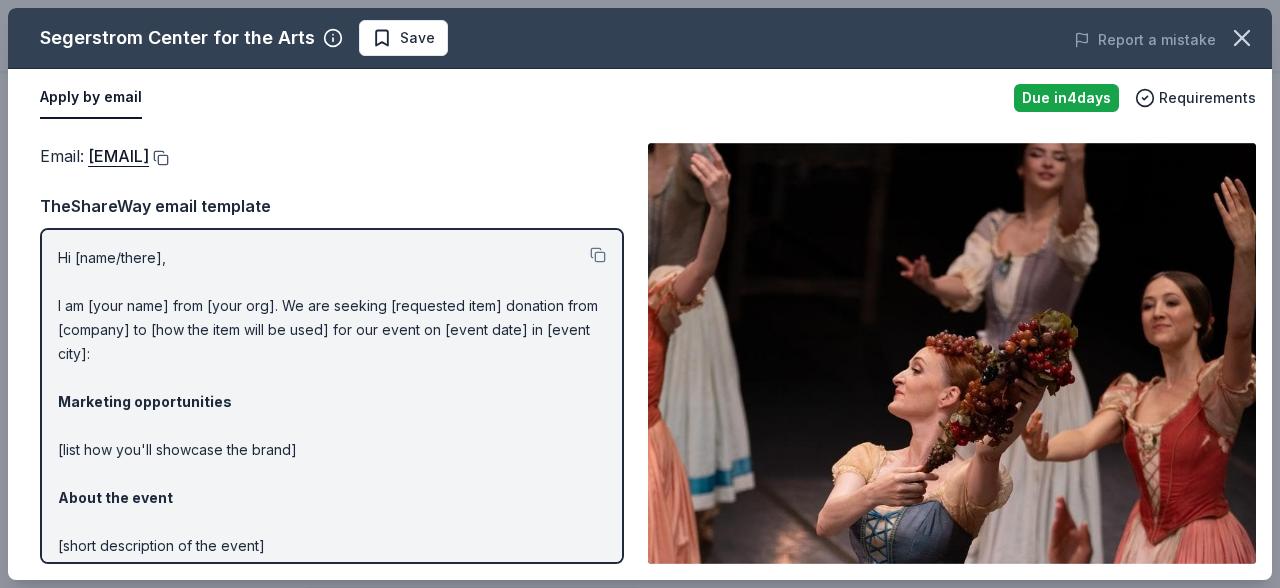 click at bounding box center [159, 158] 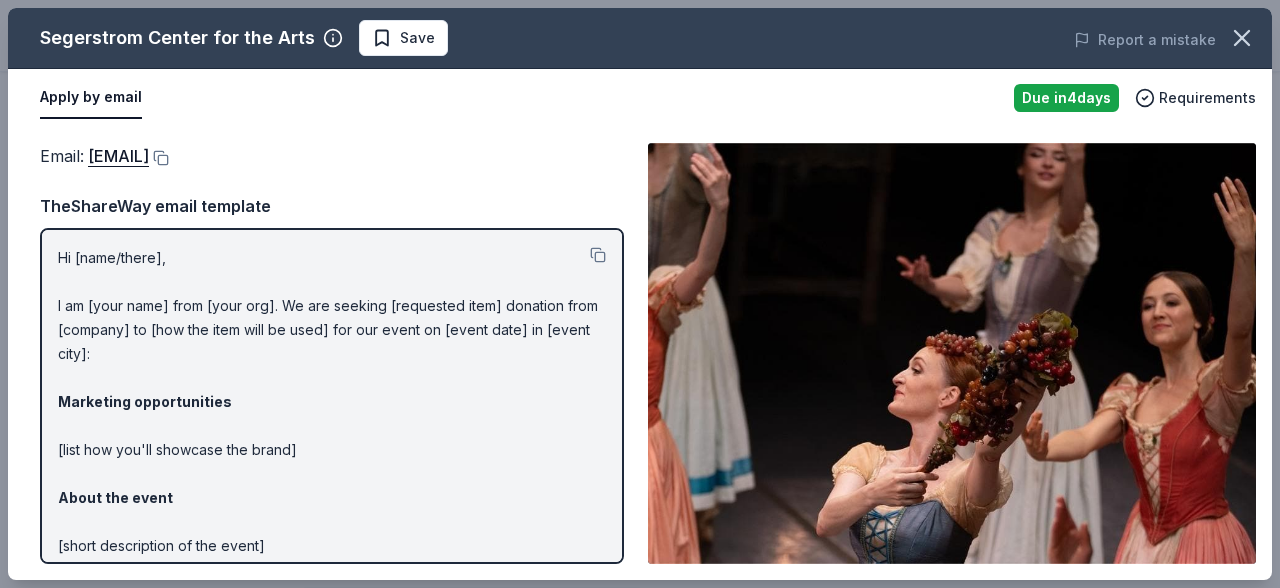 drag, startPoint x: 42, startPoint y: 35, endPoint x: 202, endPoint y: 44, distance: 160.25293 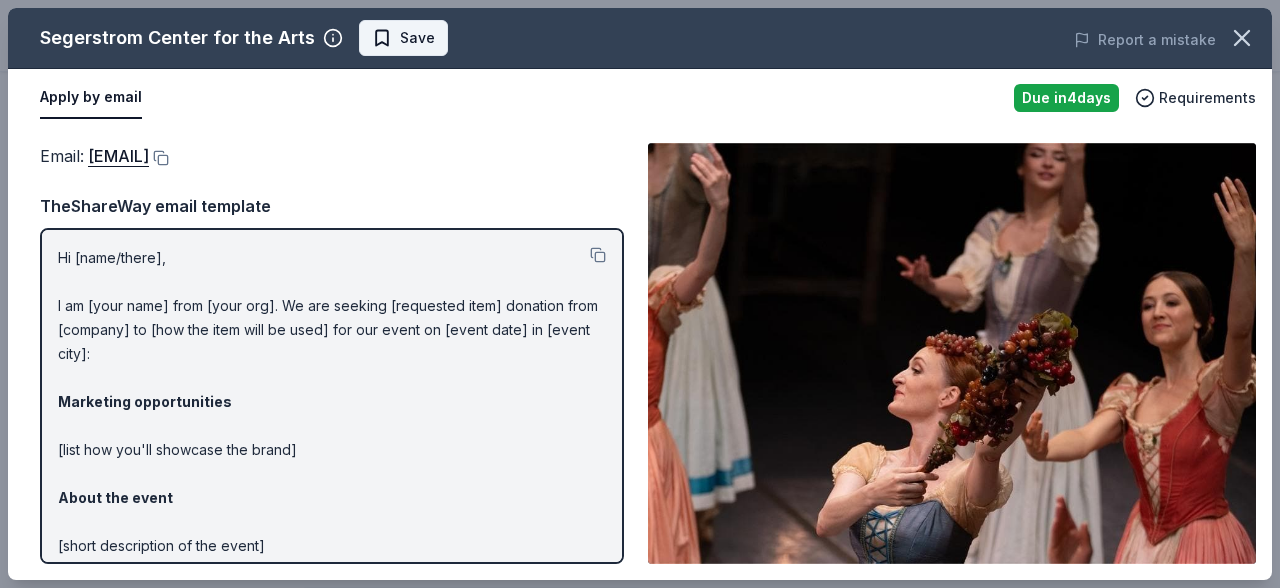 click on "Save" at bounding box center (417, 38) 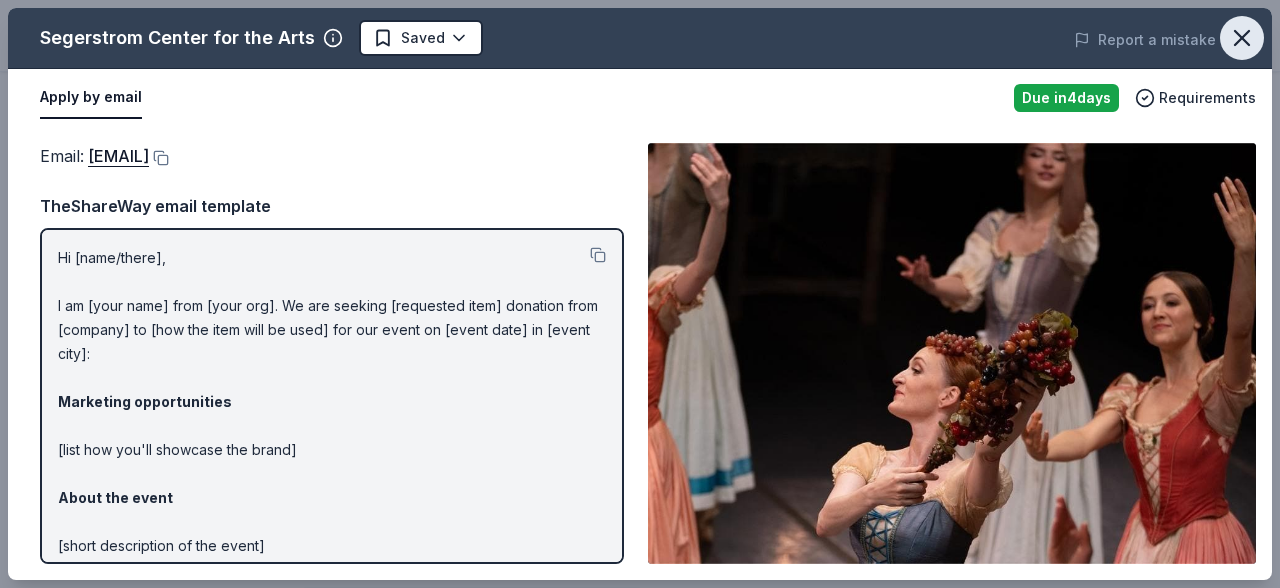 click 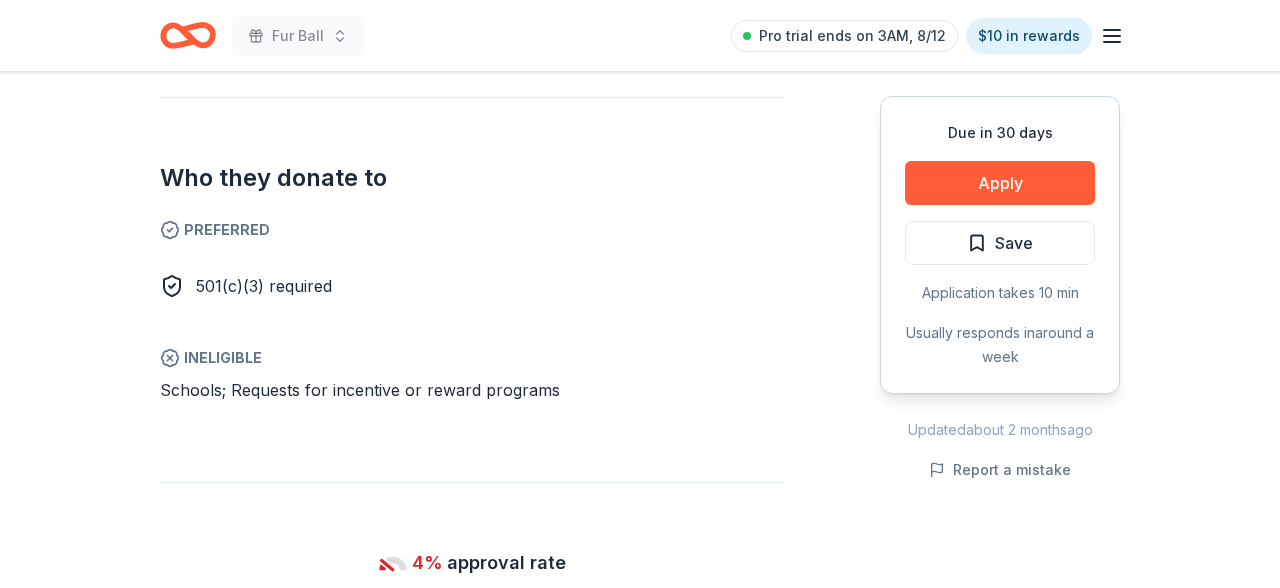 scroll, scrollTop: 1513, scrollLeft: 0, axis: vertical 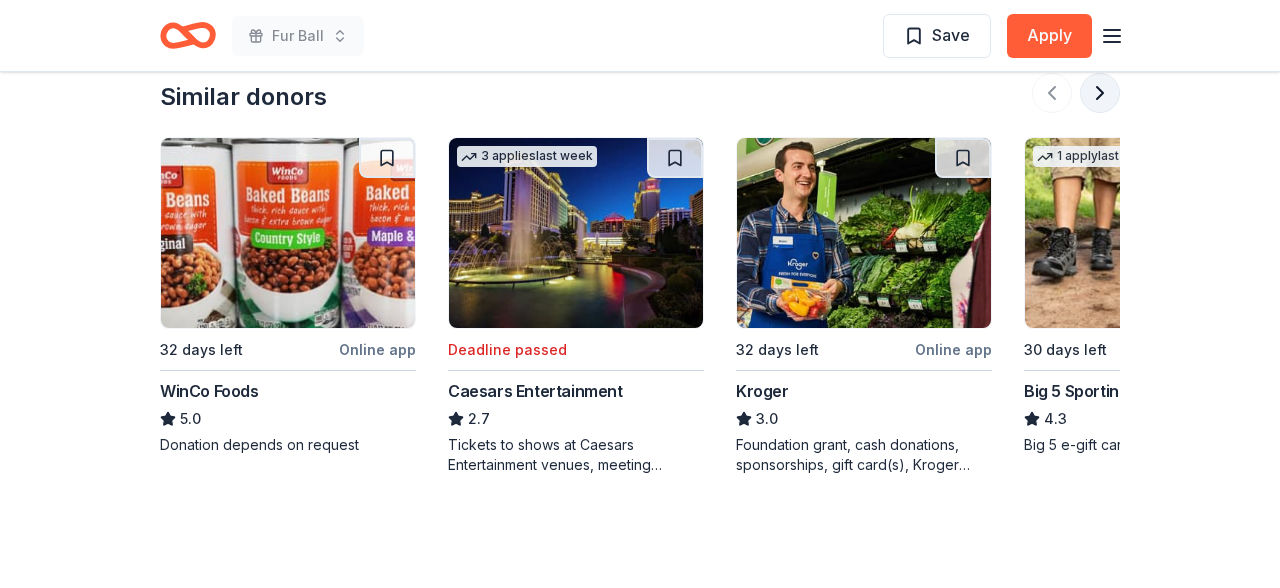 click at bounding box center [1100, 93] 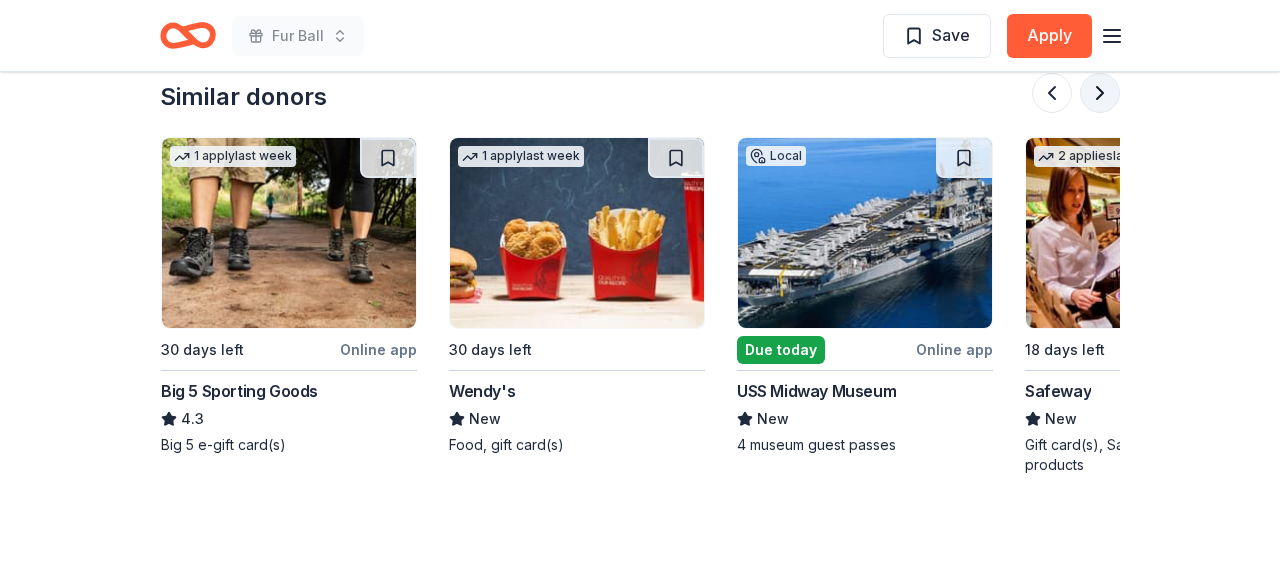 scroll, scrollTop: 0, scrollLeft: 864, axis: horizontal 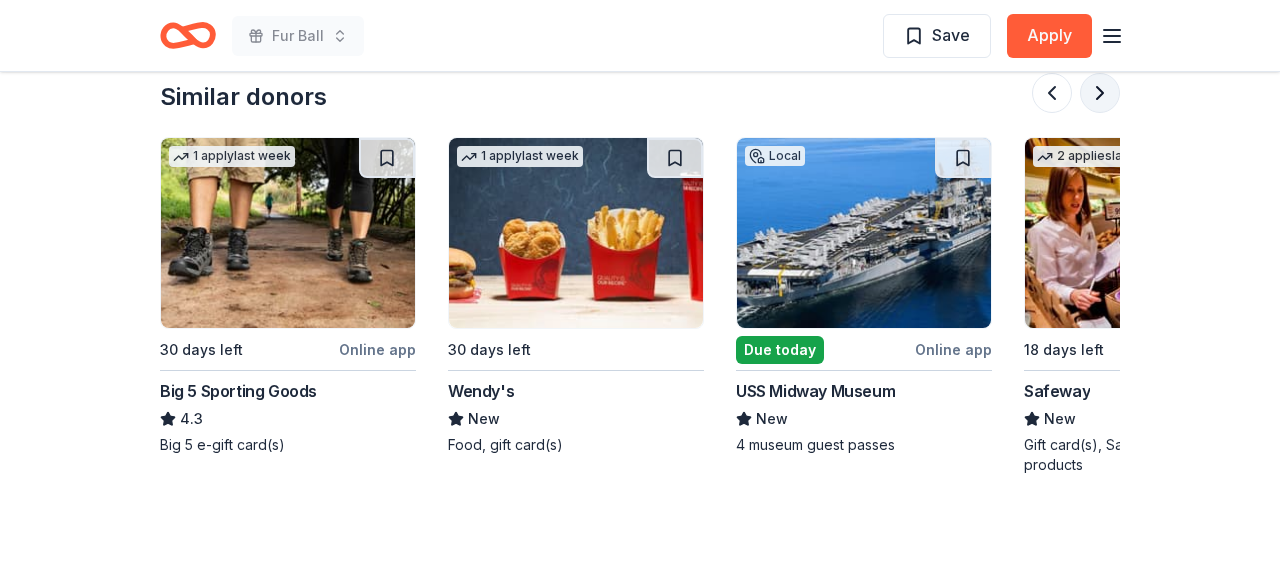 click at bounding box center [1100, 93] 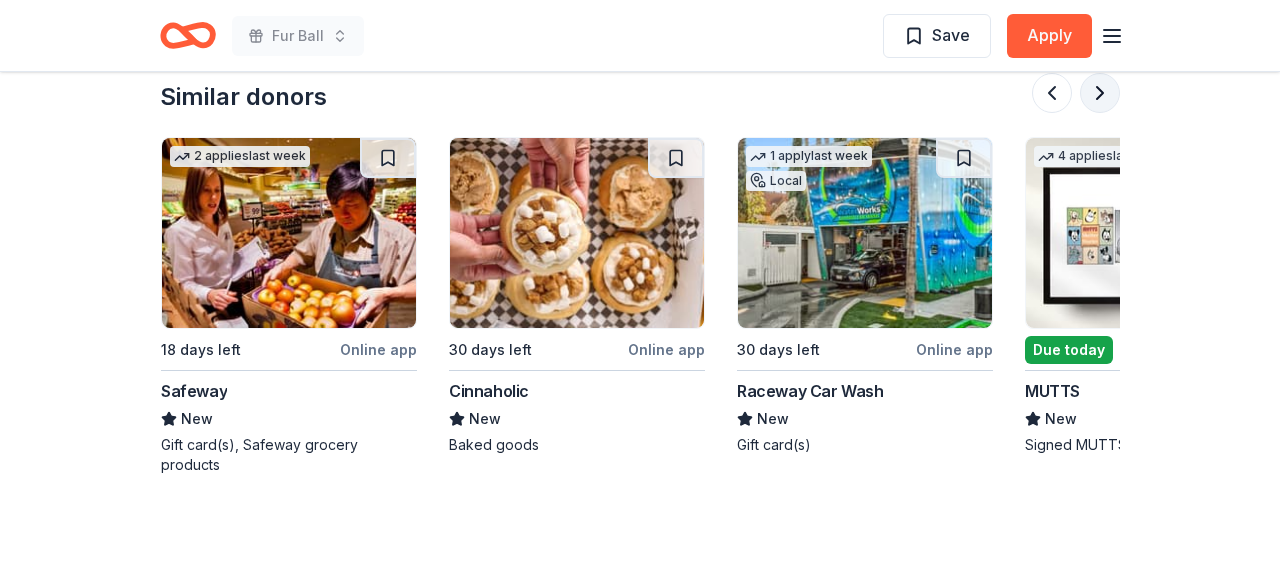 scroll, scrollTop: 0, scrollLeft: 1728, axis: horizontal 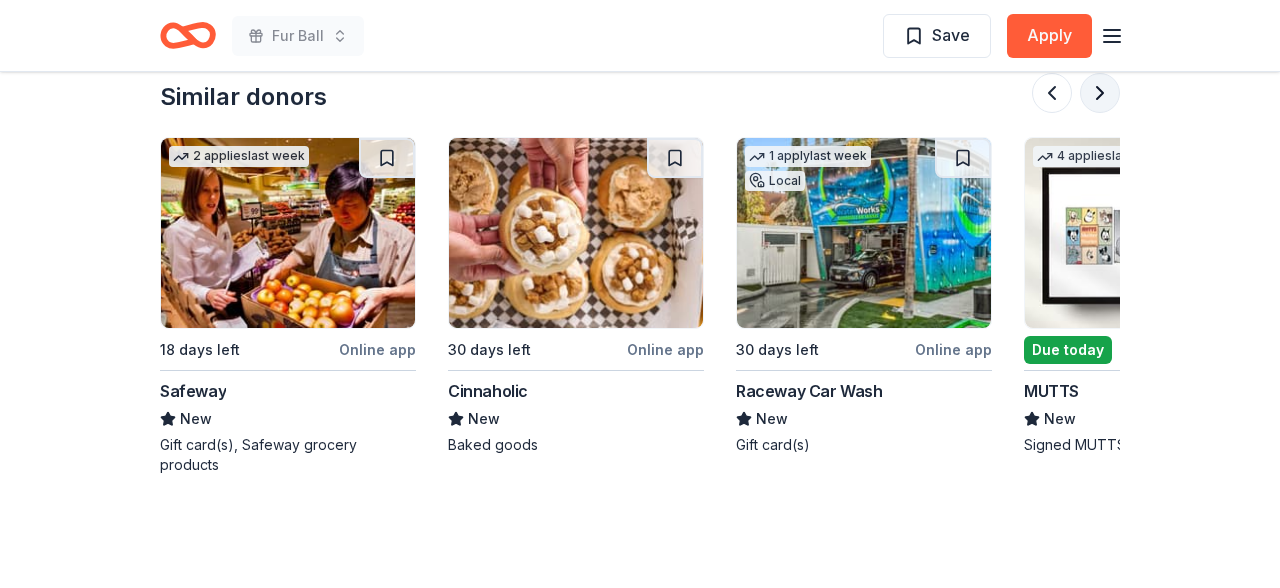 click at bounding box center (1100, 93) 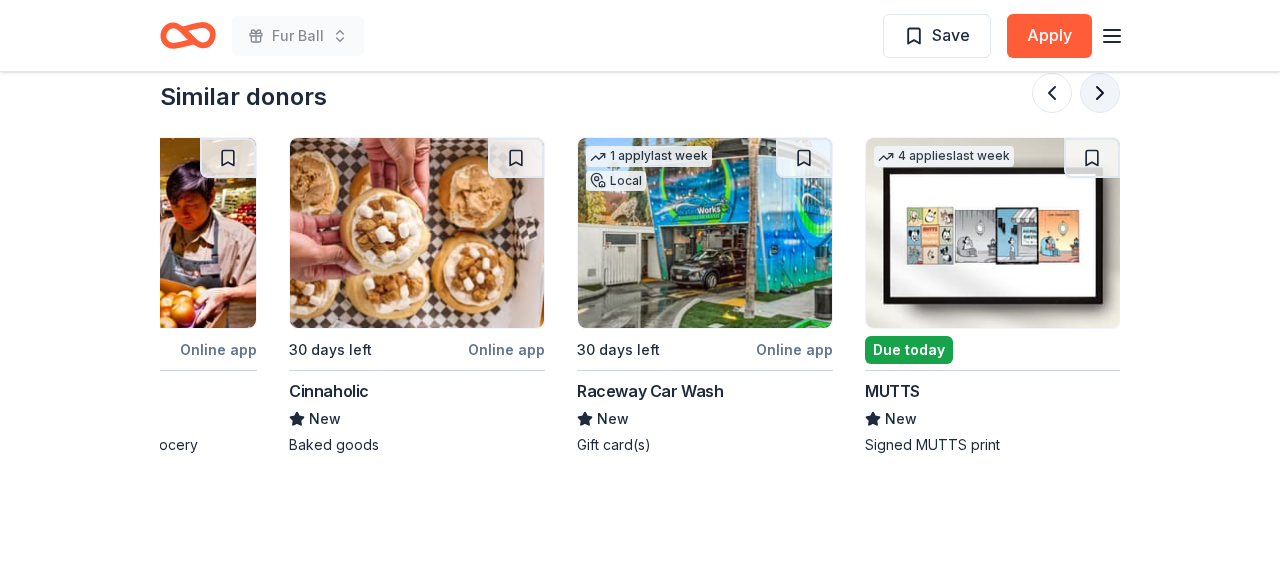 scroll, scrollTop: 0, scrollLeft: 1888, axis: horizontal 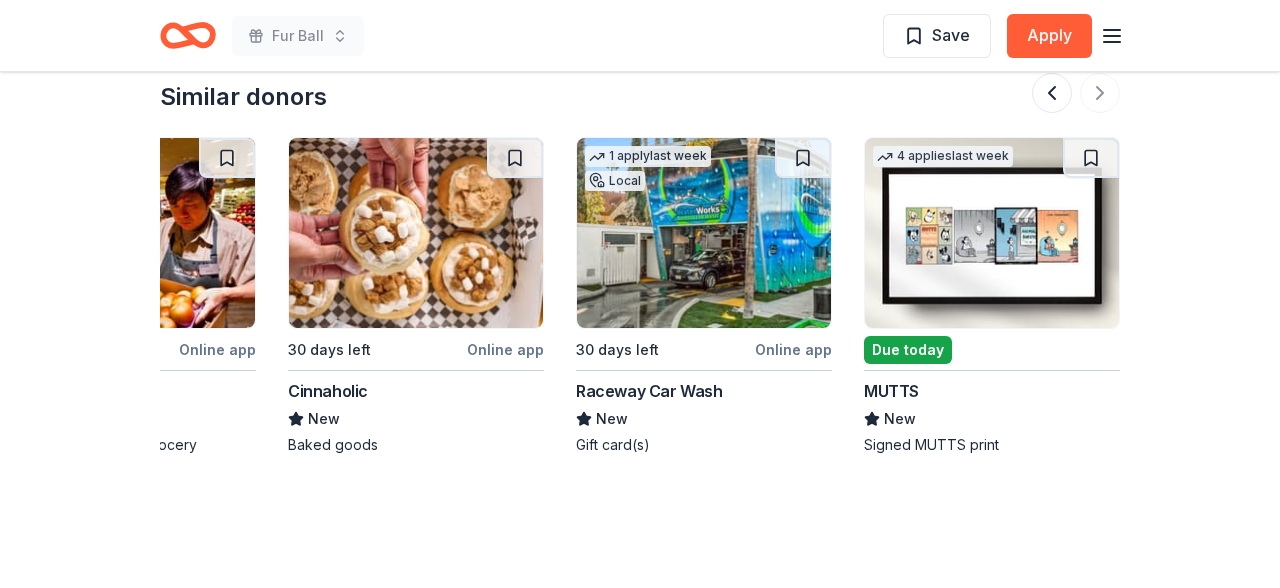 click at bounding box center (992, 233) 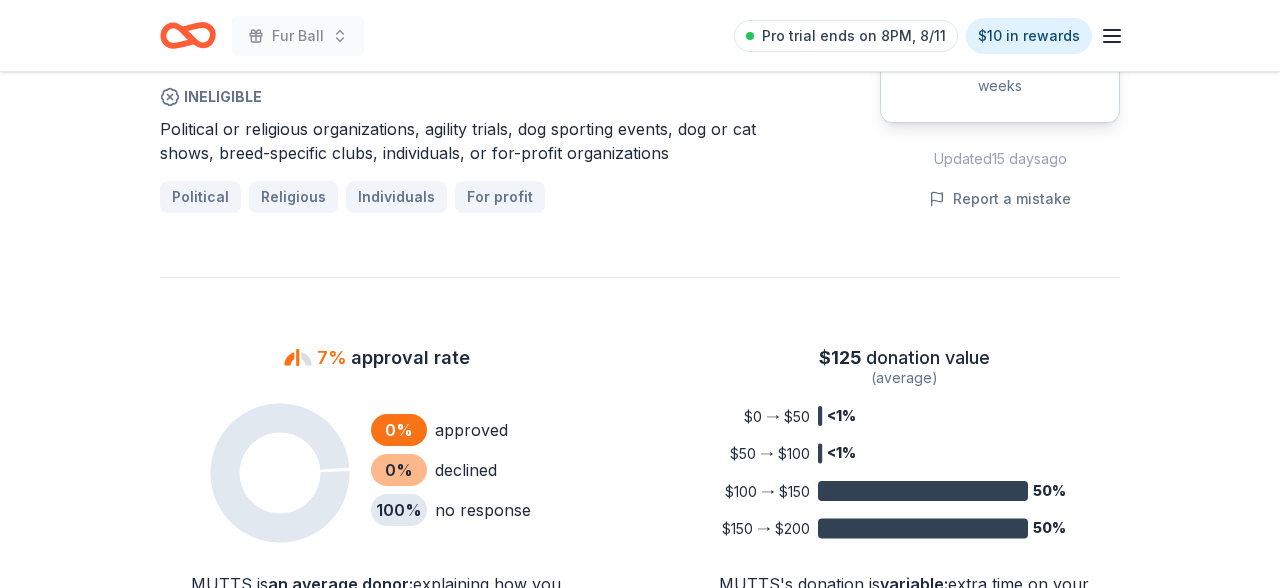 scroll, scrollTop: 1032, scrollLeft: 0, axis: vertical 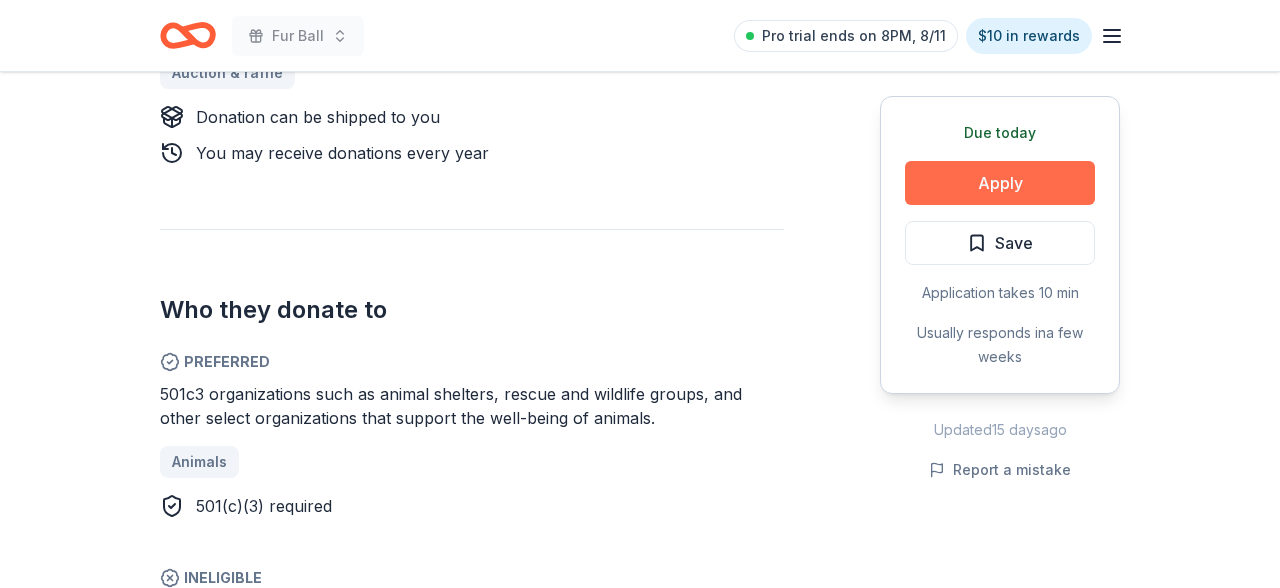 click on "Apply" at bounding box center (1000, 183) 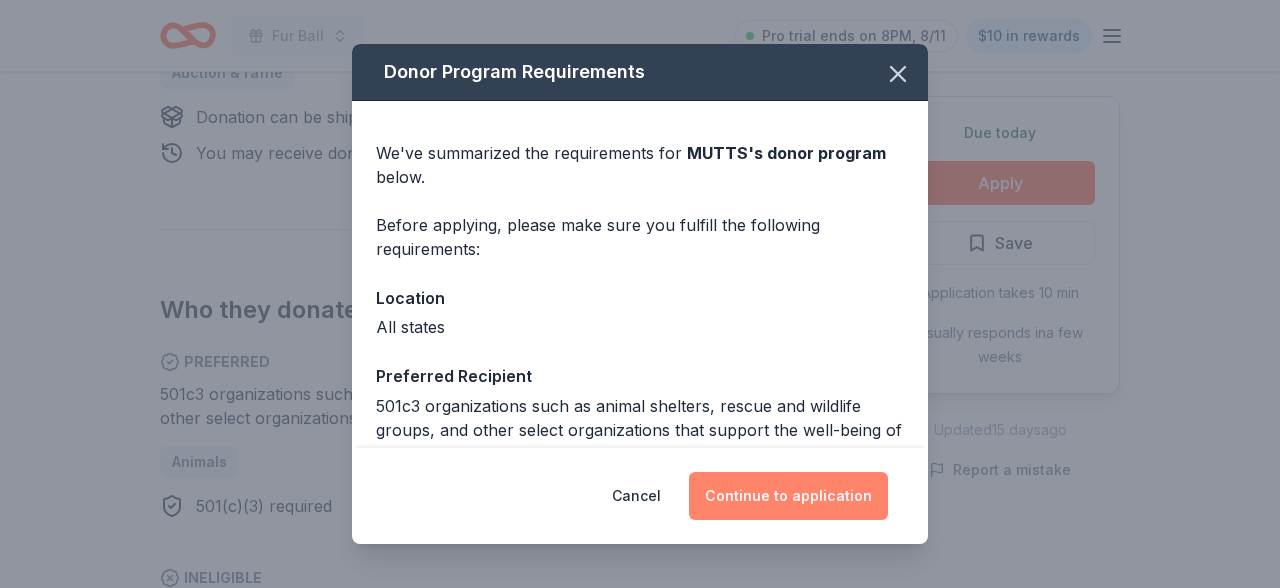 click on "Continue to application" at bounding box center [788, 496] 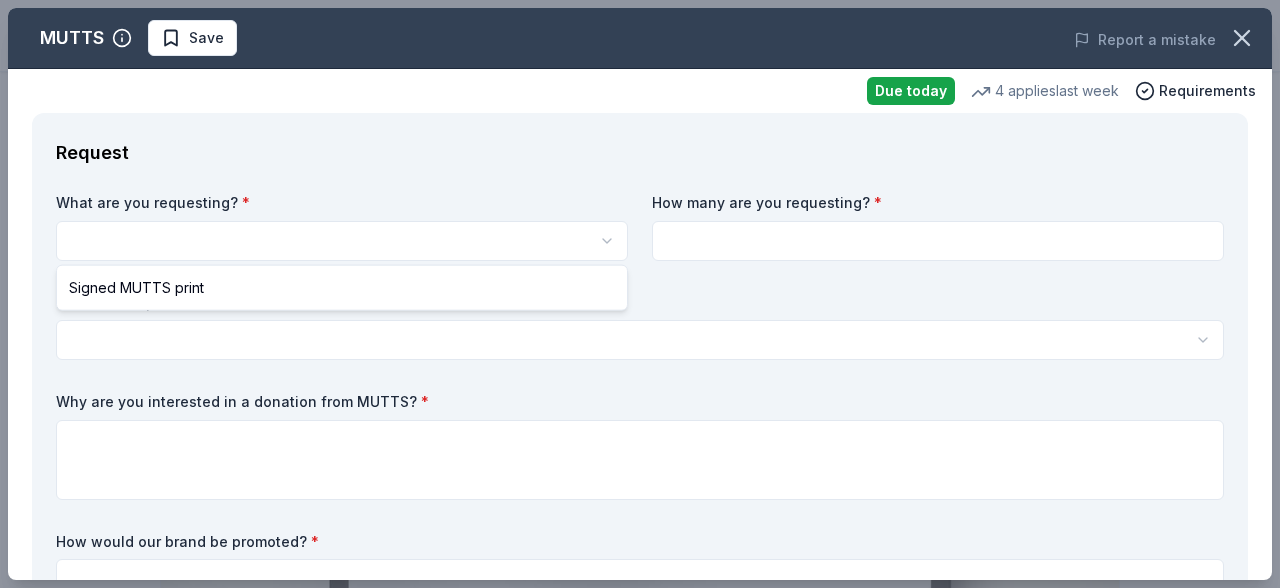 click on "Fur Ball Save Apply Due today Share MUTTS New 4   applies  last week 7% approval rate $ 125 donation value Share Donating in all states MUTTS.com is the online home for Patrick McDonnell’s MUTTS comic strip, which follows the heartwarming adventures of Earl the dog, Mooch the cat, and an endearing cast of animal and human pals. Team MUTTS aims to inspire compassion for all living beings through uplifting content, meaningful collaborations, and animal-friendly gifts such as artwork, books, apparel, home goods, and more. What they donate Signed MUTTS print Auction & raffle Donation can be shipped to you   You may receive donations every   year Who they donate to  Preferred 501c3 organizations such as animal shelters, rescue and wildlife groups, and other select organizations that support the well-being of animals. Animals 501(c)(3) required  Ineligible Political or religious organizations, agility trials, dog sporting events, dog or cat shows, breed-specific clubs, individuals, or for-profit organizations 7%" at bounding box center (640, 294) 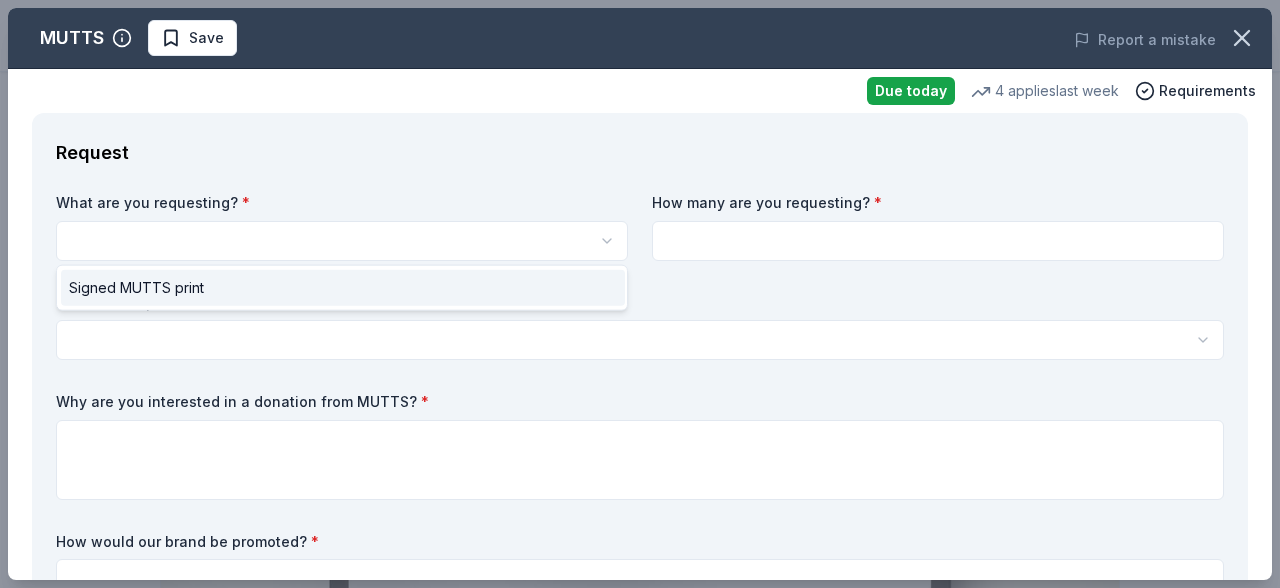 select on "Signed MUTTS print" 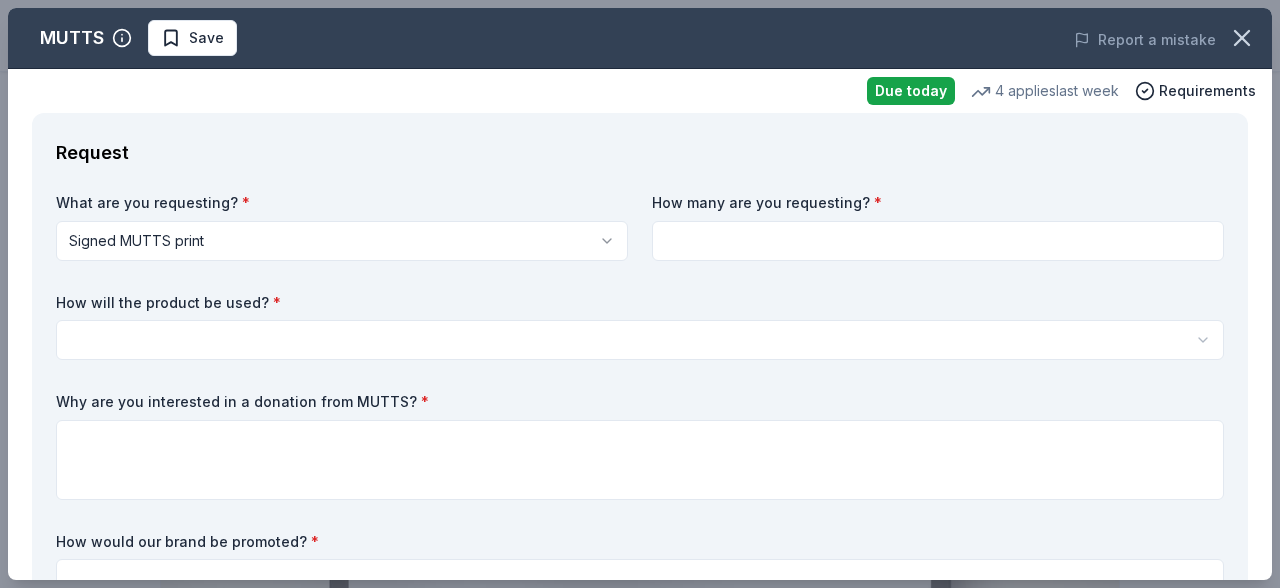 click at bounding box center [938, 241] 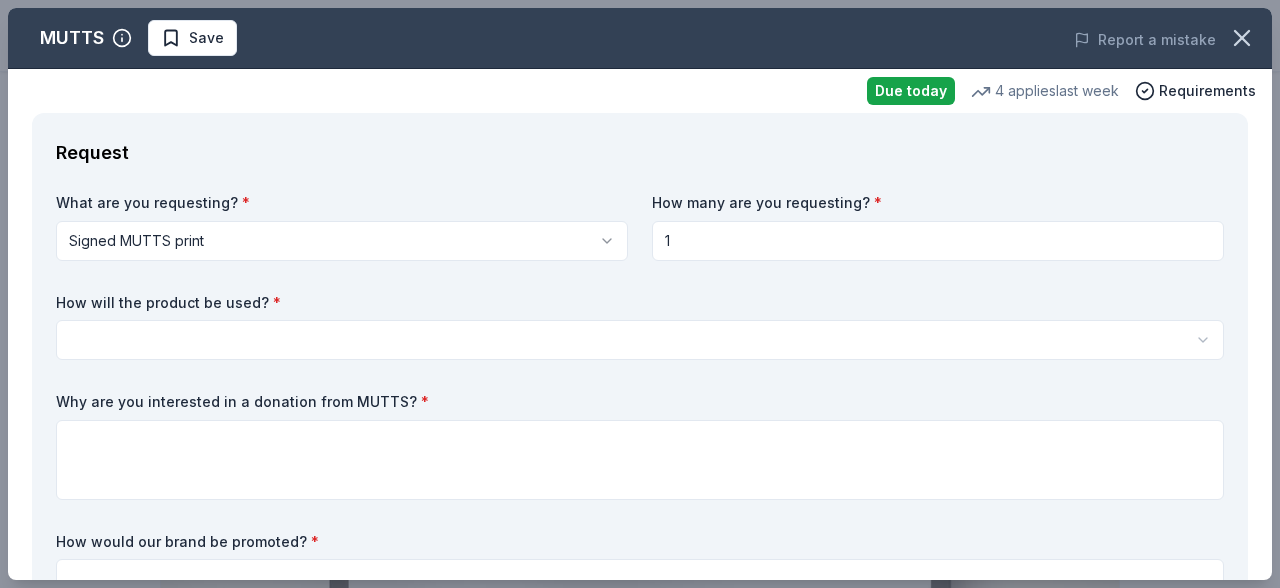 type on "1" 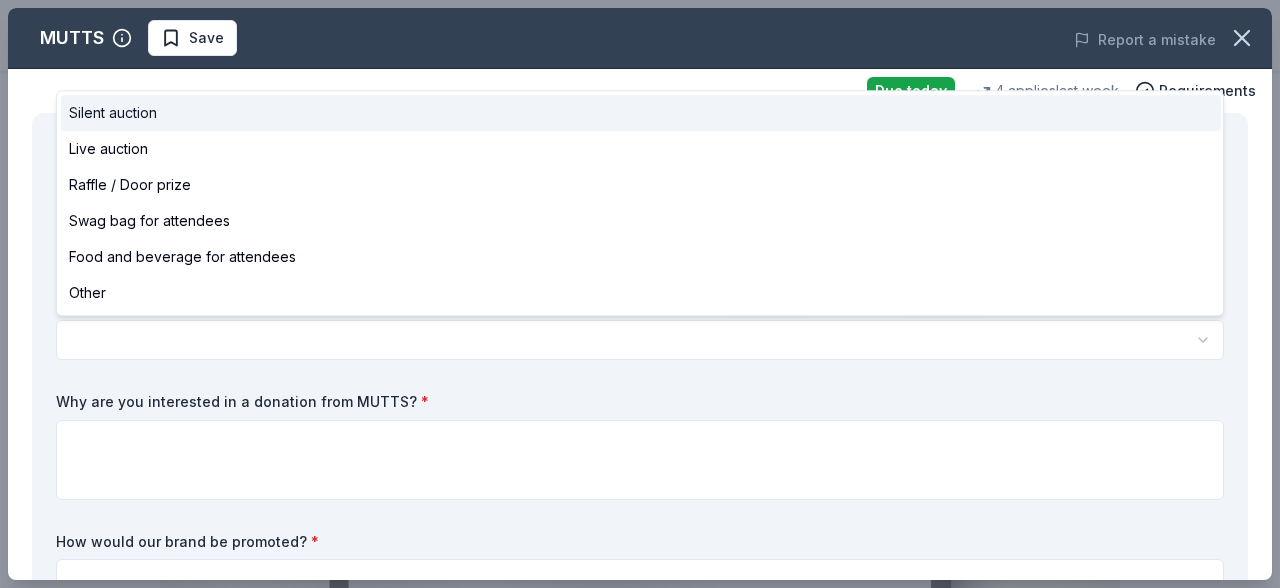 select on "silentAuction" 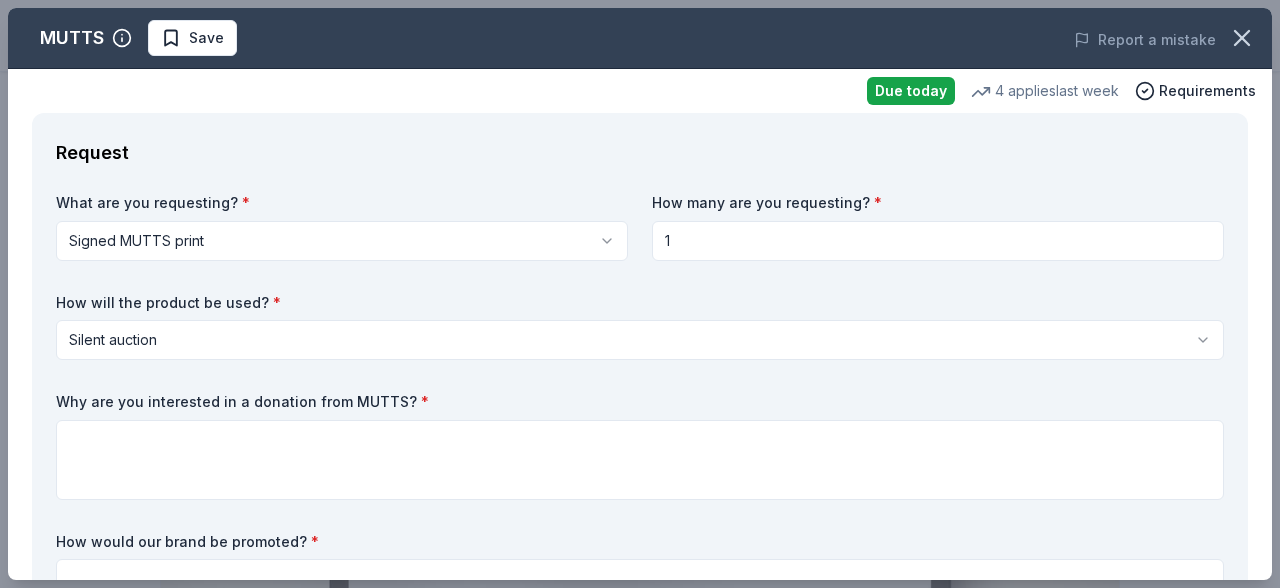 drag, startPoint x: 52, startPoint y: 401, endPoint x: 93, endPoint y: 479, distance: 88.11924 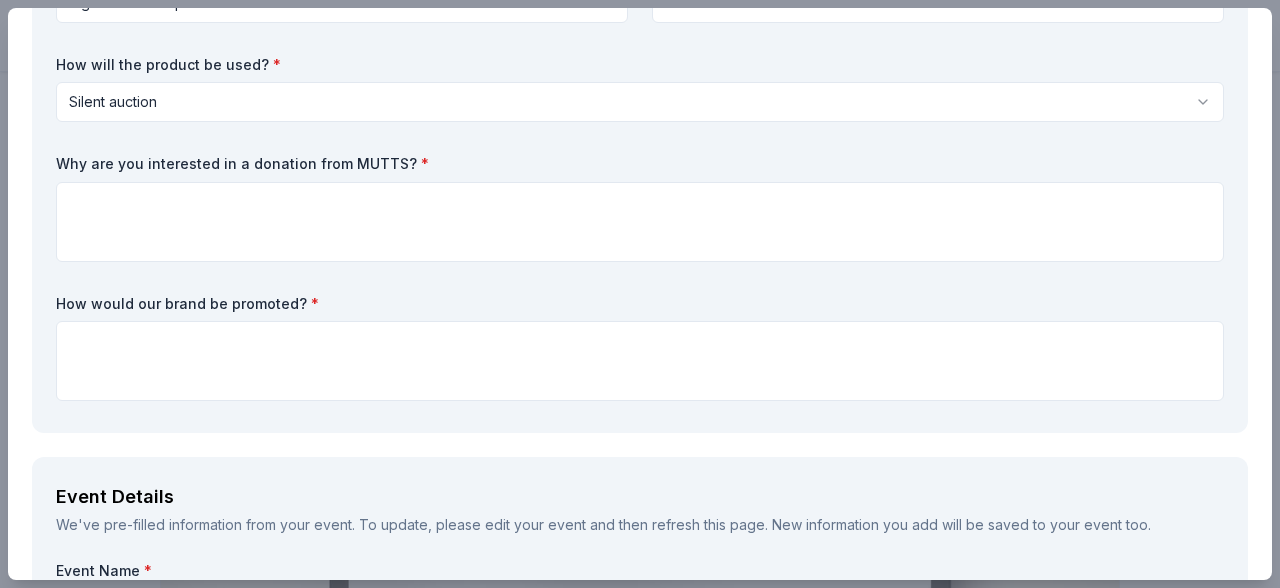 scroll, scrollTop: 0, scrollLeft: 0, axis: both 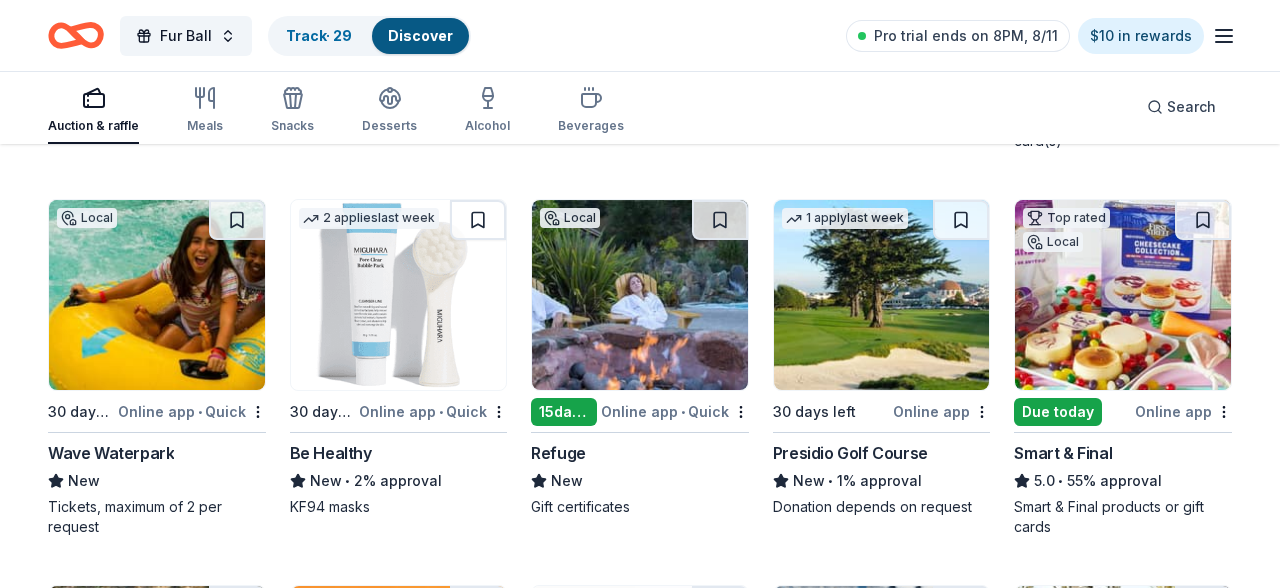 click at bounding box center (640, 295) 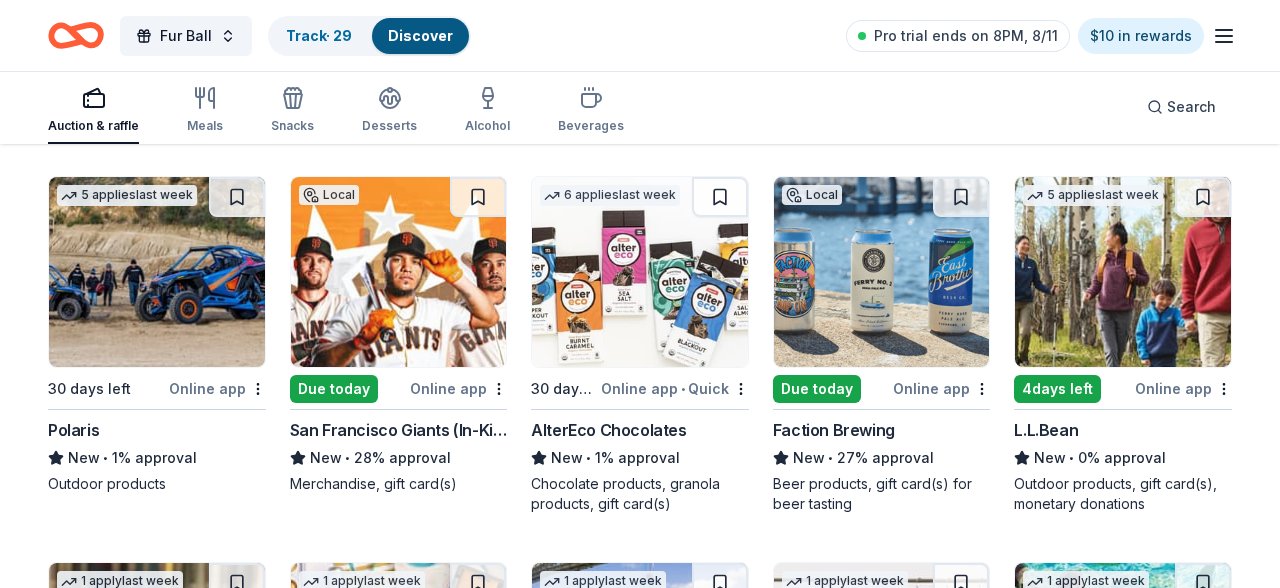 scroll, scrollTop: 17830, scrollLeft: 0, axis: vertical 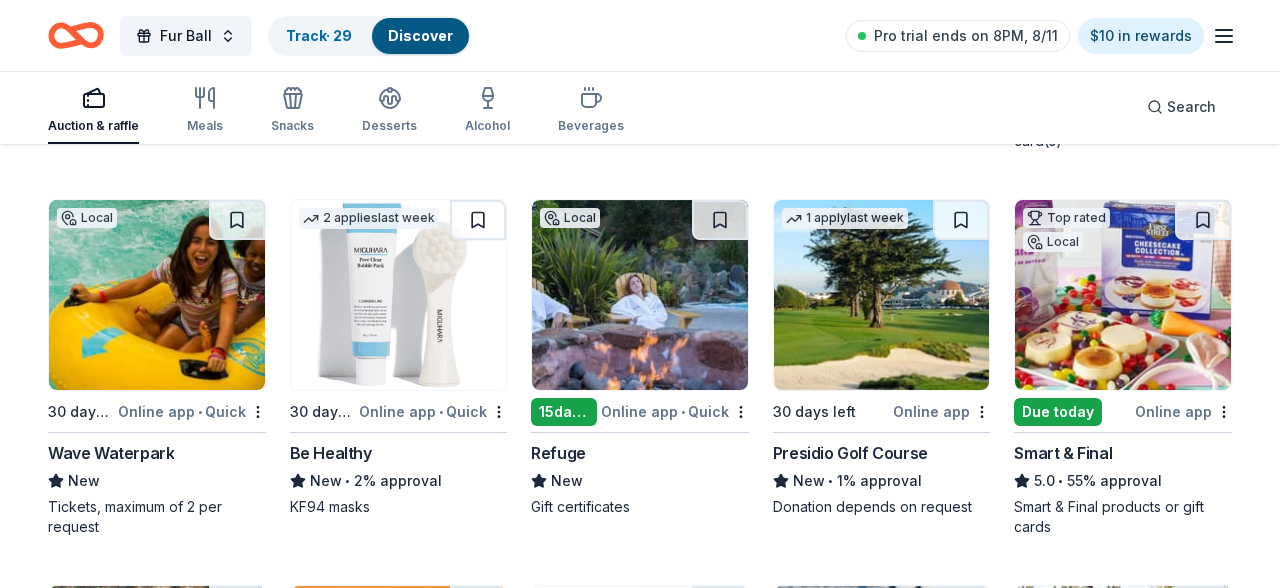 click at bounding box center [1123, 295] 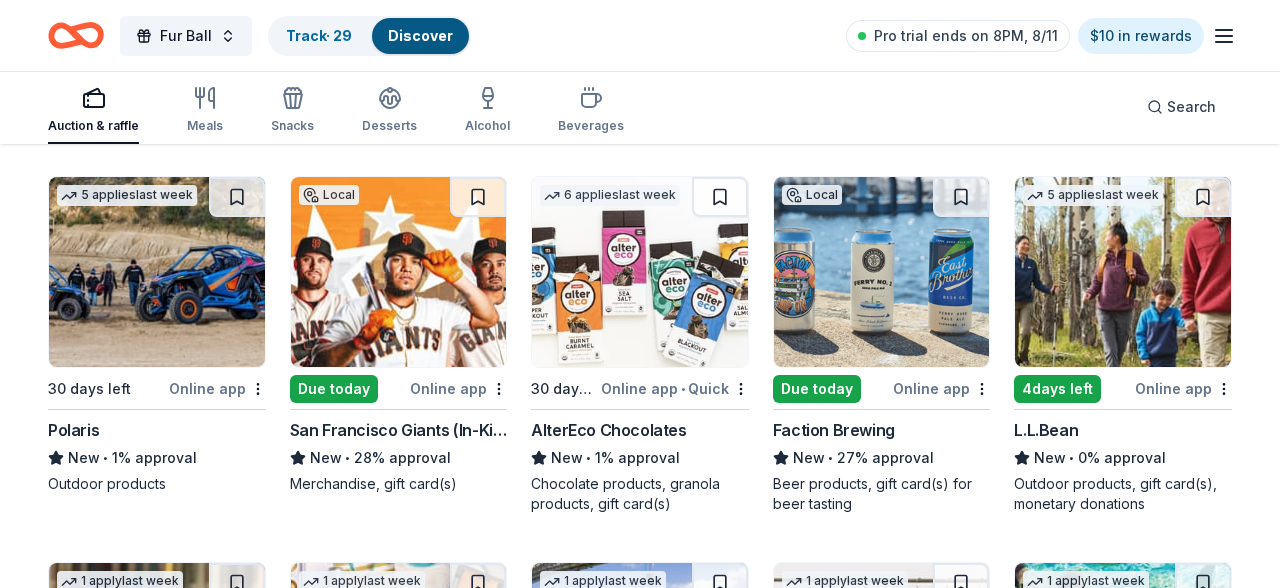 click at bounding box center (882, 272) 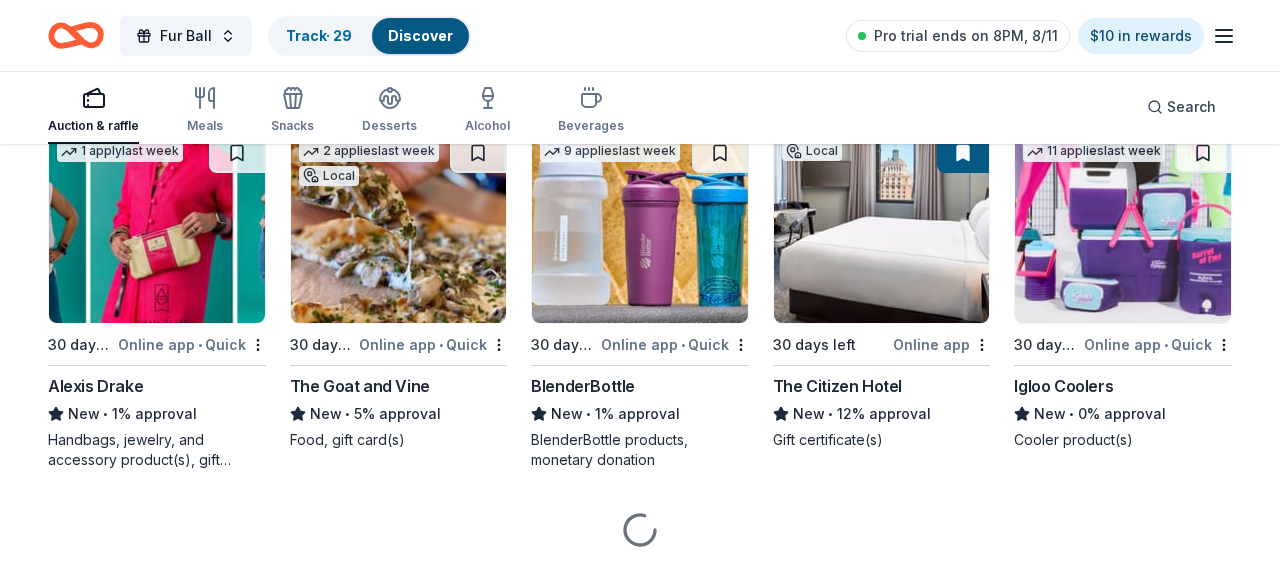 scroll, scrollTop: 18647, scrollLeft: 0, axis: vertical 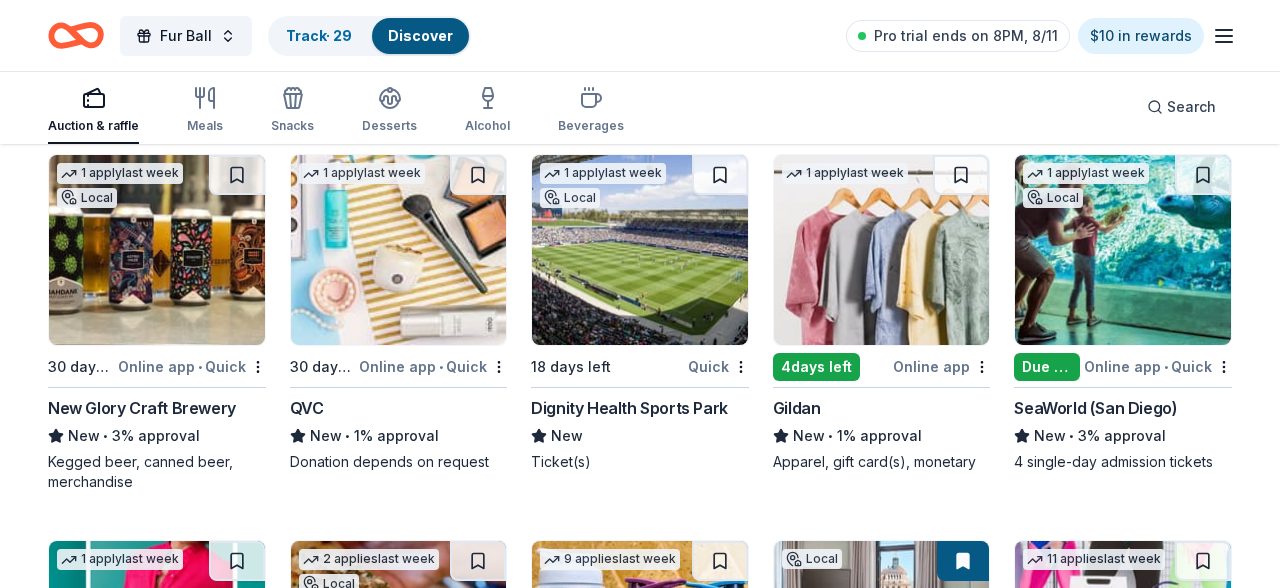 click at bounding box center (157, 250) 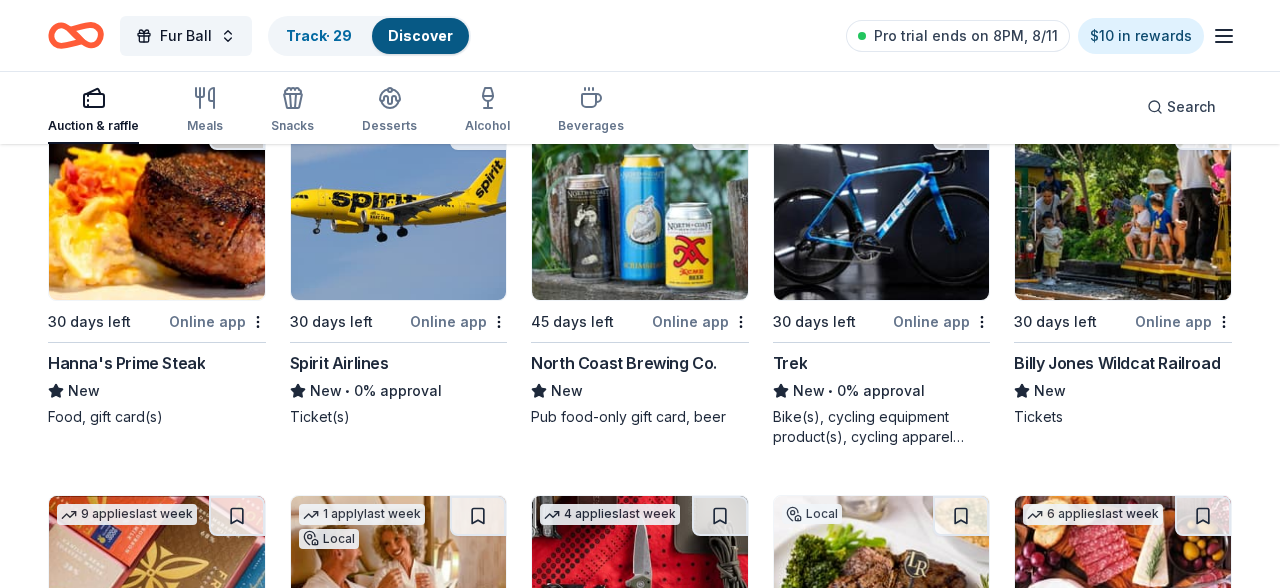 scroll, scrollTop: 19872, scrollLeft: 0, axis: vertical 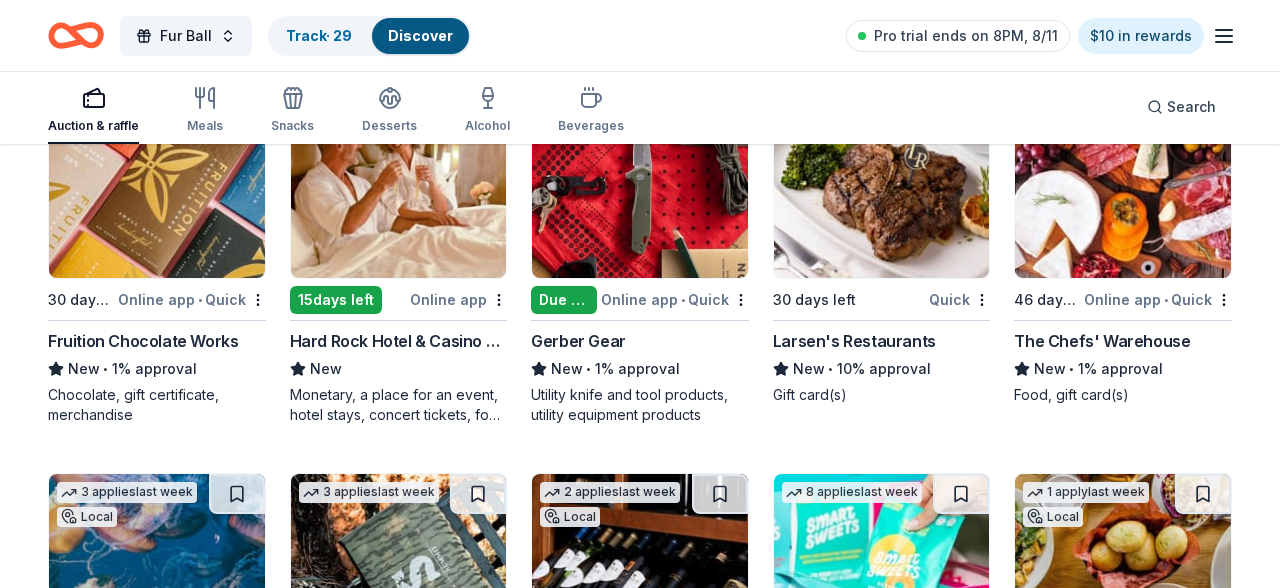 click at bounding box center [882, 183] 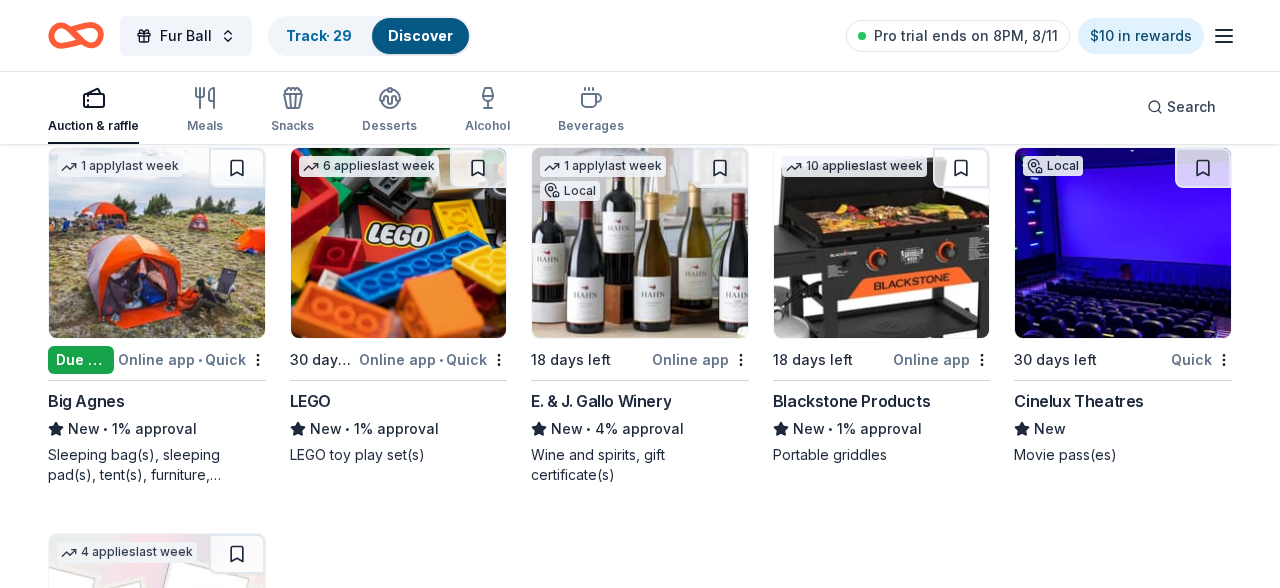 scroll, scrollTop: 21695, scrollLeft: 0, axis: vertical 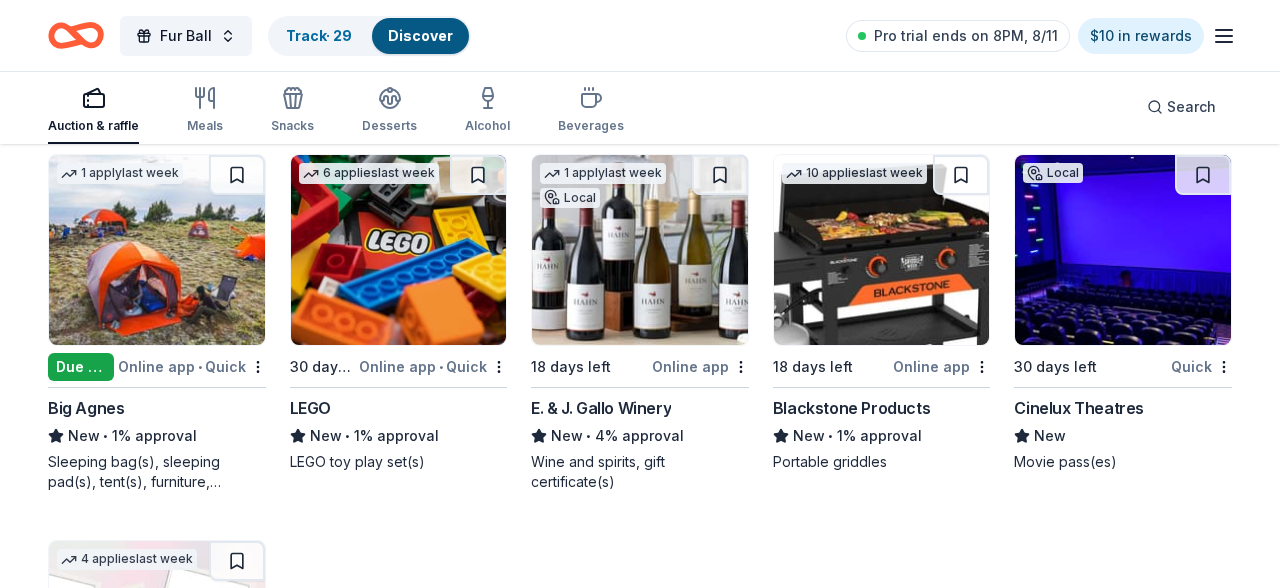 click at bounding box center (640, 250) 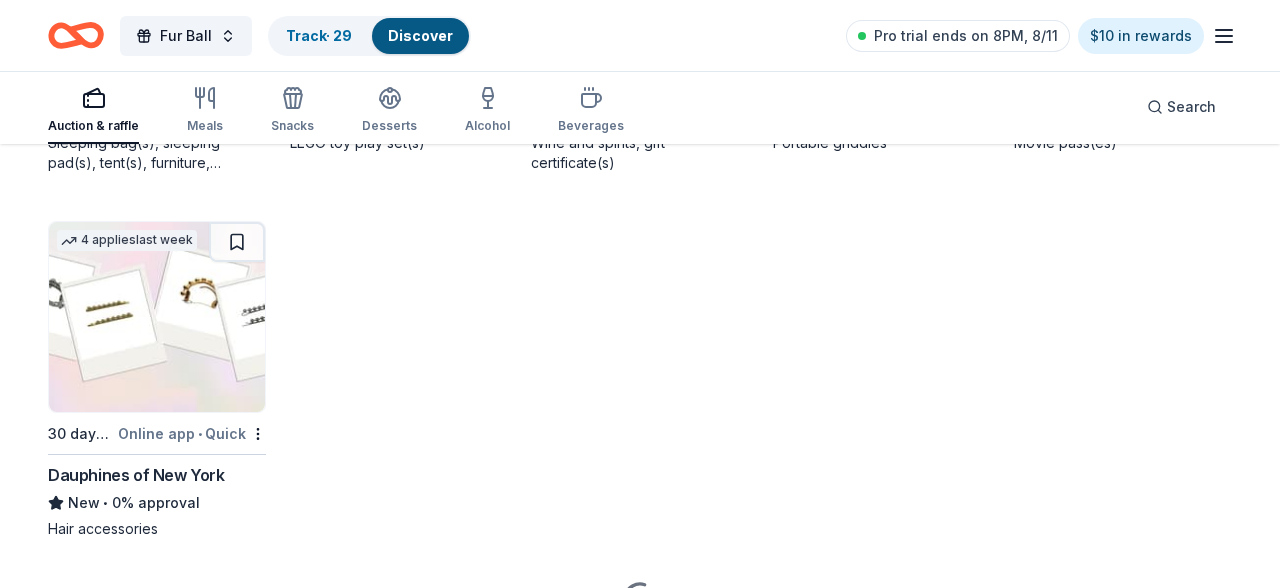 scroll, scrollTop: 22103, scrollLeft: 0, axis: vertical 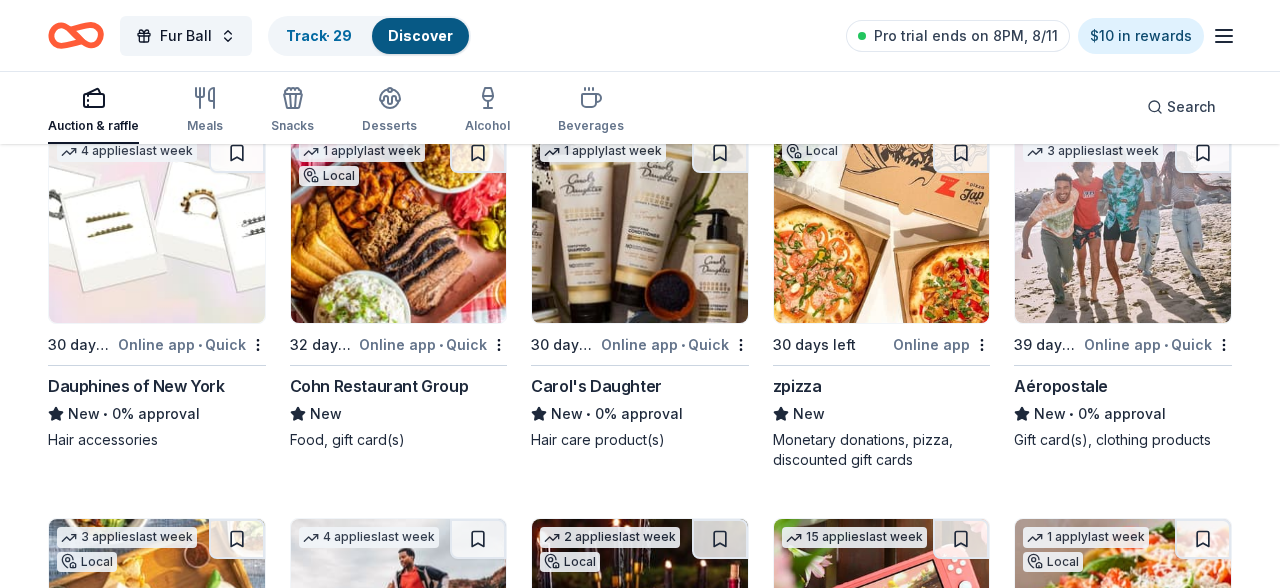 click at bounding box center (399, 228) 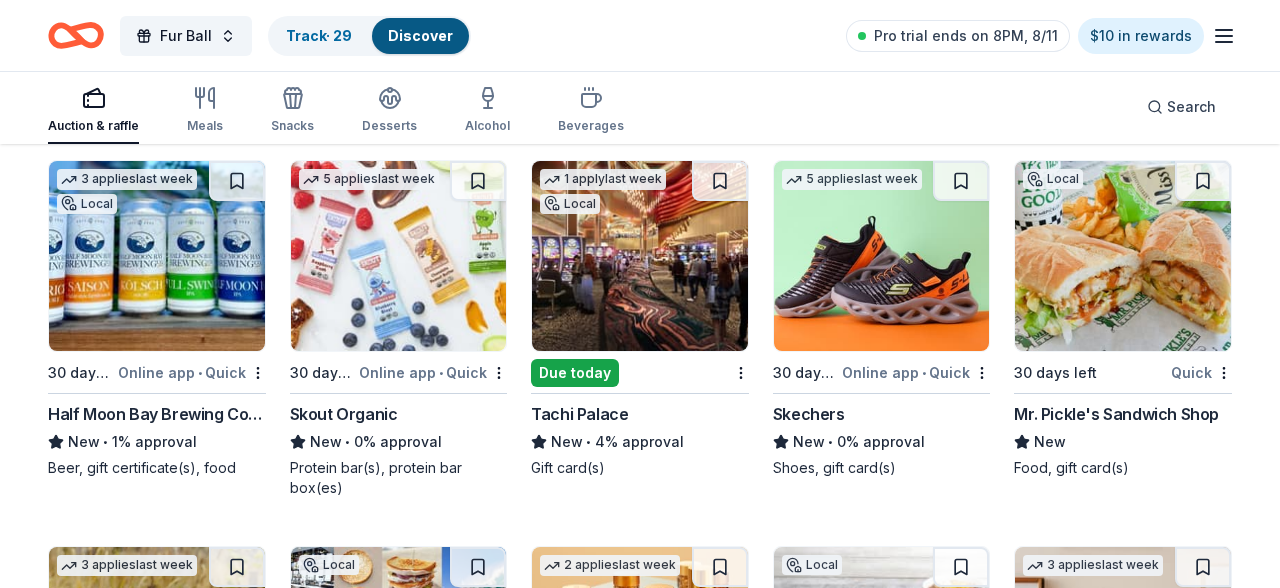 scroll, scrollTop: 23182, scrollLeft: 0, axis: vertical 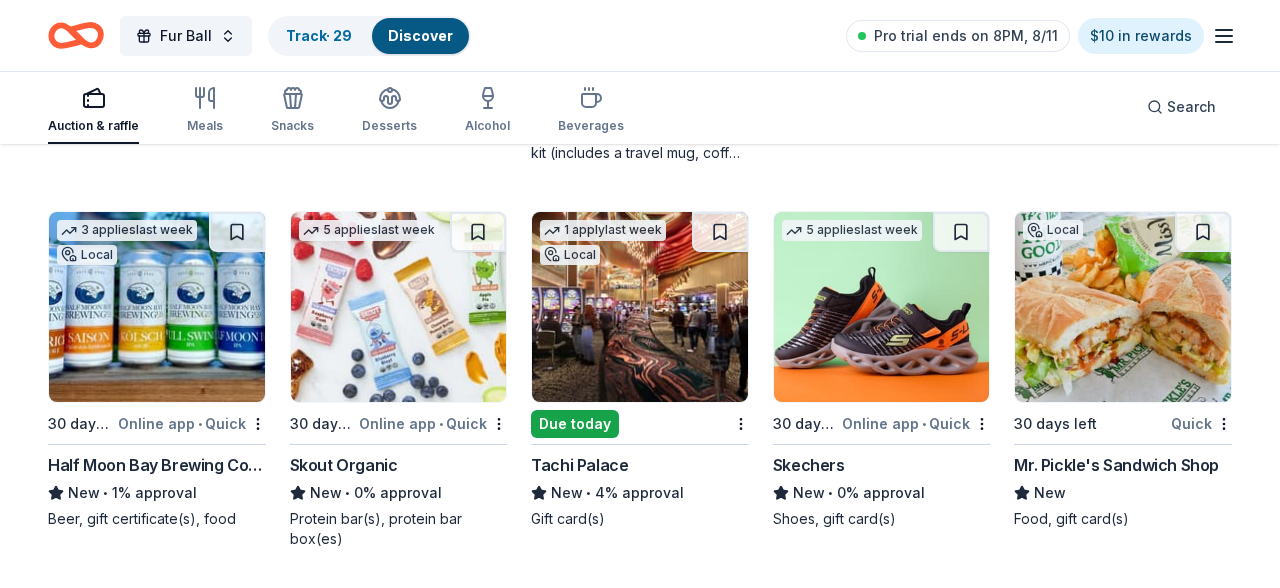 click at bounding box center (640, 307) 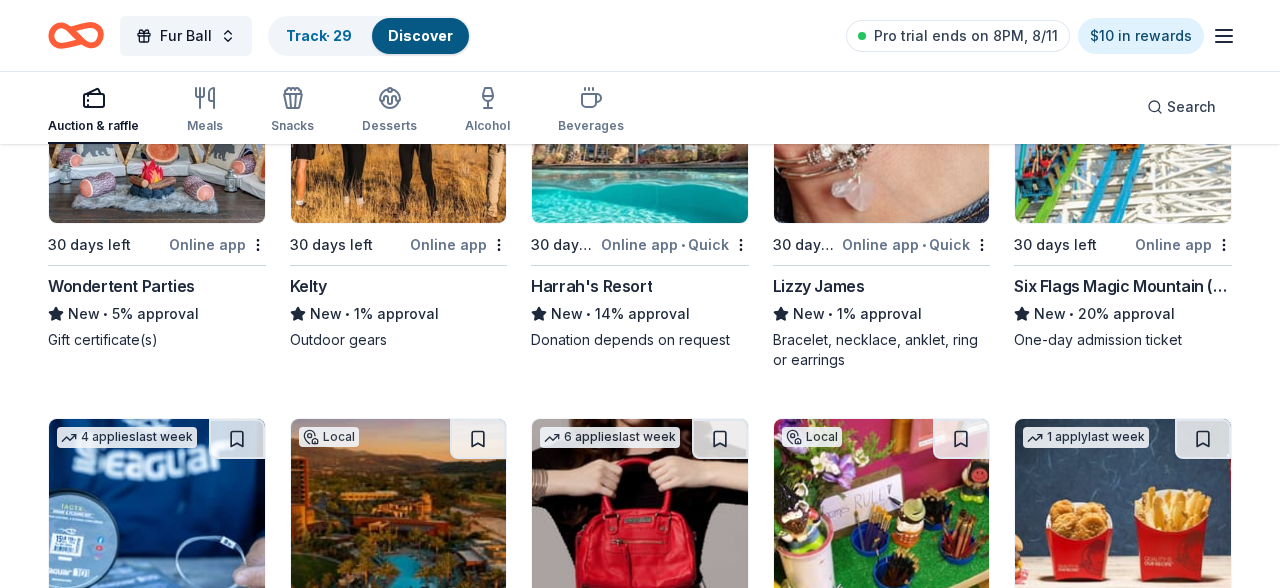scroll, scrollTop: 15317, scrollLeft: 0, axis: vertical 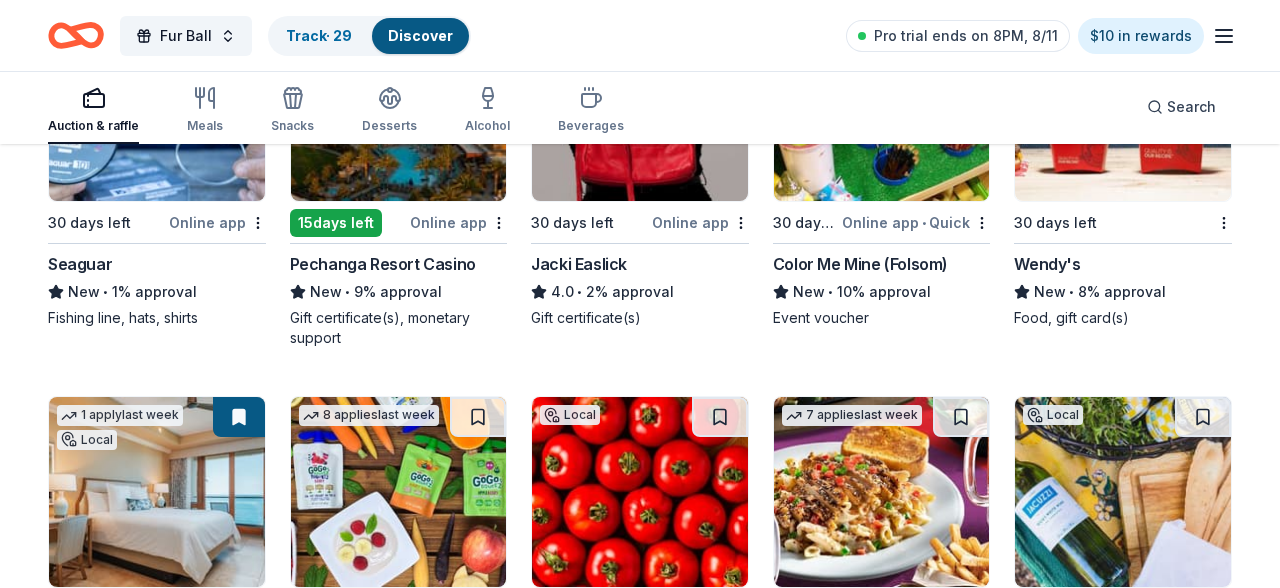 click on "Local 15  days left Online app Pechanga Resort Casino New • 9% approval Gift certificate(s), monetary support" at bounding box center [399, 179] 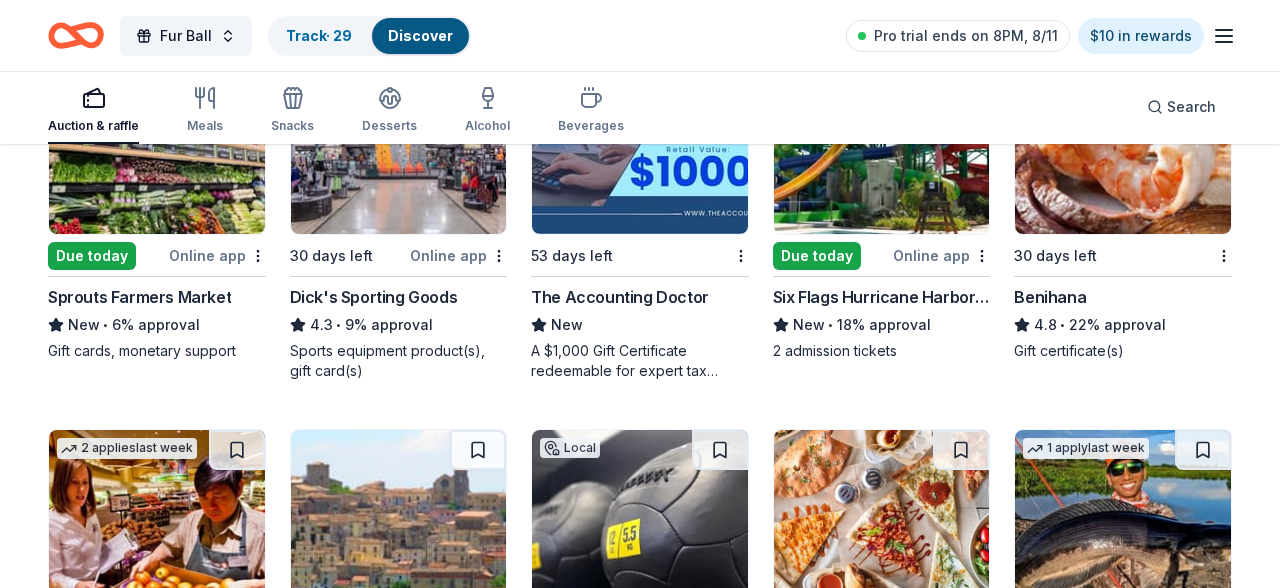 scroll, scrollTop: 7967, scrollLeft: 0, axis: vertical 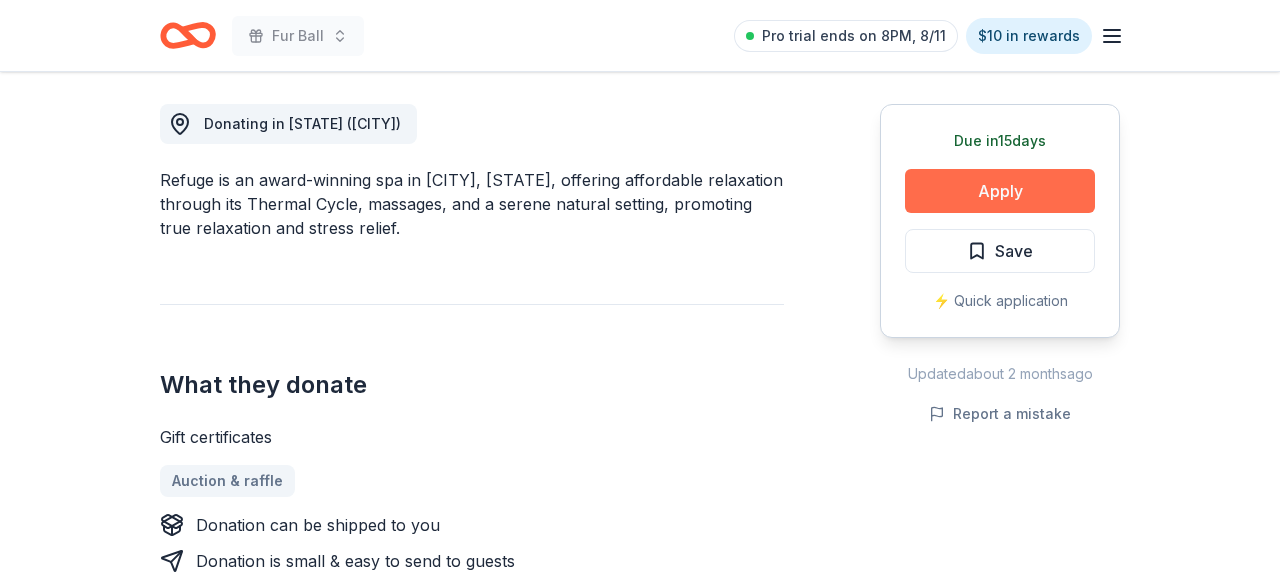 click on "Apply" at bounding box center (1000, 191) 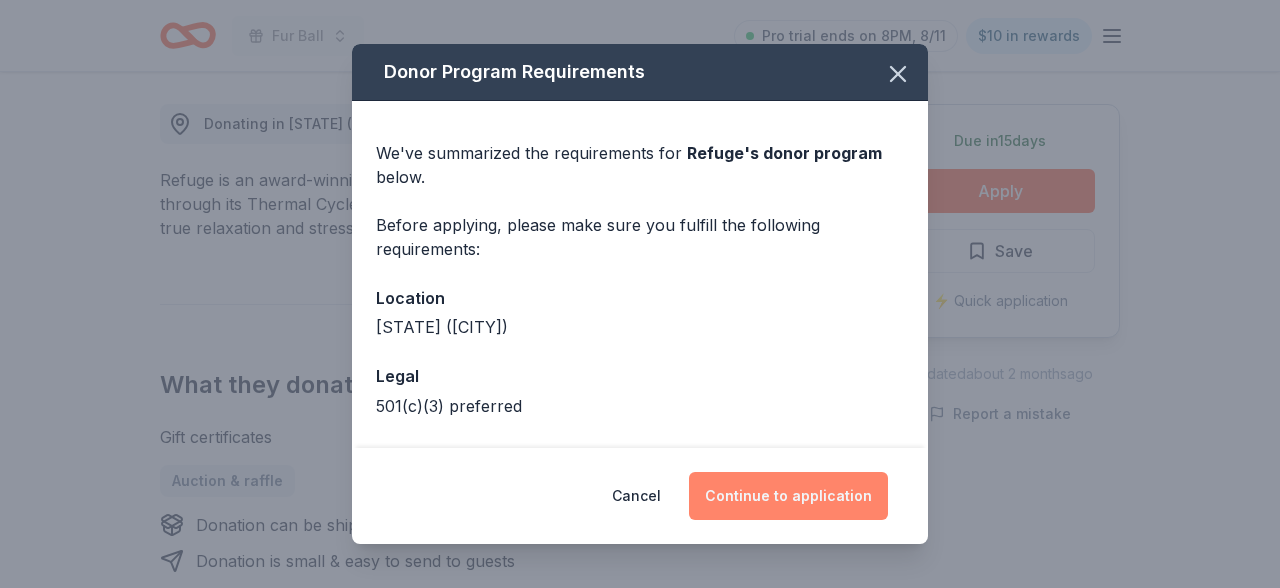 click on "Continue to application" at bounding box center (788, 496) 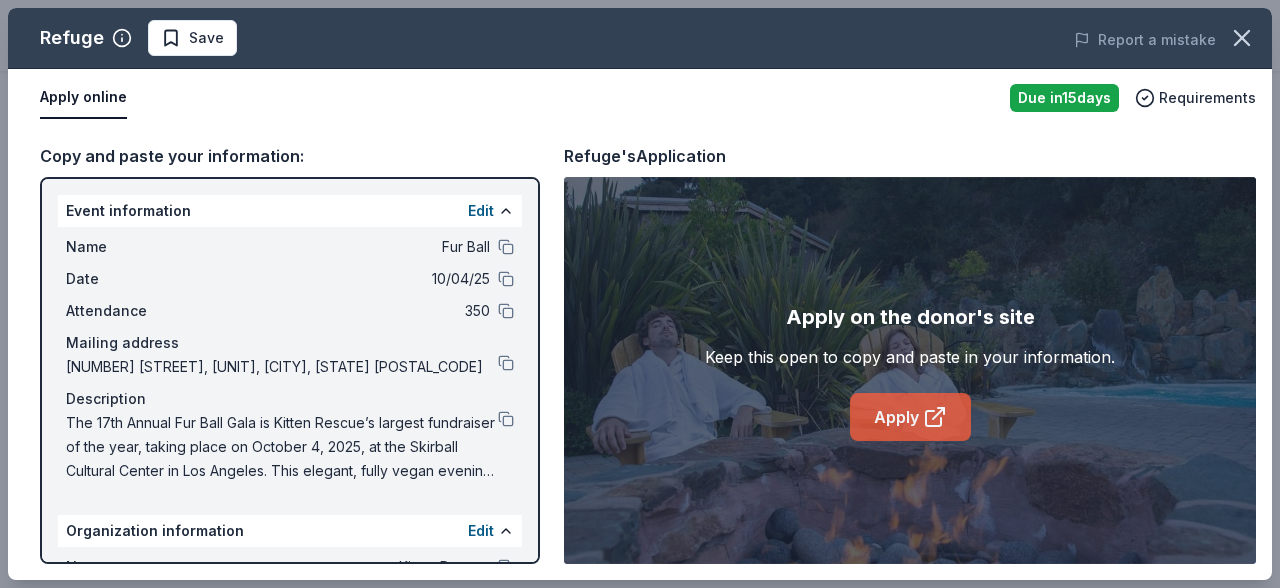 click on "Apply" at bounding box center [910, 417] 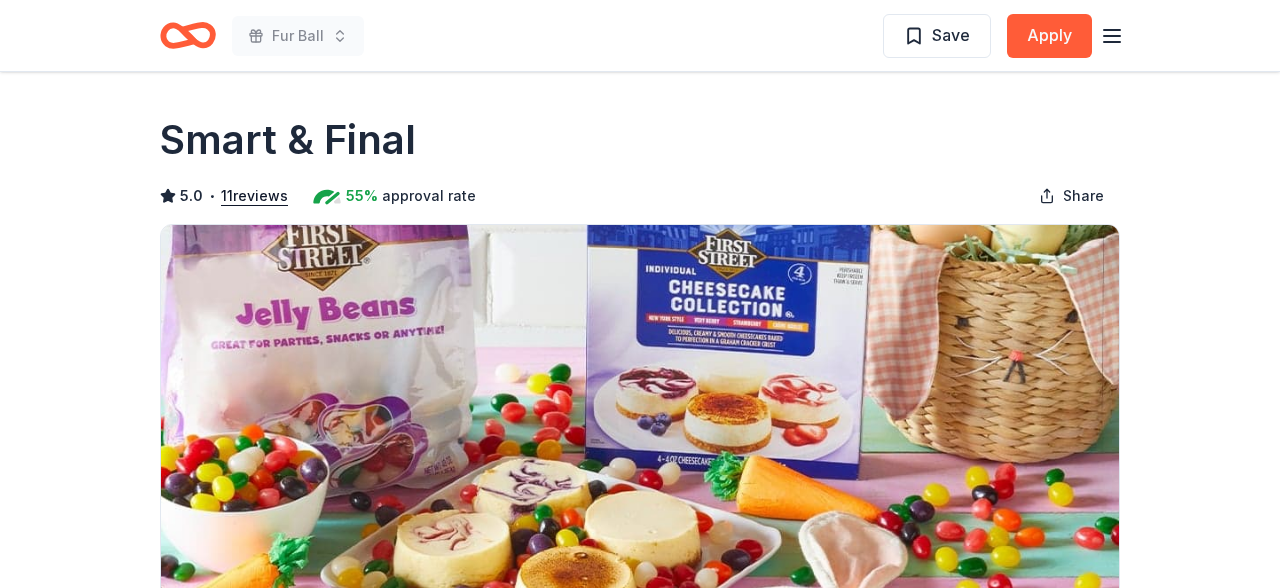 scroll, scrollTop: 3038, scrollLeft: 0, axis: vertical 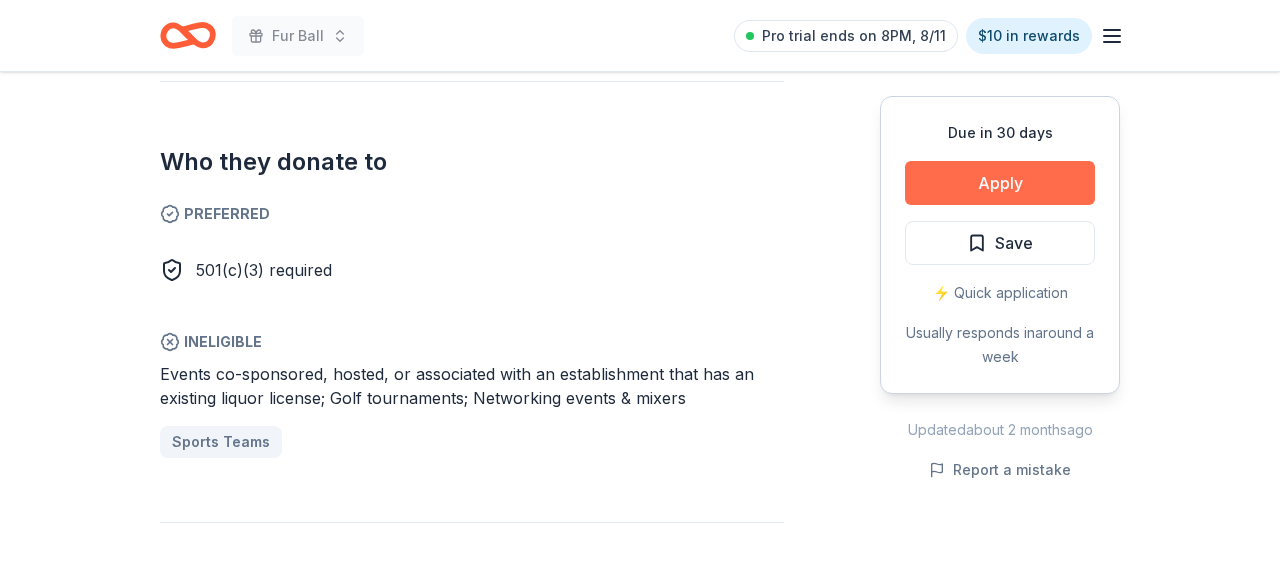 click on "Apply" at bounding box center (1000, 183) 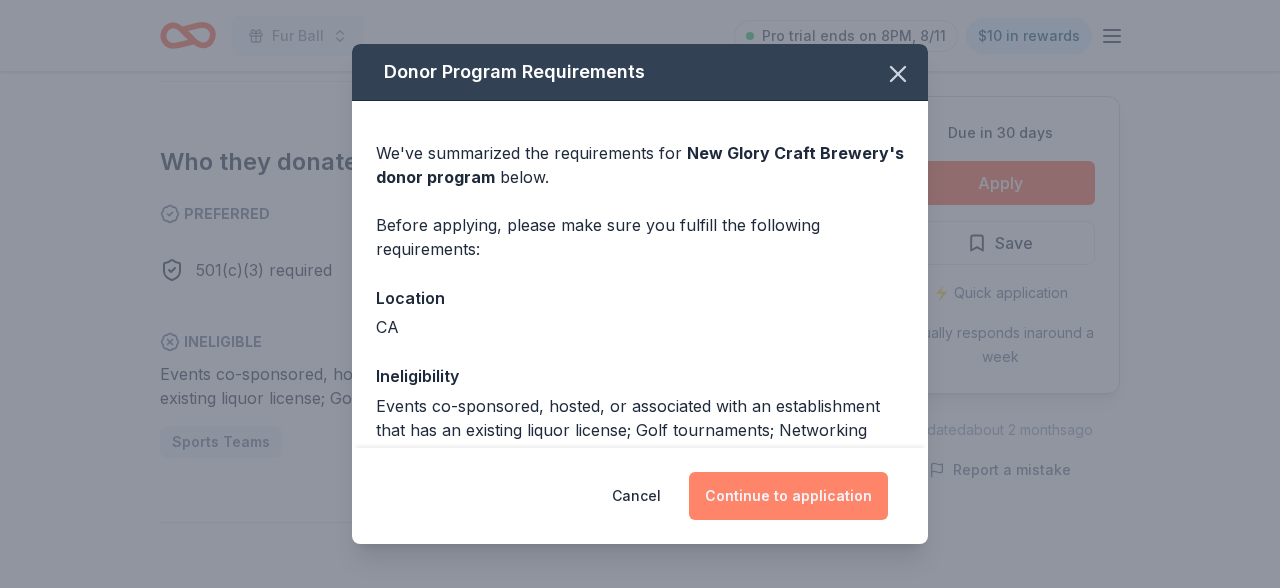 click on "Continue to application" at bounding box center [788, 496] 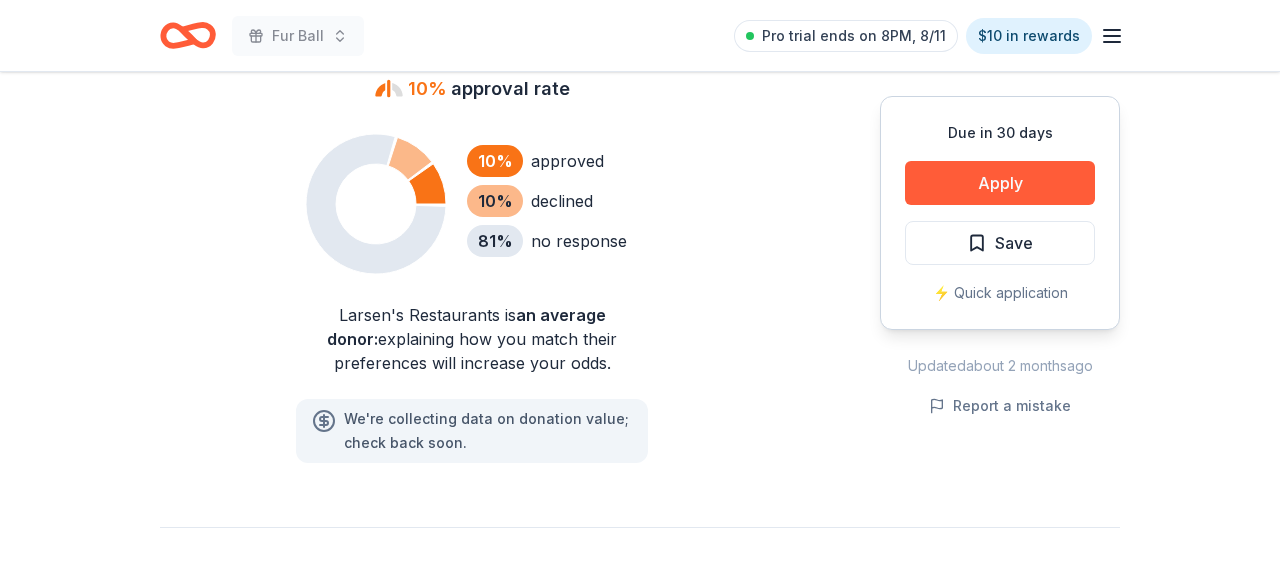 scroll, scrollTop: 1407, scrollLeft: 0, axis: vertical 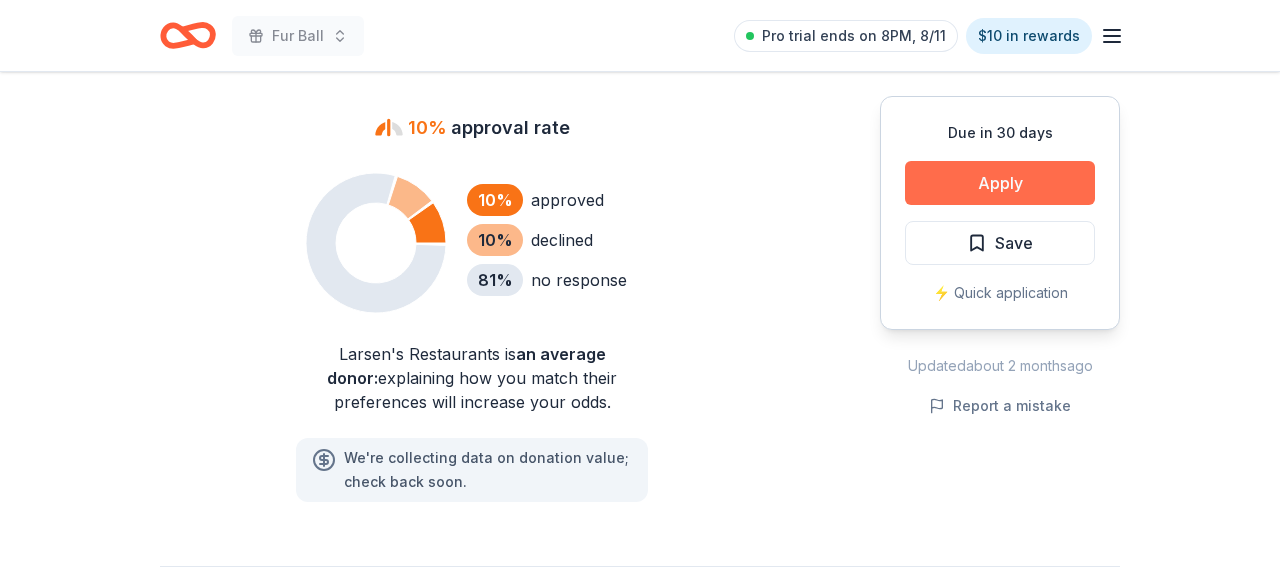 click on "Apply" at bounding box center (1000, 183) 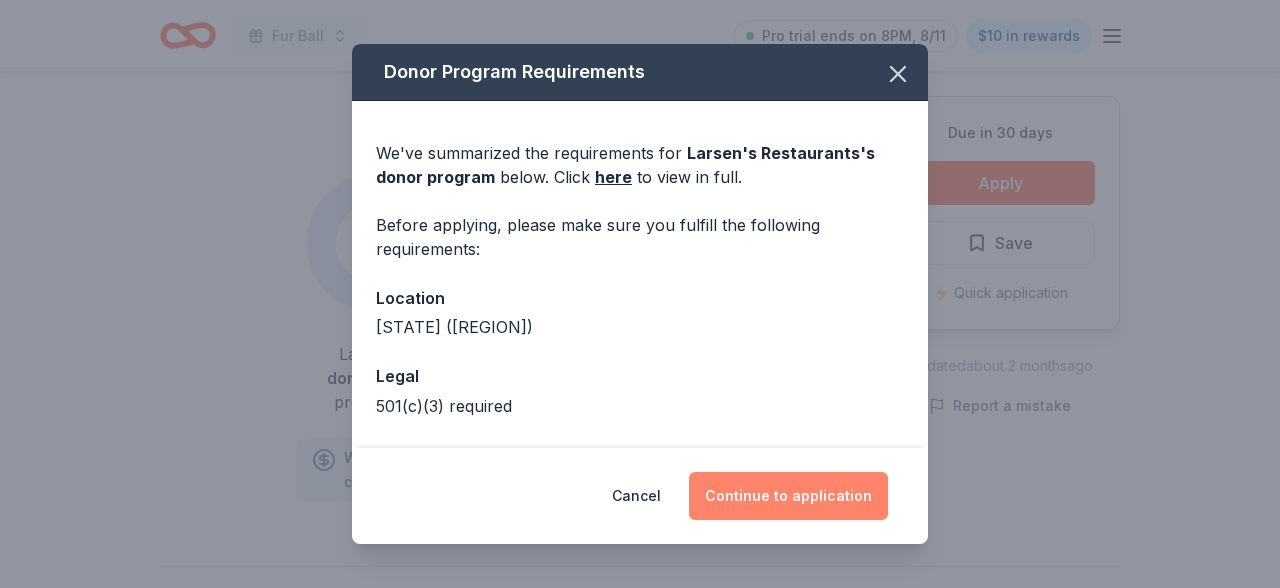click on "Continue to application" at bounding box center [788, 496] 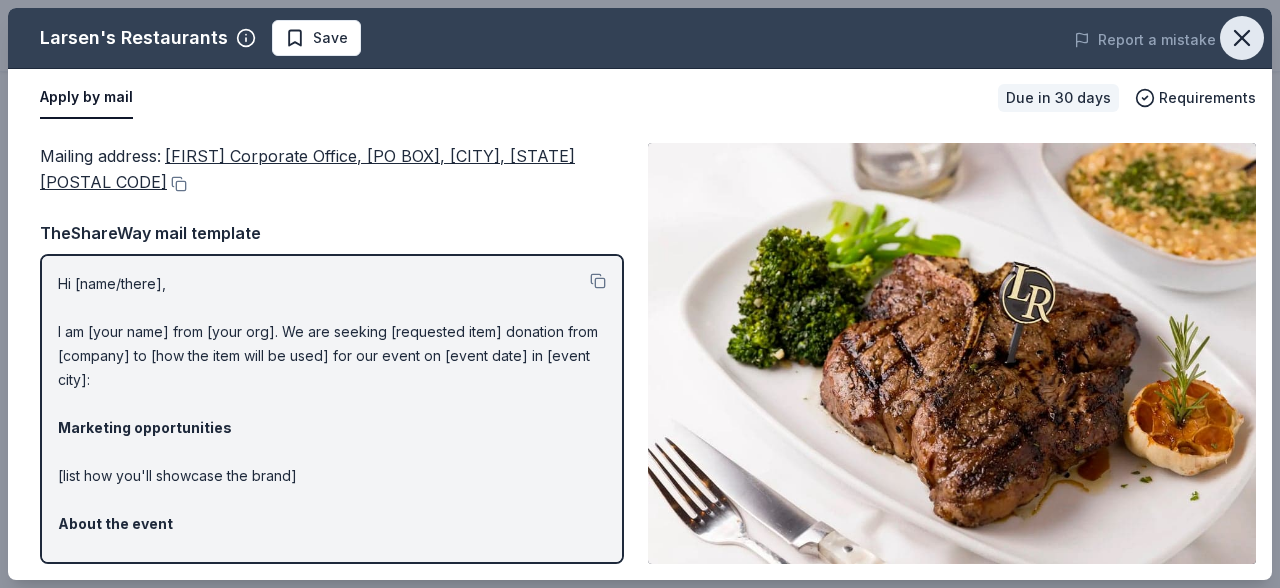 click 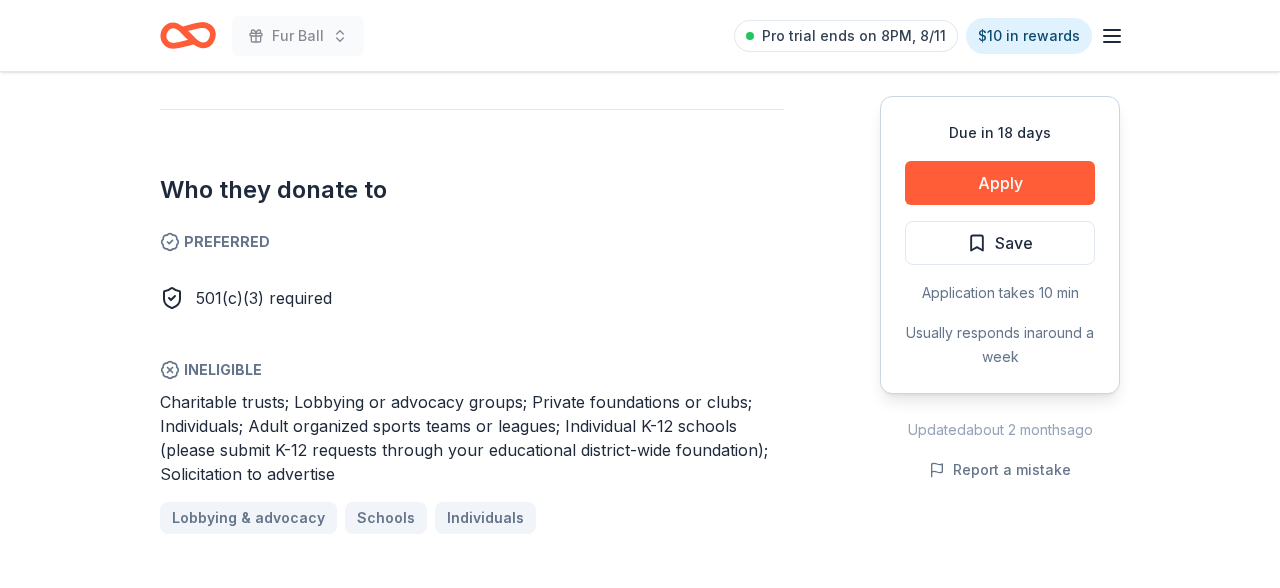scroll, scrollTop: 1085, scrollLeft: 0, axis: vertical 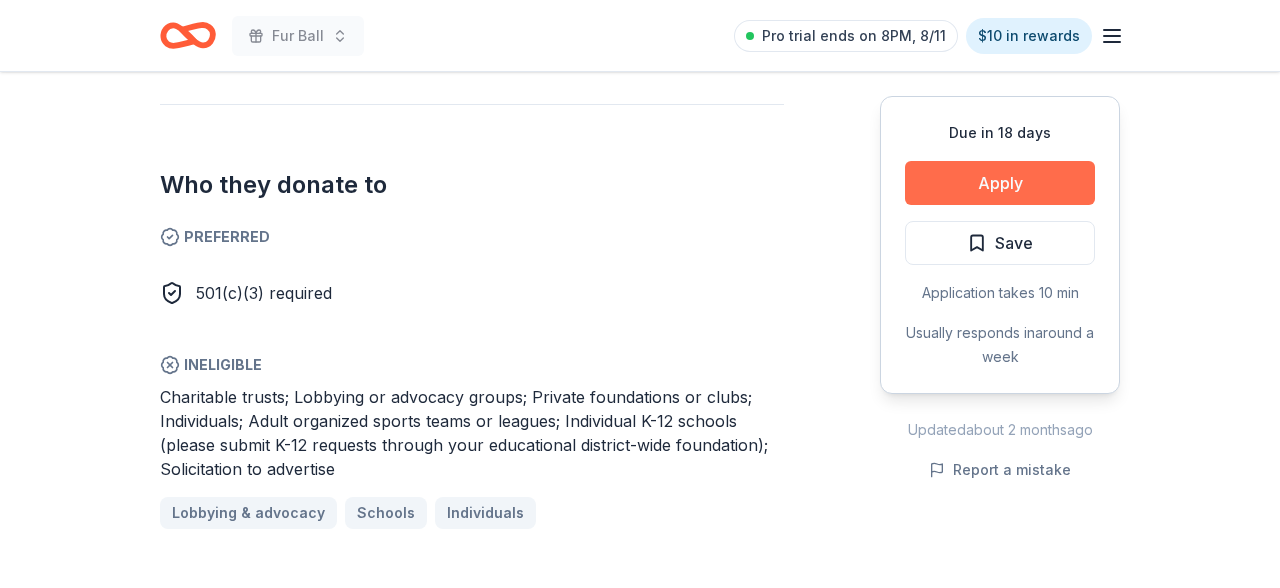 click on "Apply" at bounding box center (1000, 183) 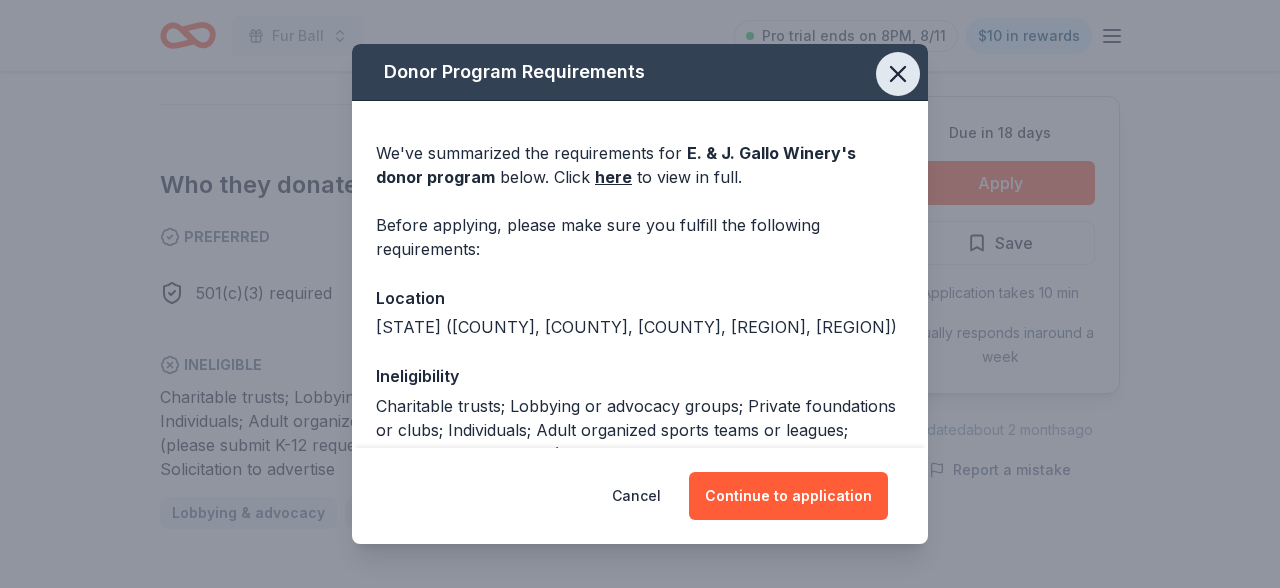click 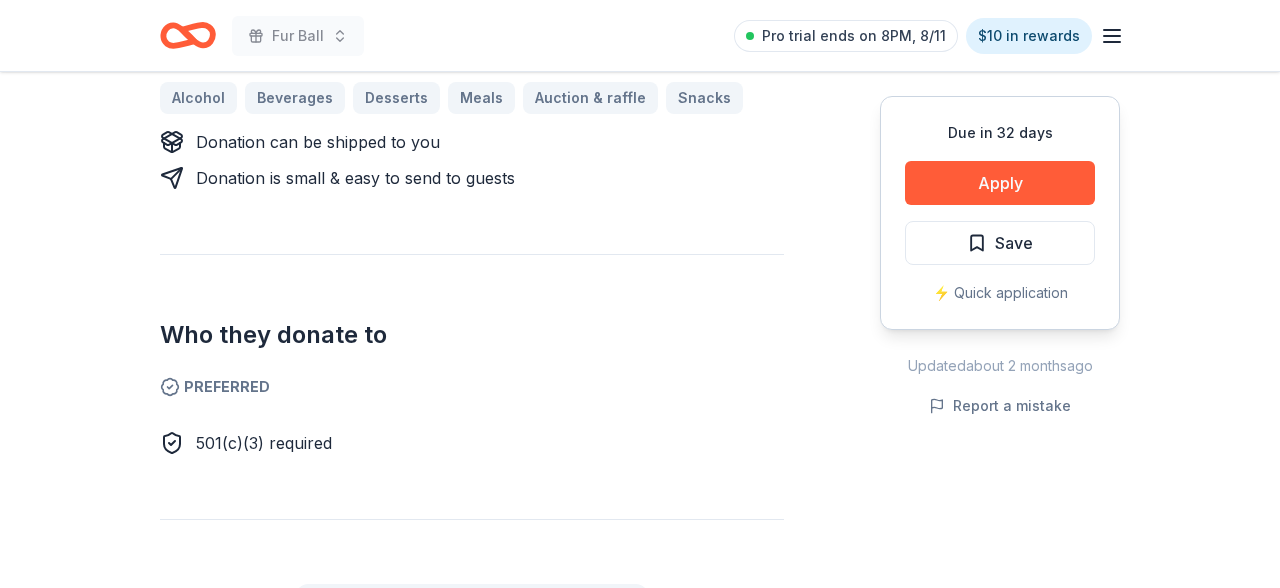 scroll, scrollTop: 1032, scrollLeft: 0, axis: vertical 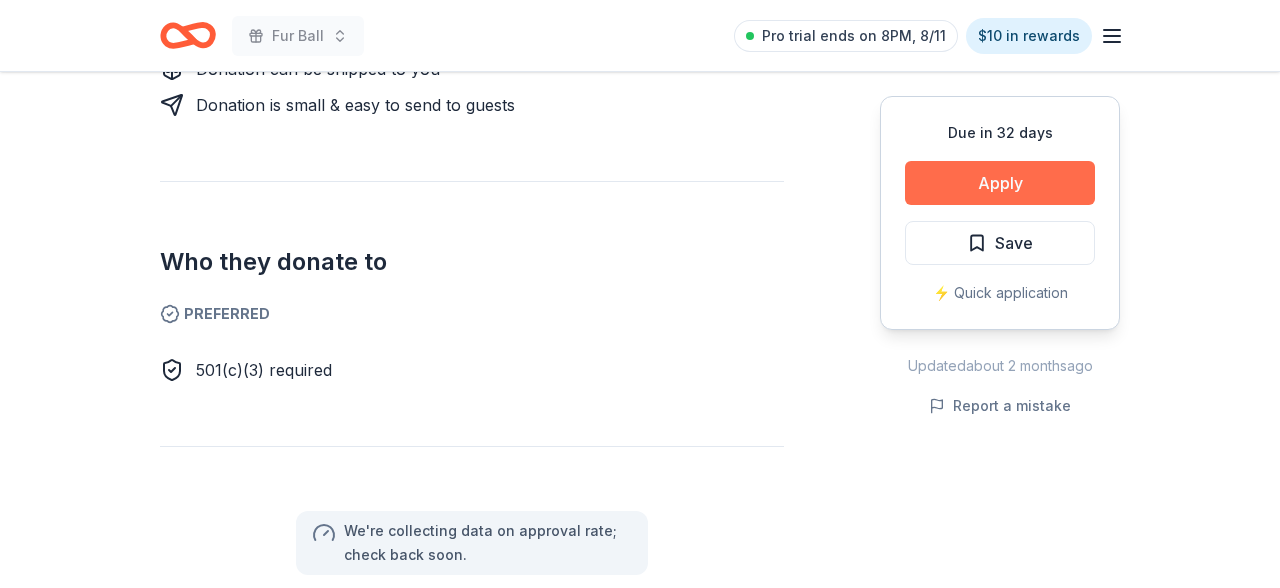 click on "Apply" at bounding box center (1000, 183) 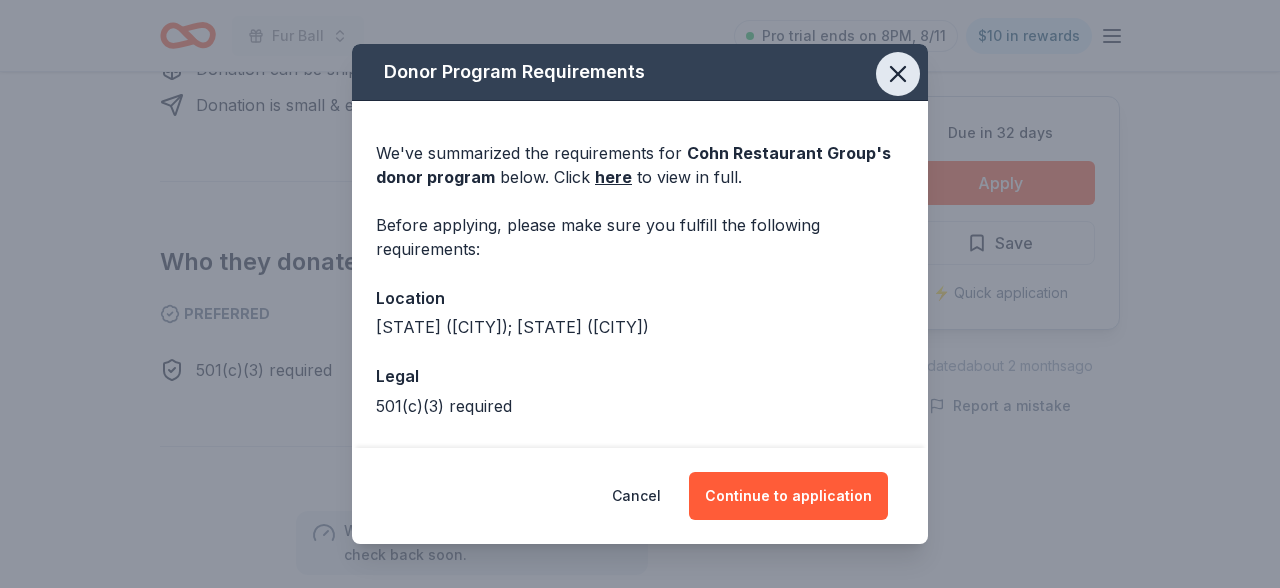 click 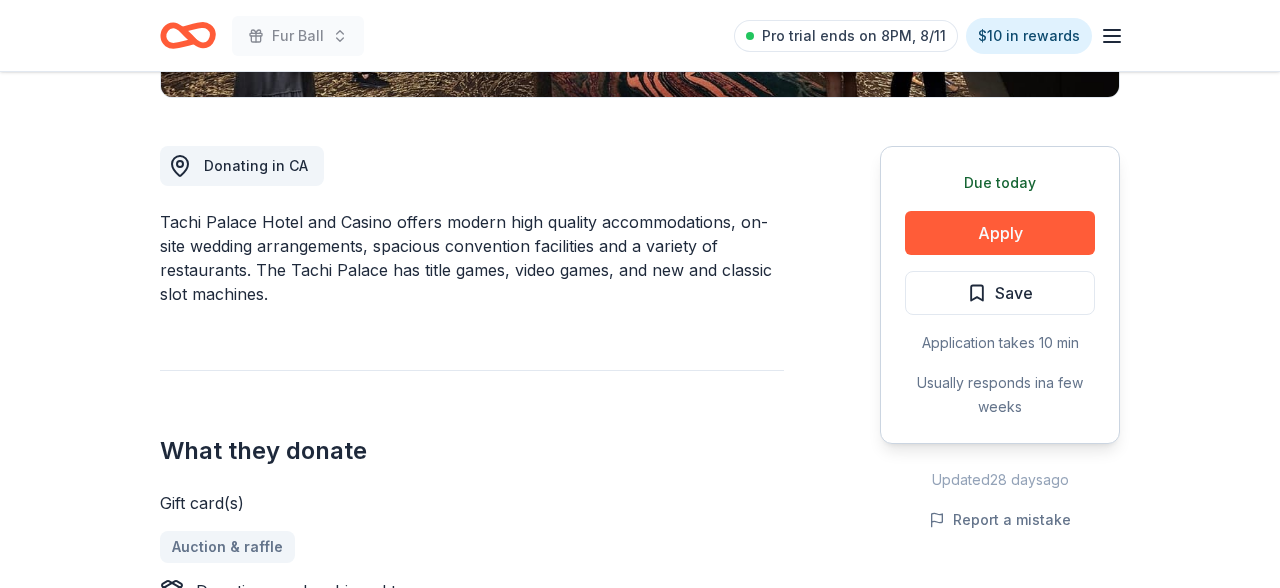 scroll, scrollTop: 552, scrollLeft: 0, axis: vertical 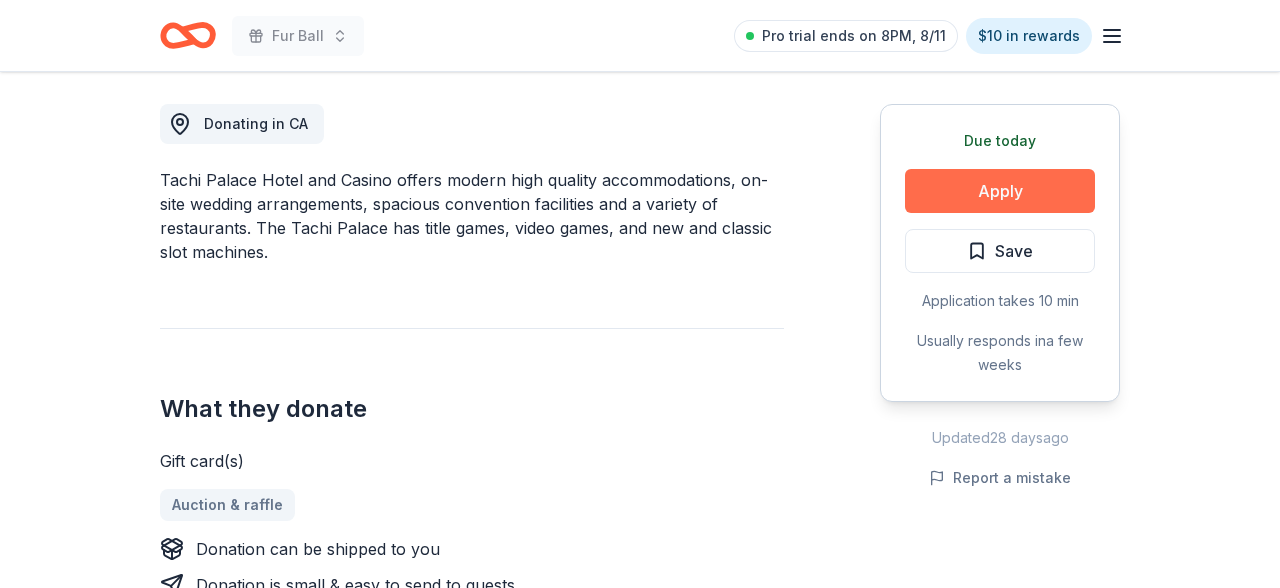 click on "Apply" at bounding box center [1000, 191] 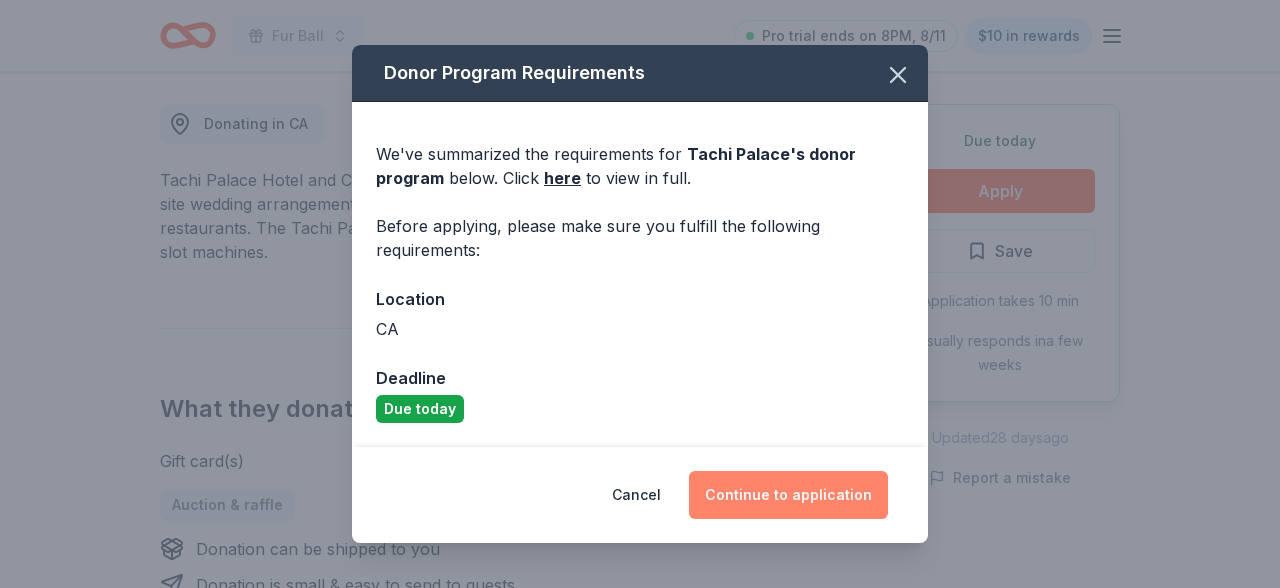 click on "Continue to application" at bounding box center (788, 495) 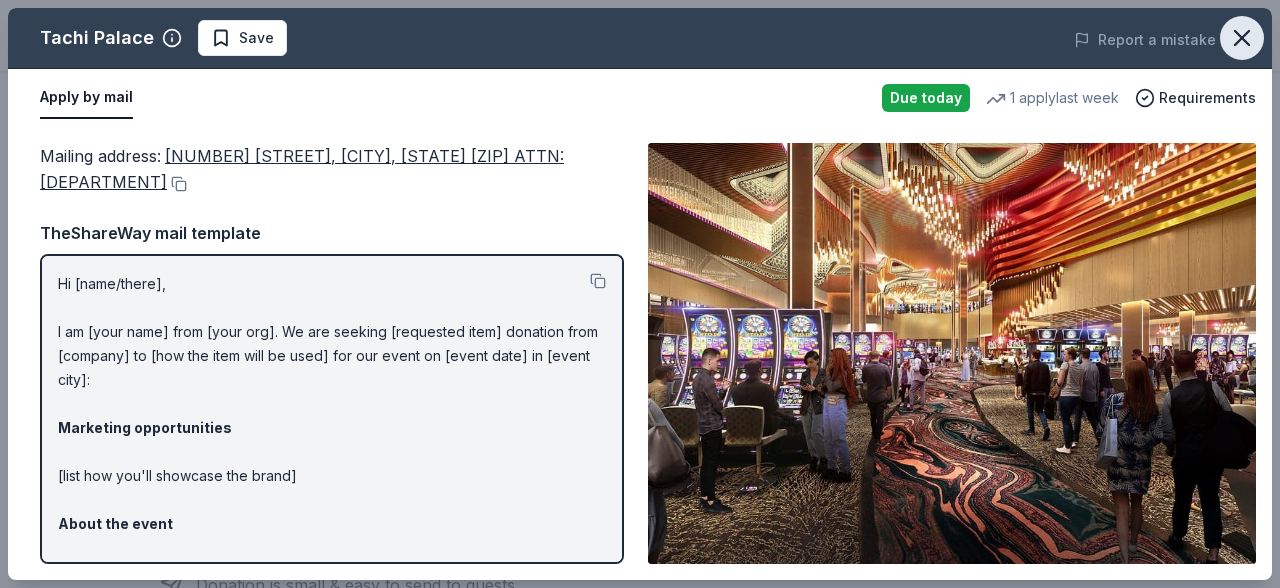 click 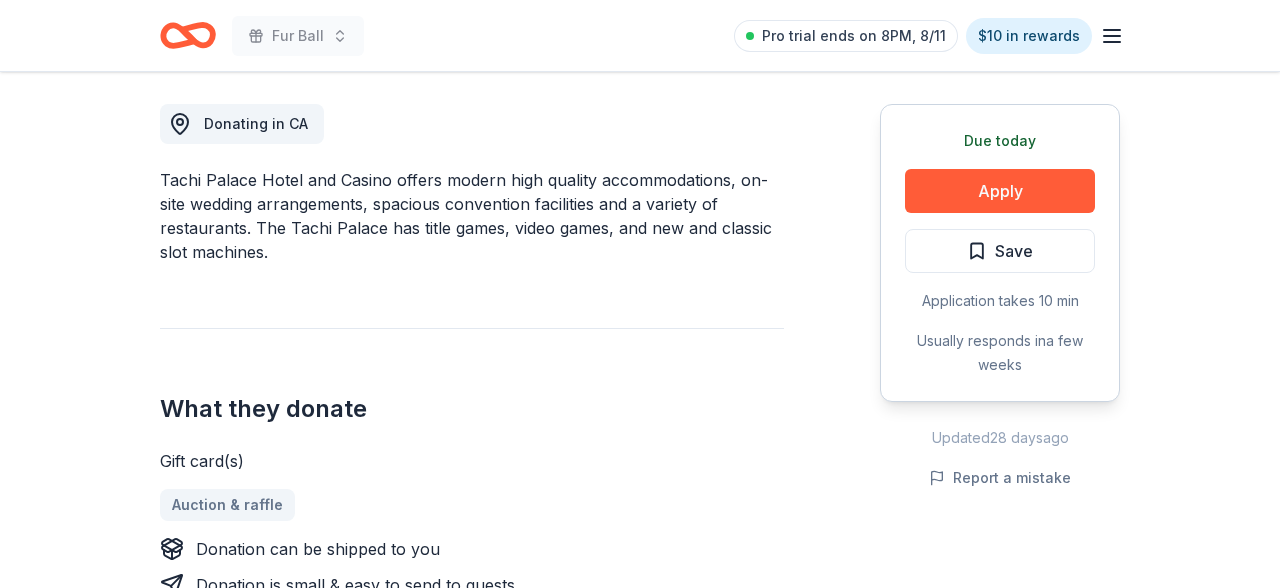 type 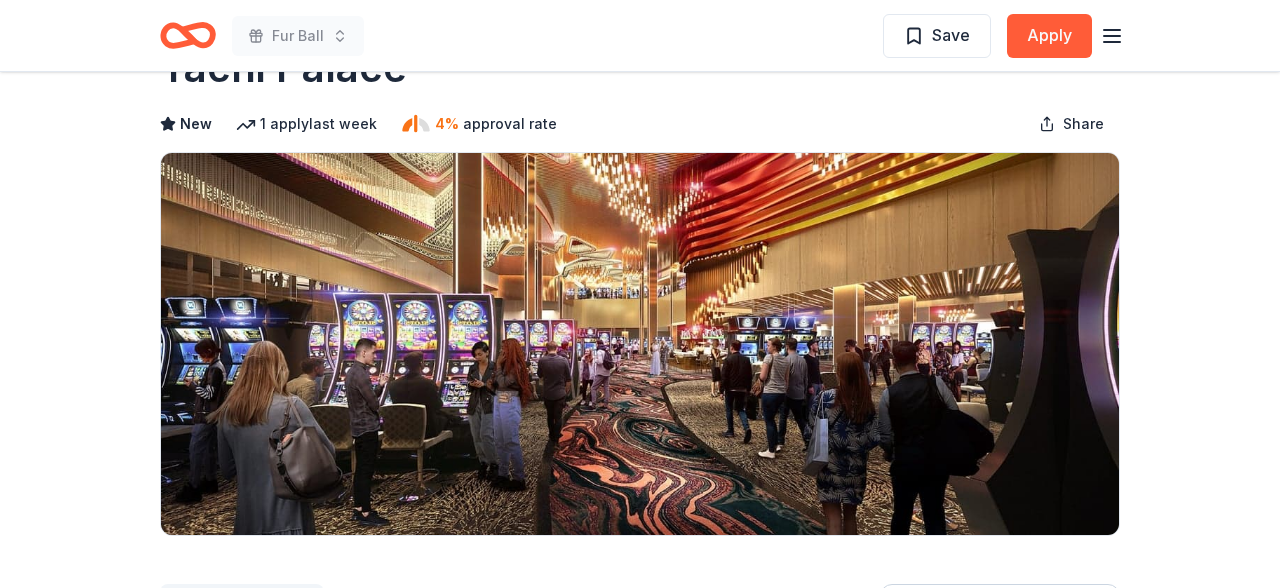 scroll, scrollTop: 0, scrollLeft: 0, axis: both 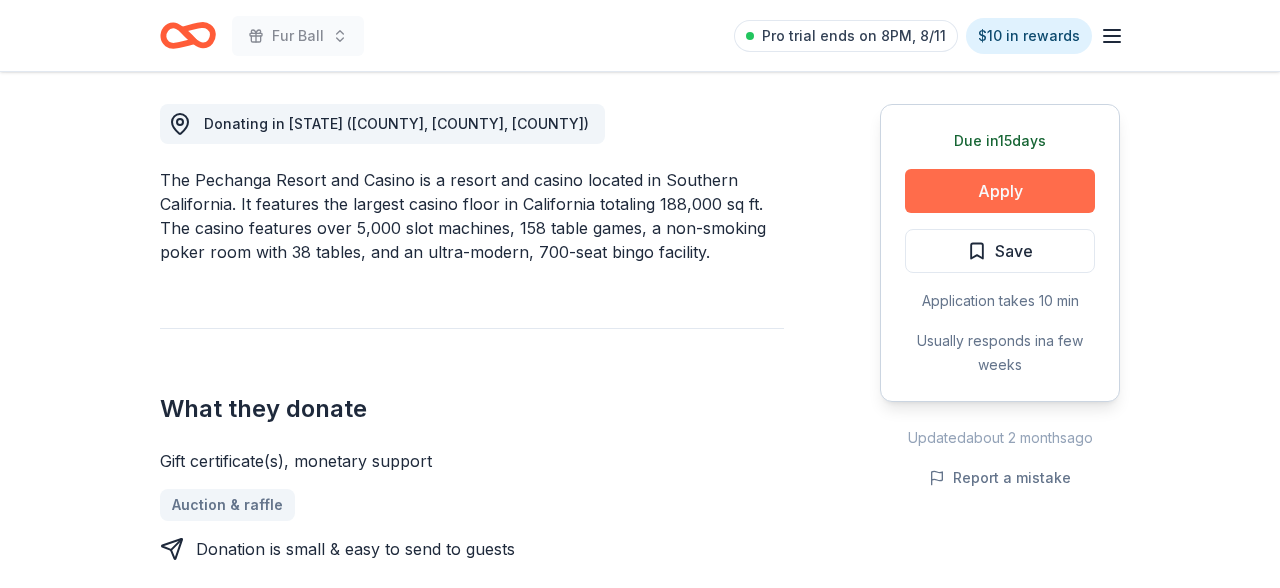 click on "Apply" at bounding box center [1000, 191] 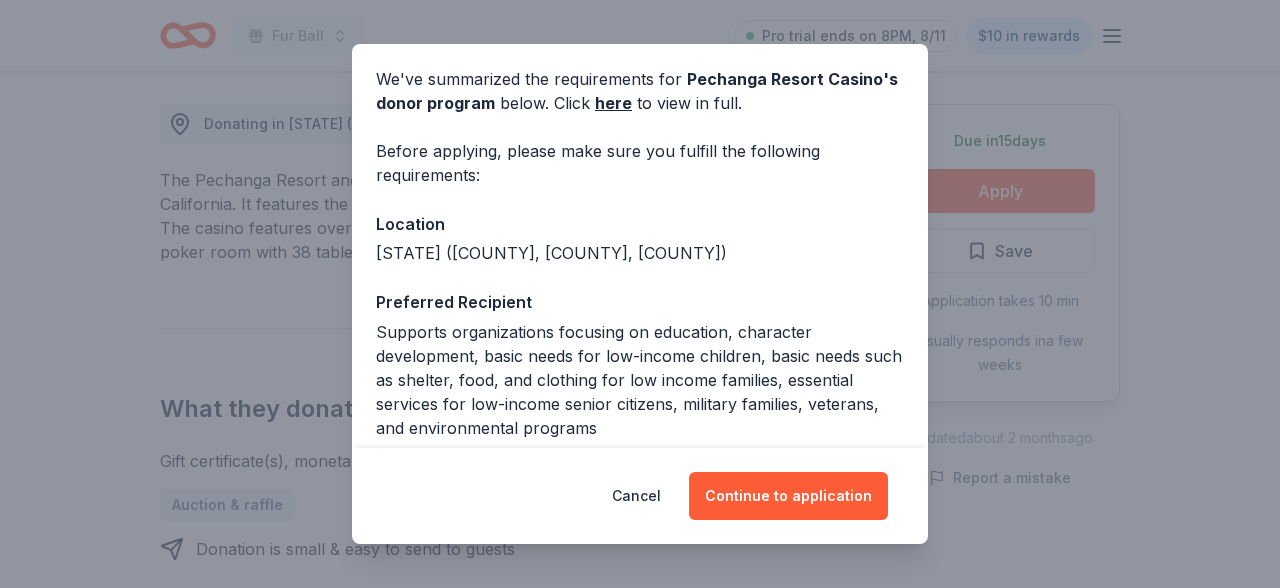 scroll, scrollTop: 89, scrollLeft: 0, axis: vertical 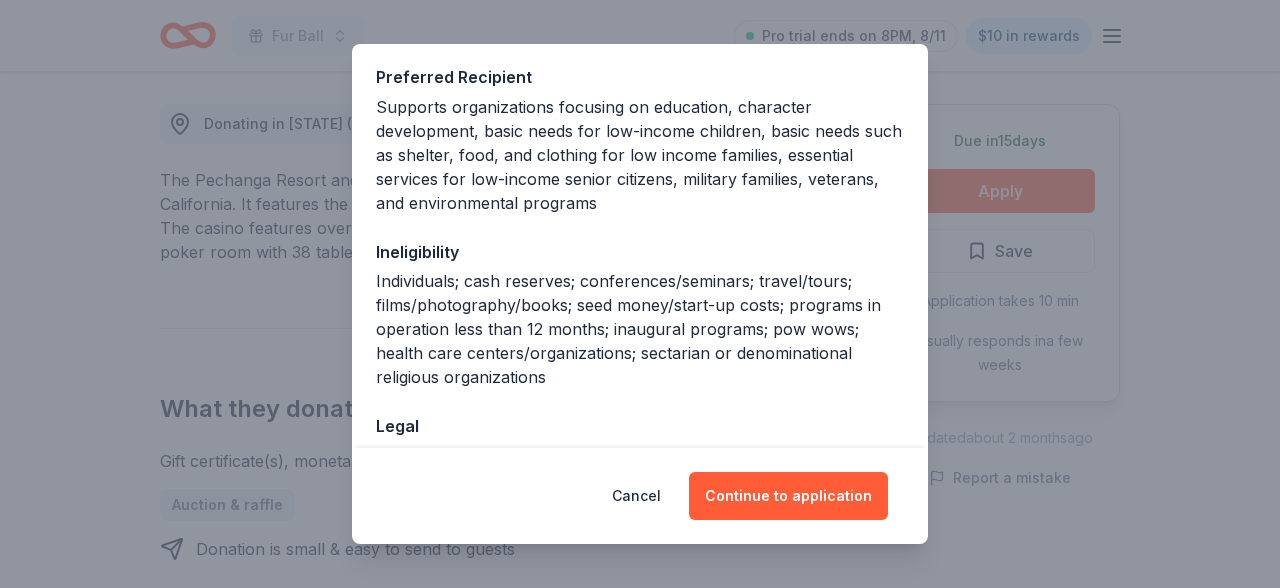click on "Donor Program Requirements We've summarized the requirements for Pechanga Resort Casino 's donor program below. Click here to view in full. Before applying, please make sure you fulfill the following requirements: Location [STATE] ([COUNTY], [COUNTY], [COUNTY]) Preferred Recipient Supports organizations focusing on education, character development, basic needs for low-income children, basic needs such as shelter, food, and clothing for low income families, essential services for low-income senior citizens, military families, veterans, and environmental programs Ineligibility Individuals; cash reserves; conferences/seminars; travel/tours; films/photography/books; seed money/start-up costs; programs in operation less than 12 months; inaugural programs; pow wows; health care centers/organizations; sectarian or denominational religious organizations Legal 501(c)(3) required Deadline Due in 15 days Cancel Continue to application" at bounding box center (640, 294) 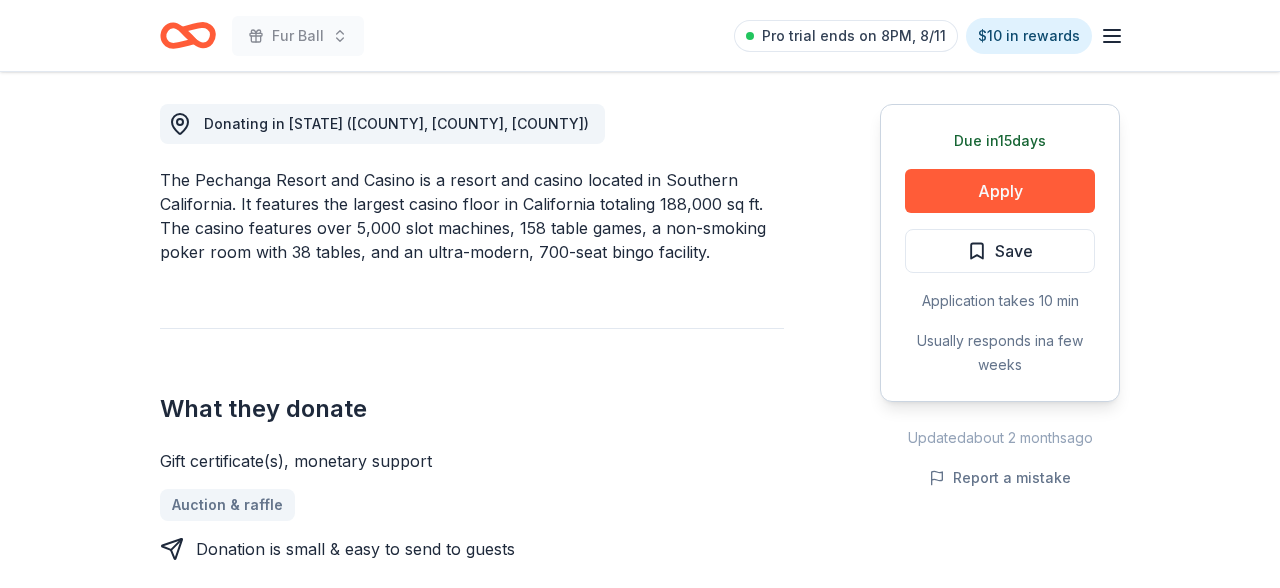 type 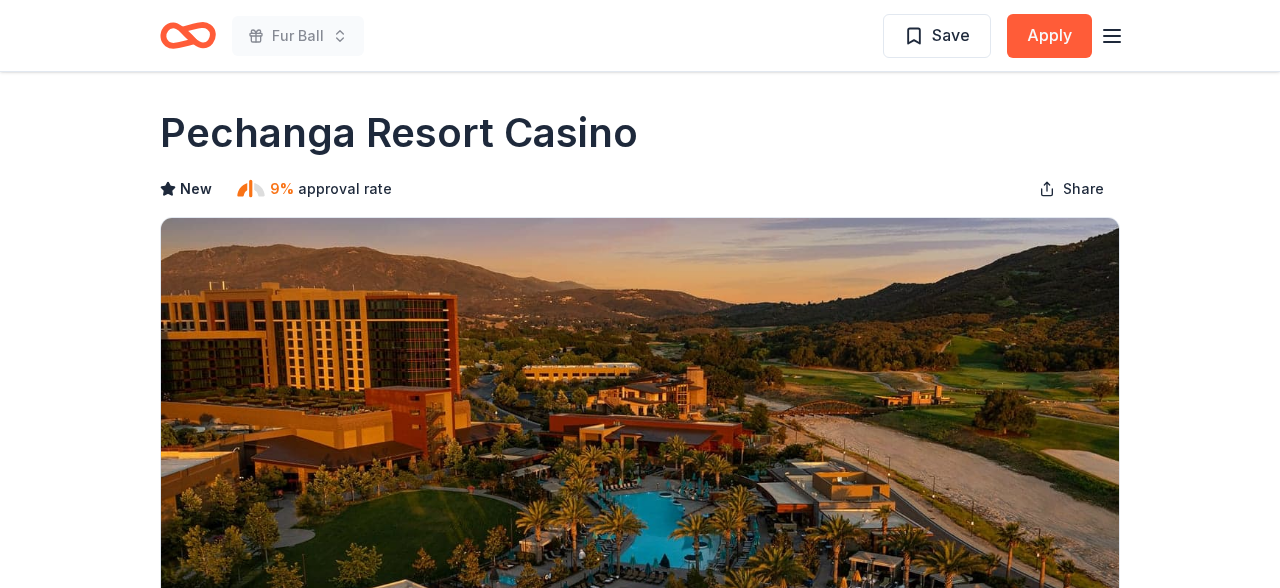 scroll, scrollTop: 0, scrollLeft: 0, axis: both 